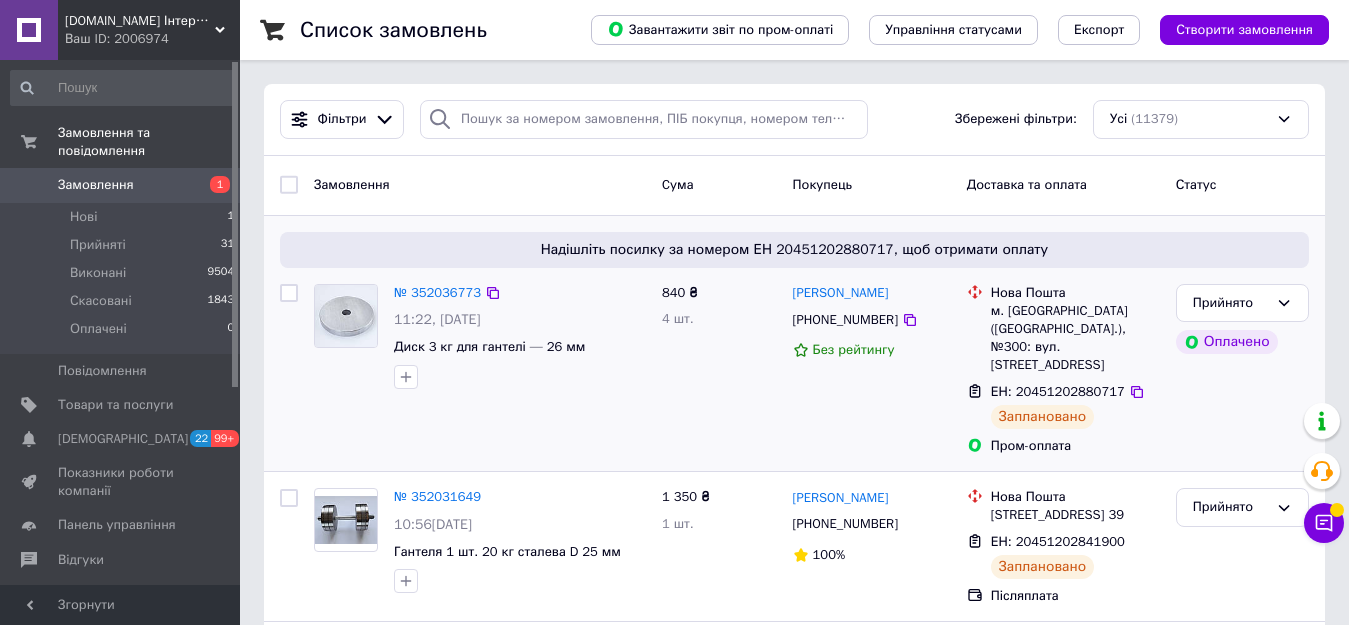scroll, scrollTop: 0, scrollLeft: 0, axis: both 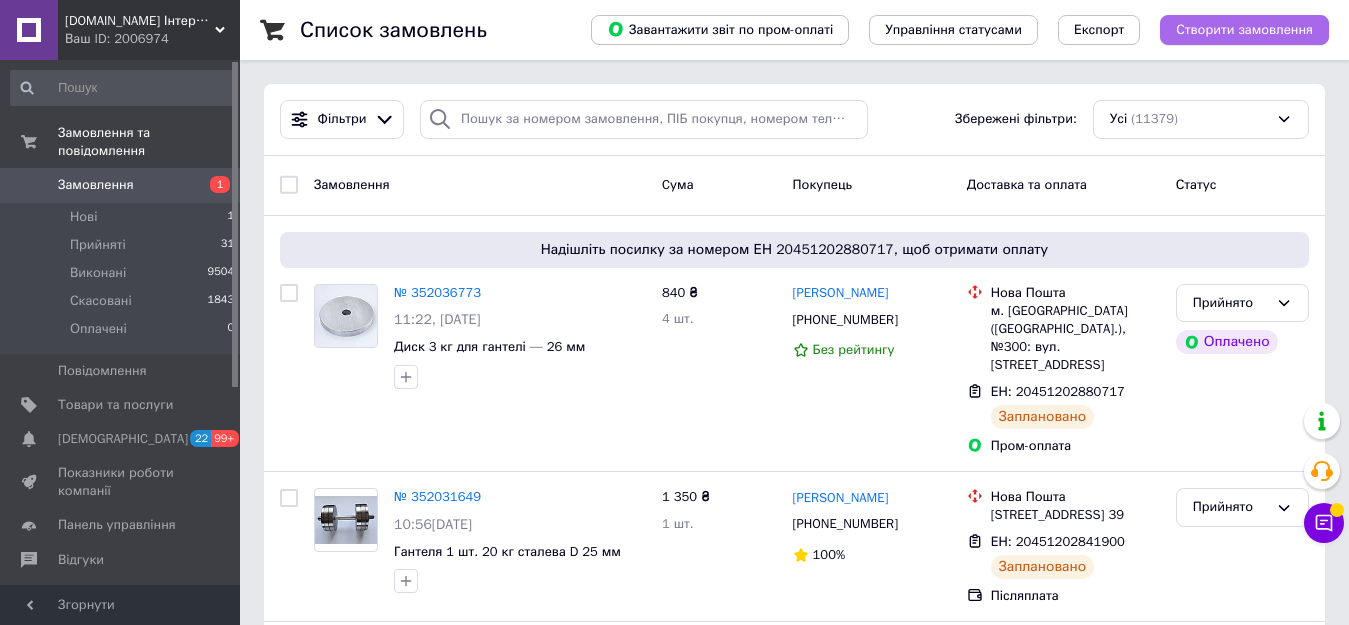 click on "Створити замовлення" at bounding box center (1244, 30) 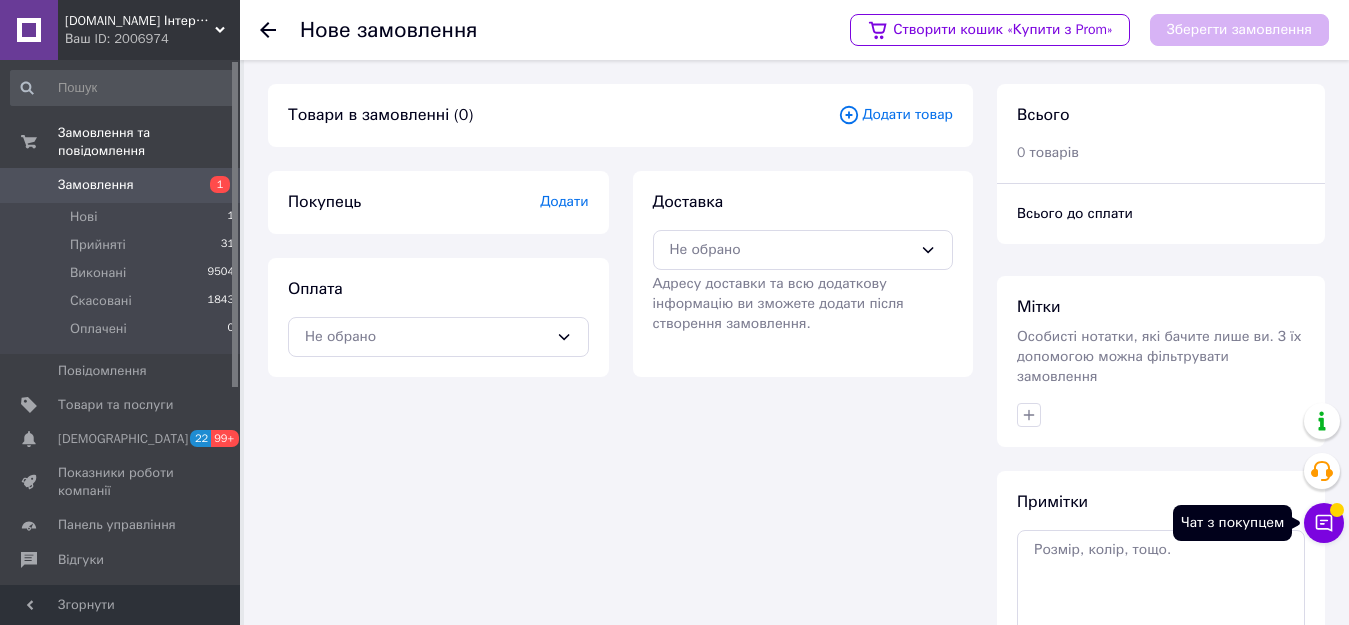 click 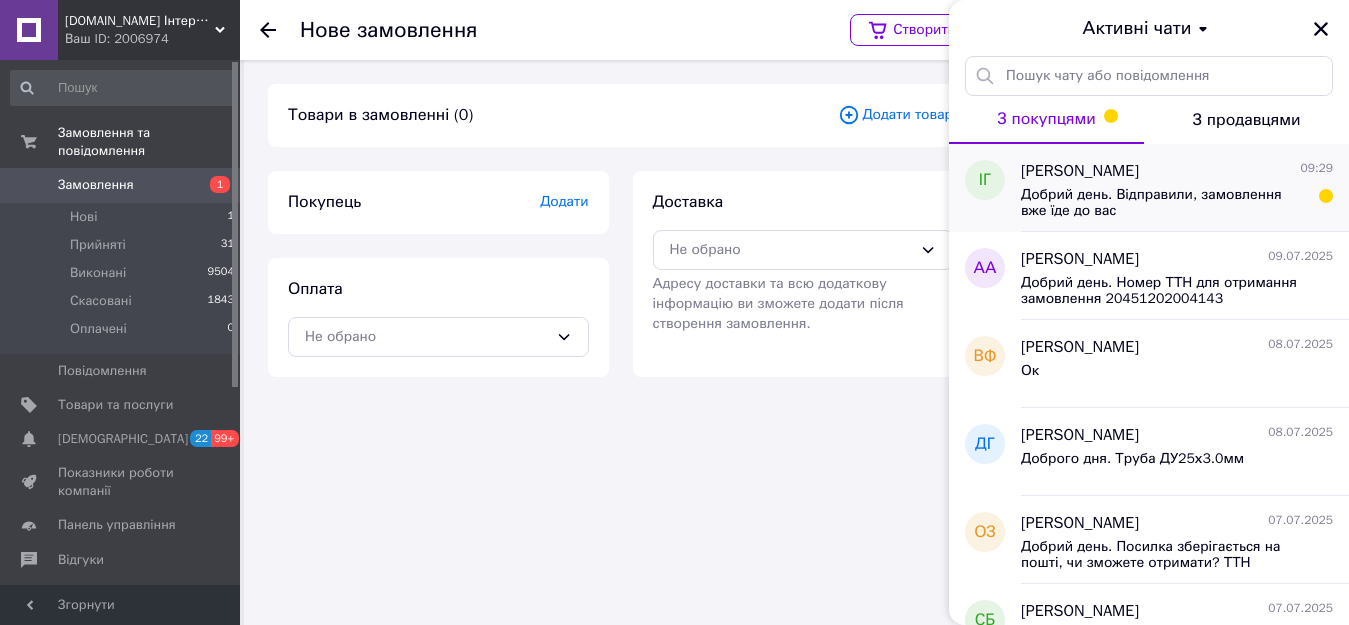 click on "Добрий день. Відправили, замовлення вже їде до вас" at bounding box center (1163, 203) 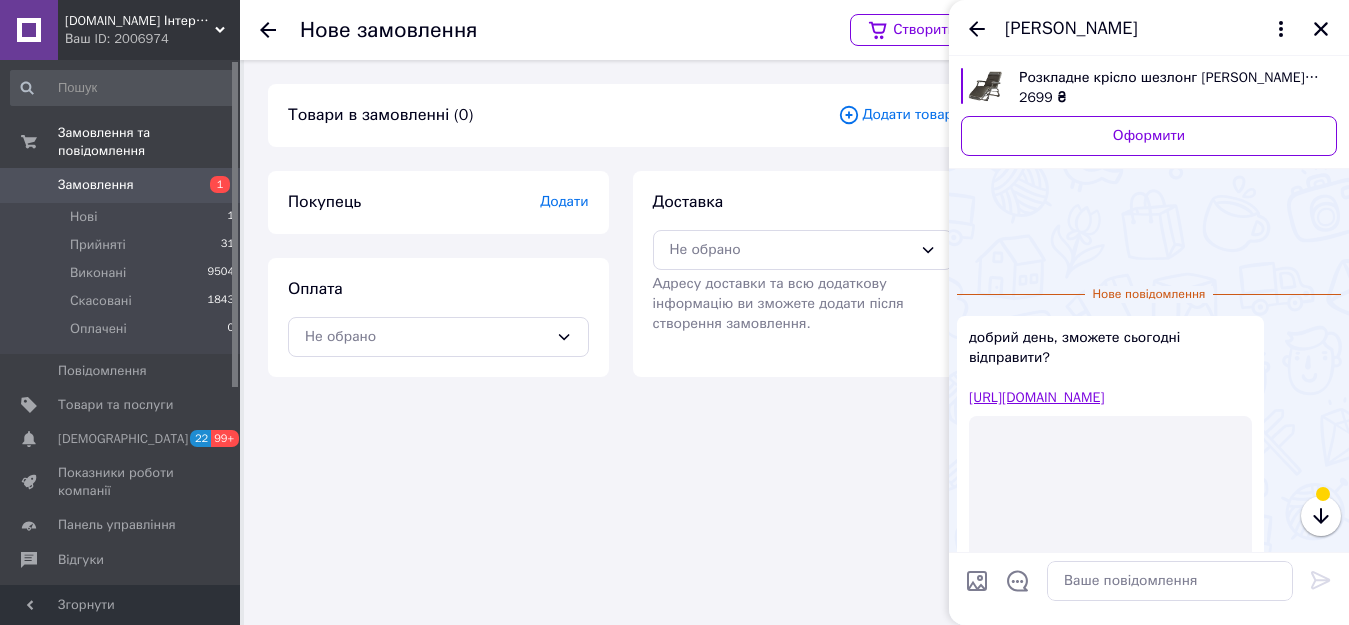scroll, scrollTop: 115, scrollLeft: 0, axis: vertical 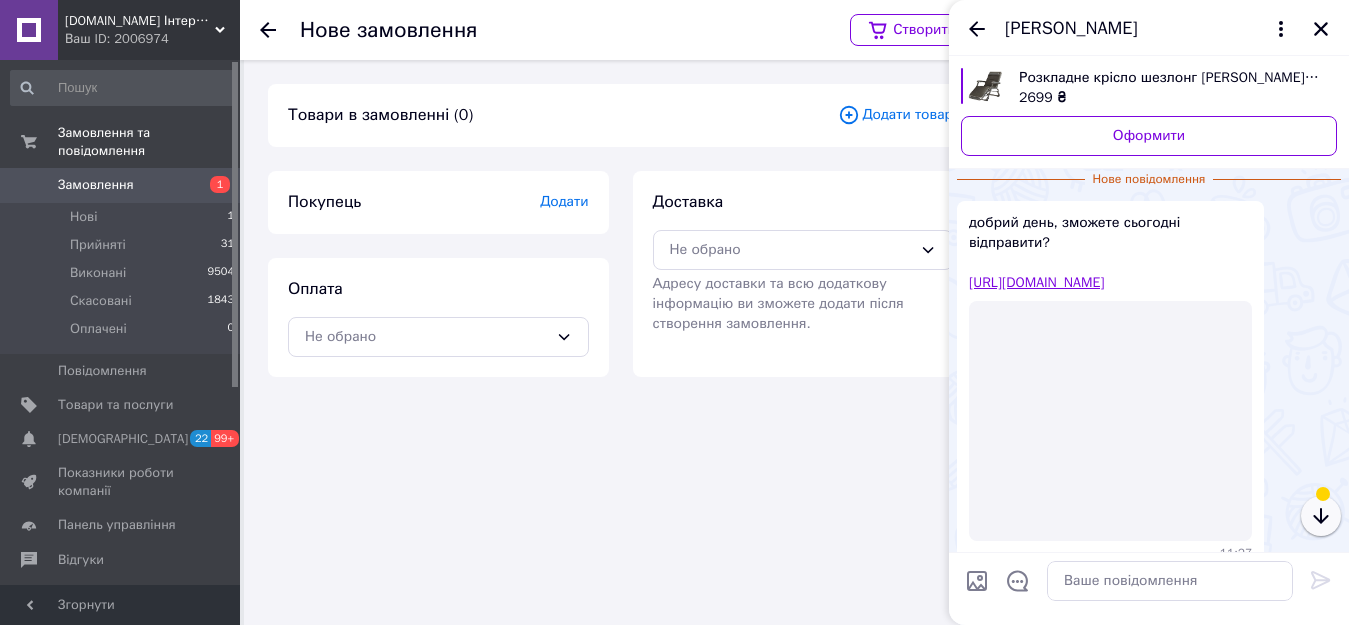 click 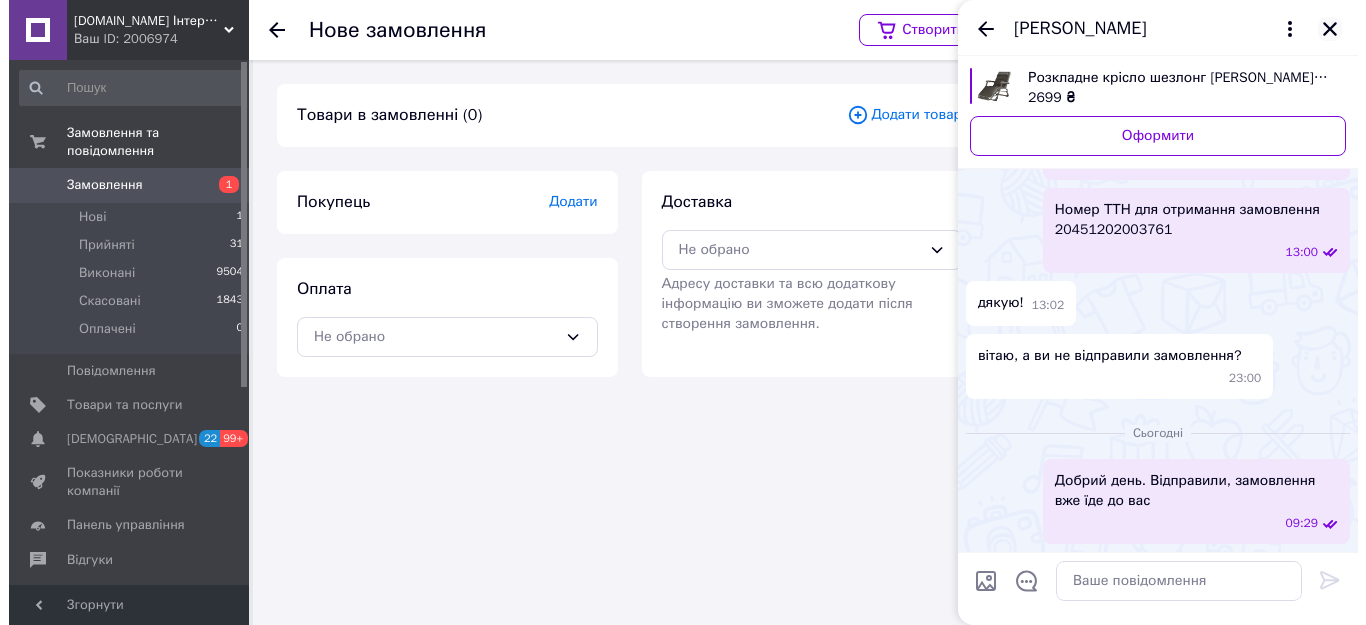 scroll, scrollTop: 1954, scrollLeft: 0, axis: vertical 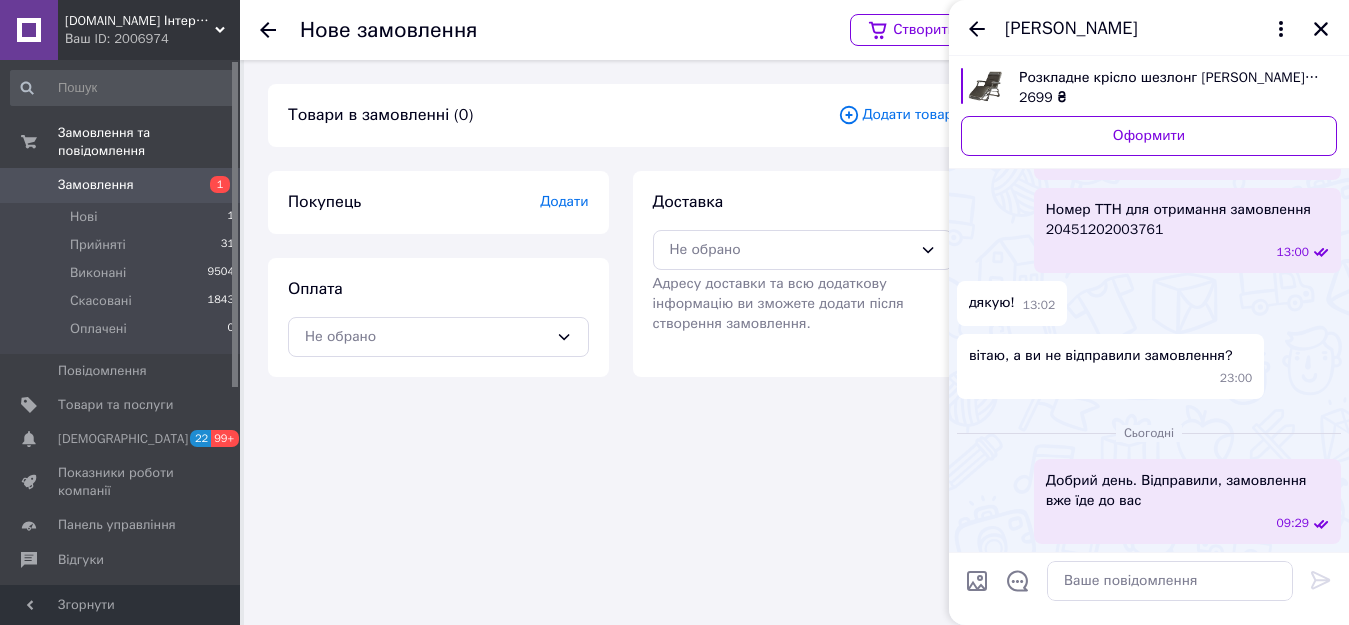 drag, startPoint x: 1319, startPoint y: 27, endPoint x: 1237, endPoint y: 81, distance: 98.1835 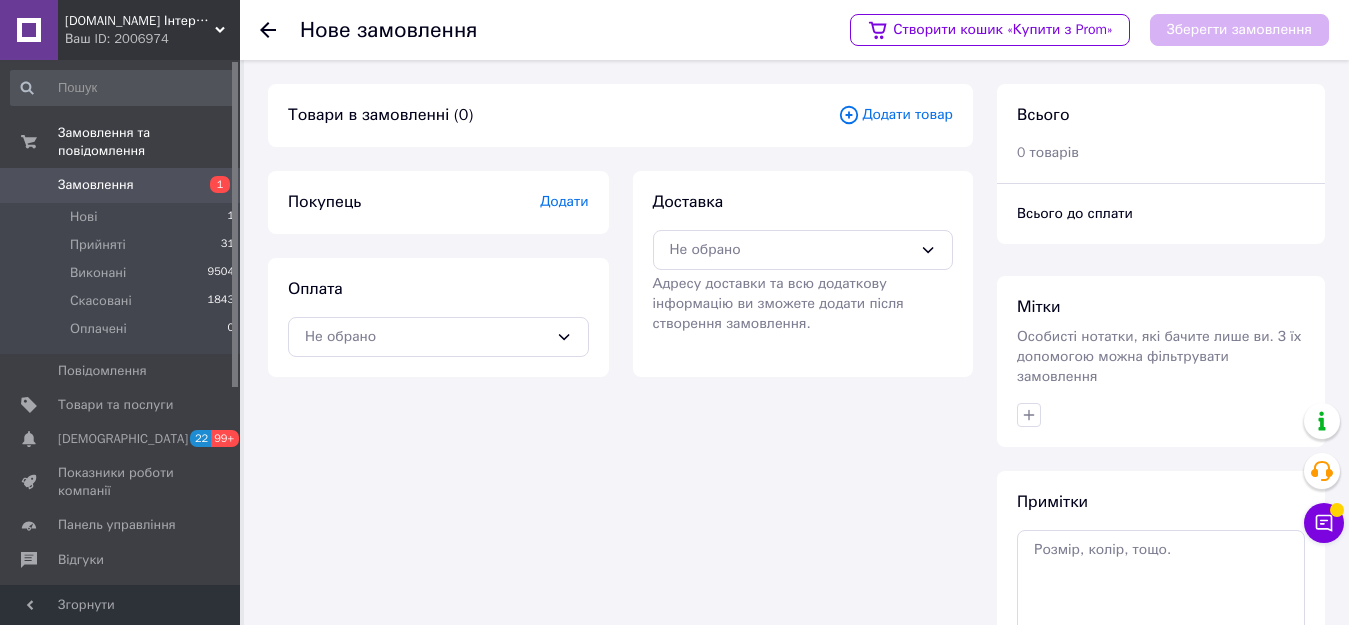 click on "Додати товар" at bounding box center (895, 115) 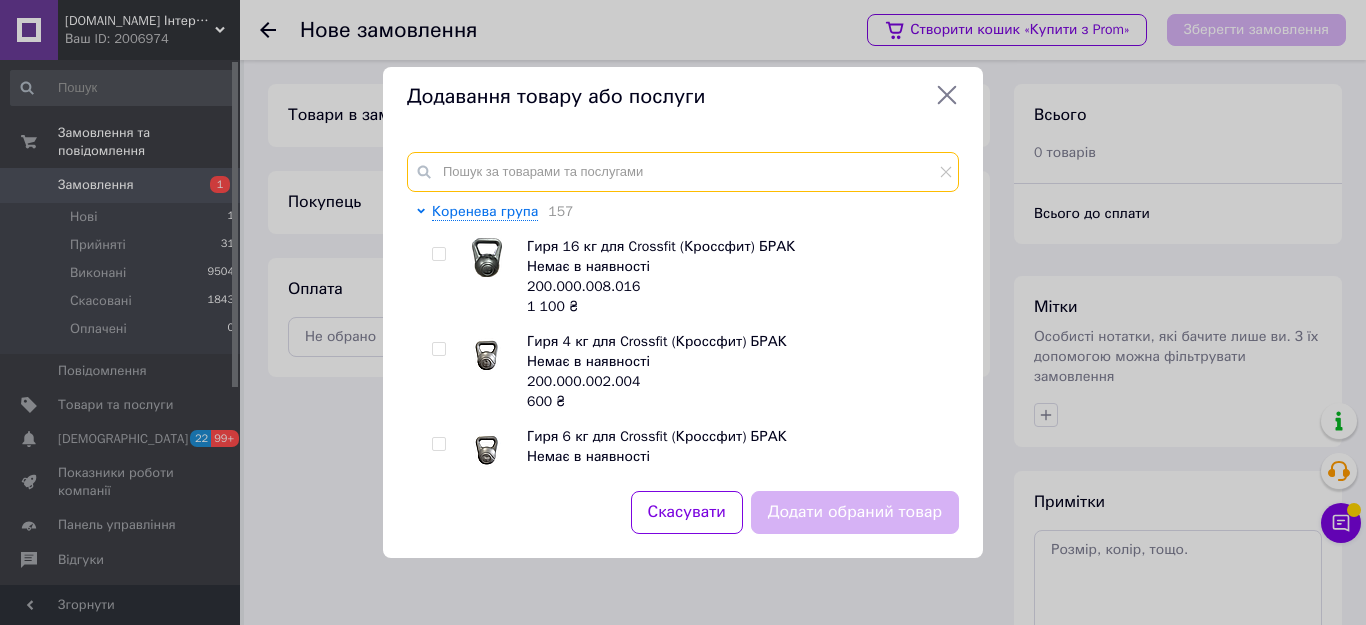 click at bounding box center (683, 172) 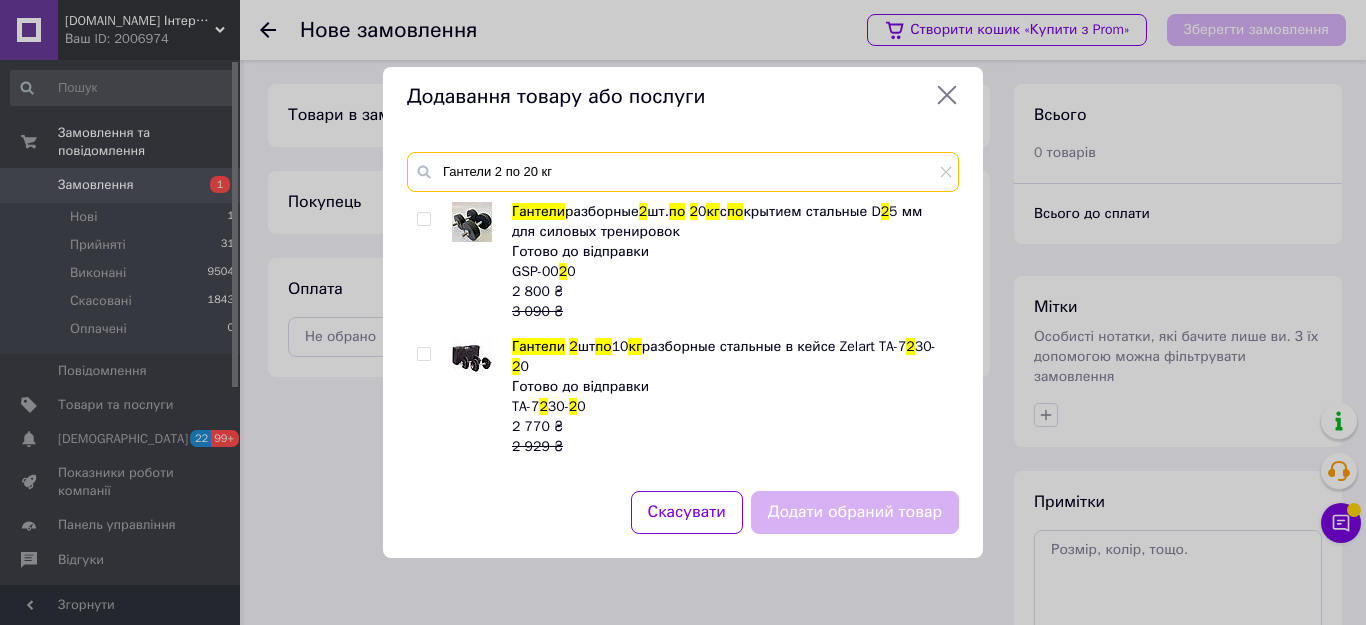 scroll, scrollTop: 100, scrollLeft: 0, axis: vertical 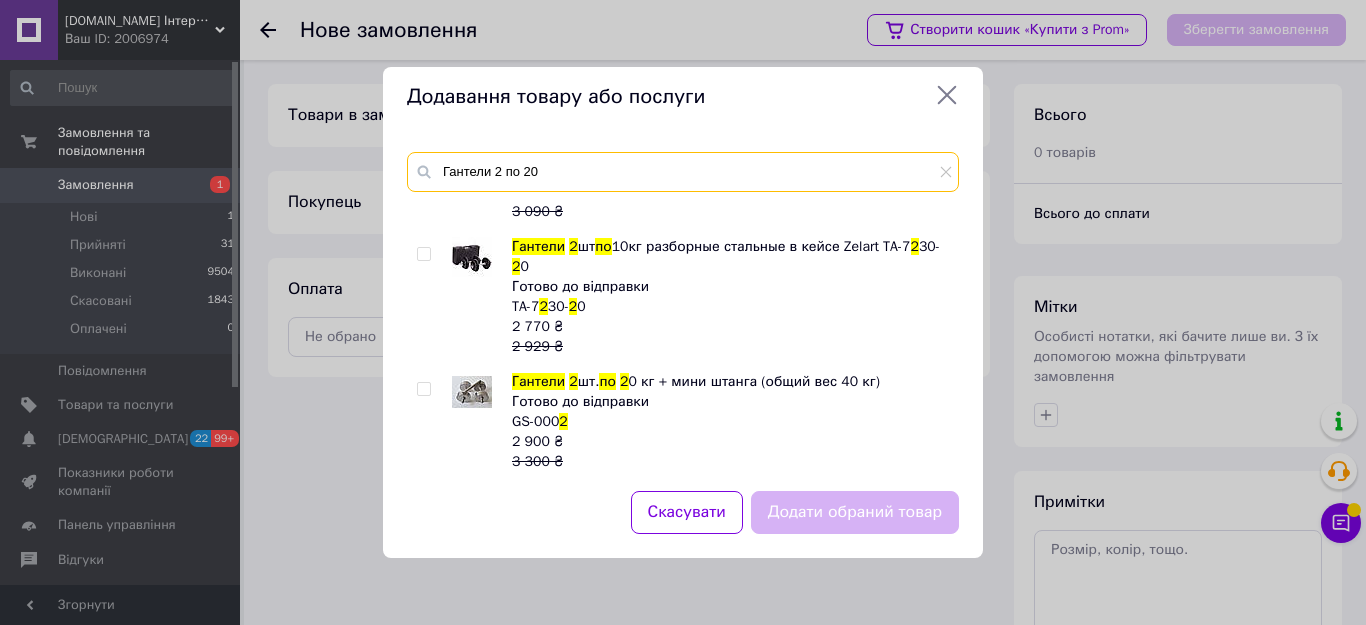 type on "Гантели 2 по 20" 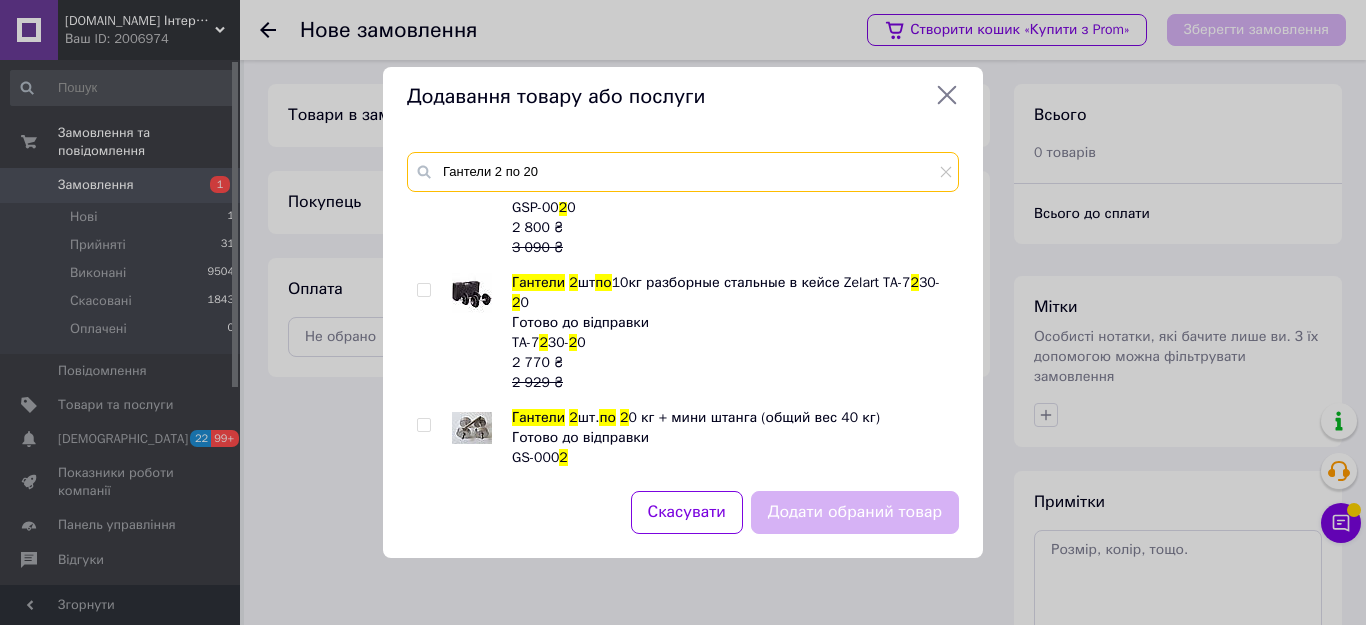 scroll, scrollTop: 100, scrollLeft: 0, axis: vertical 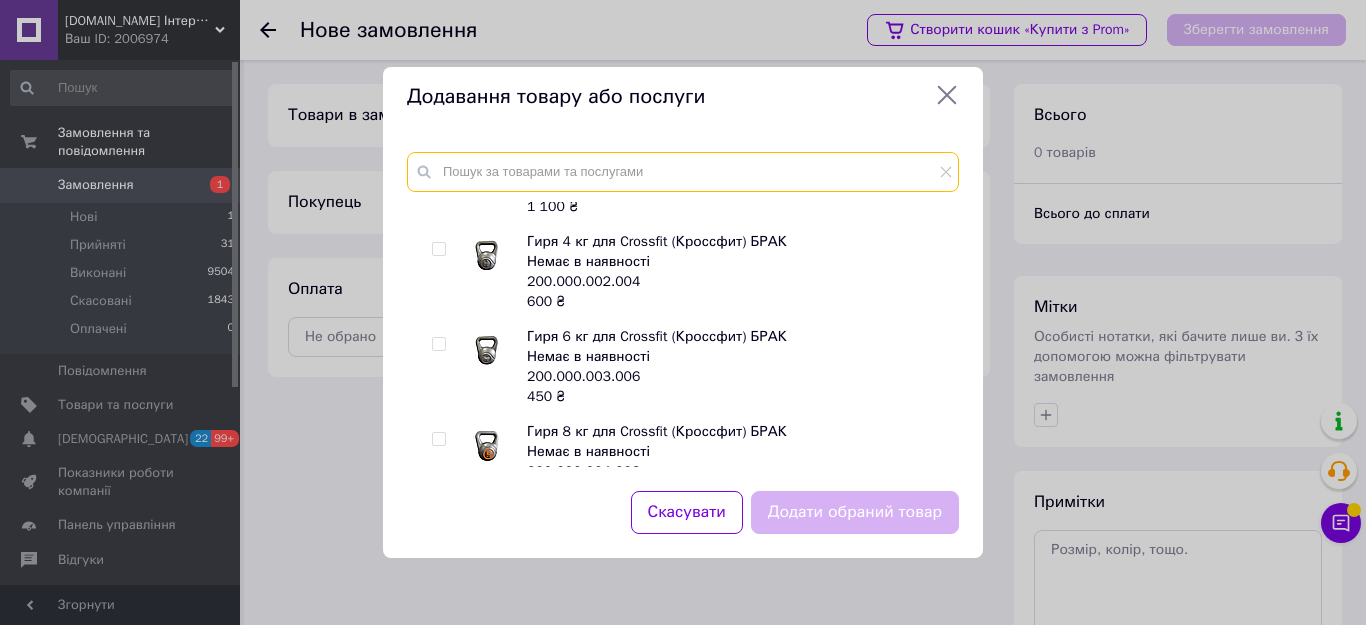 paste on "Гантели 2 по 20" 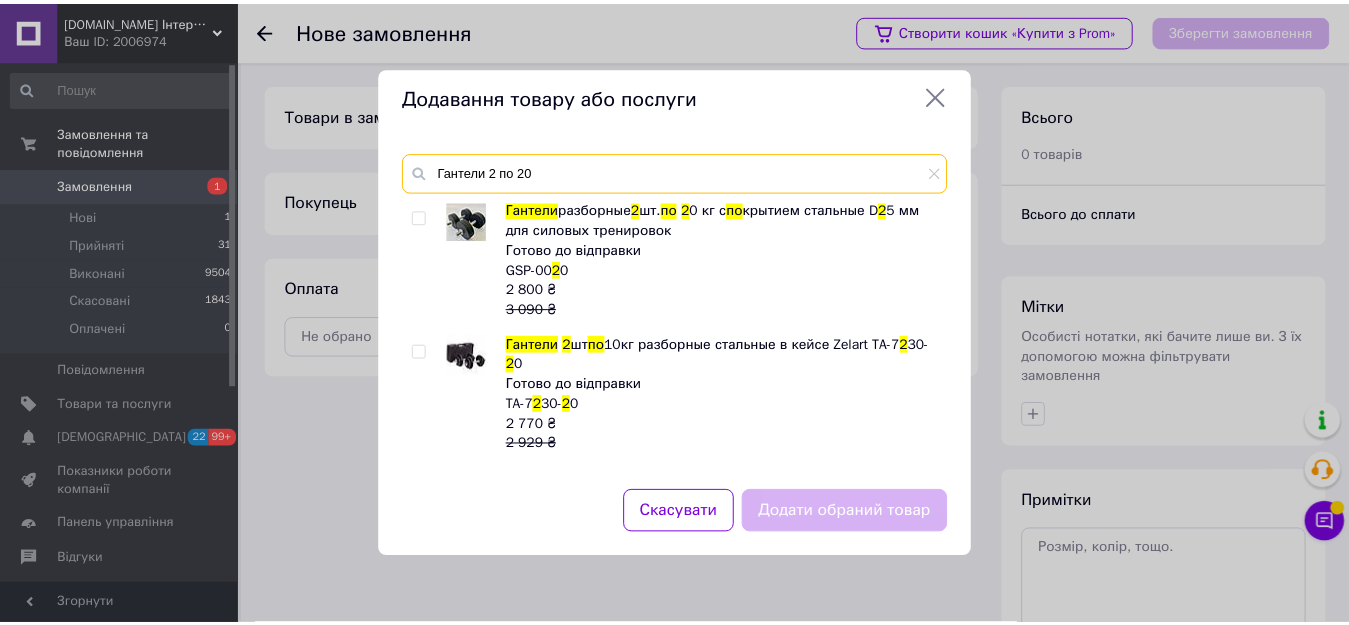 scroll, scrollTop: 0, scrollLeft: 0, axis: both 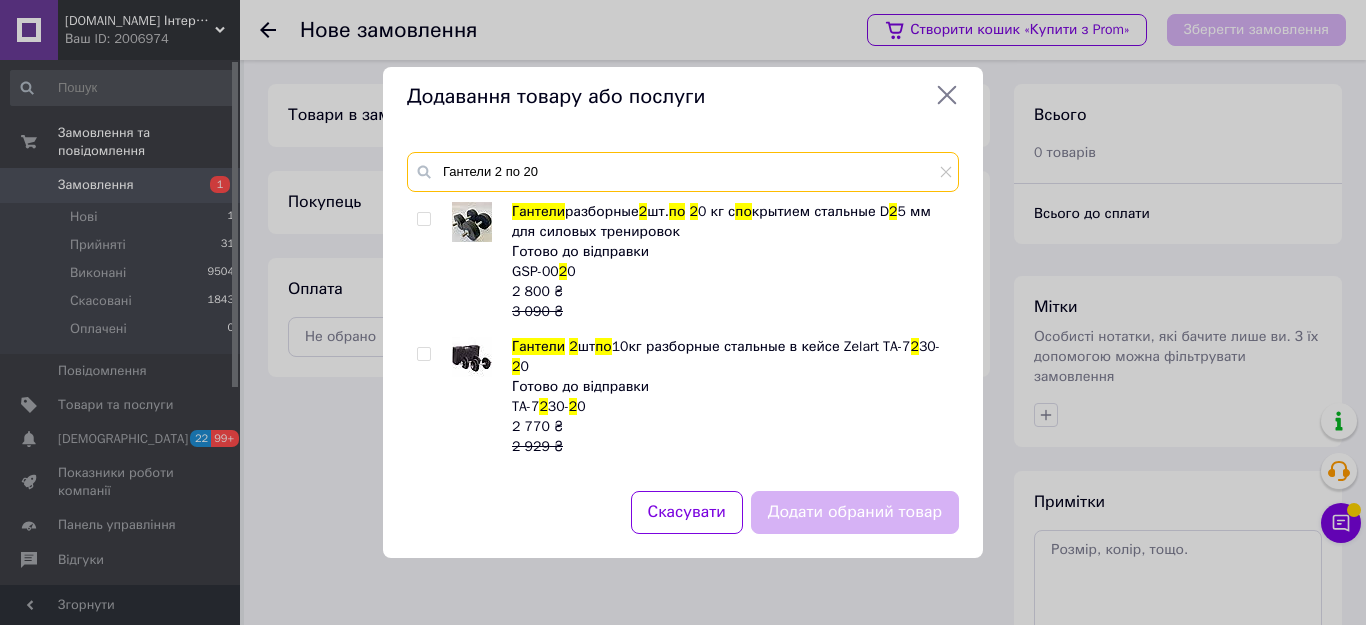 click on "Гантели 2 по 20" at bounding box center [683, 172] 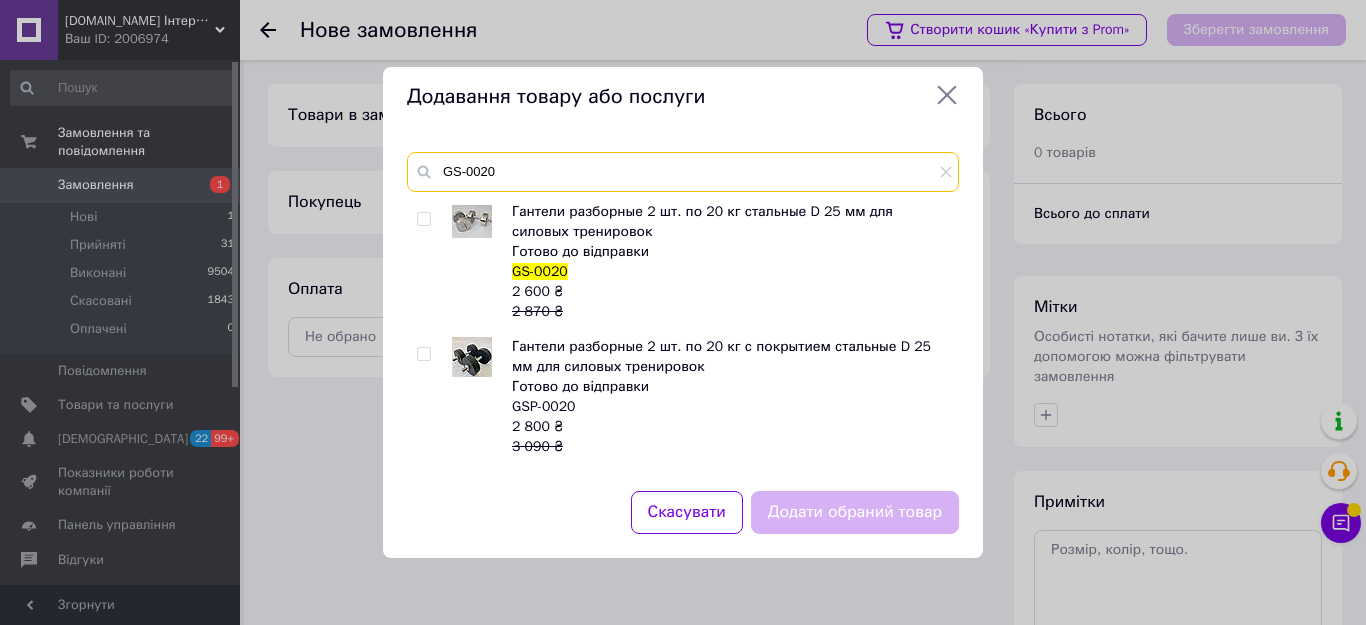 type on "GS-0020" 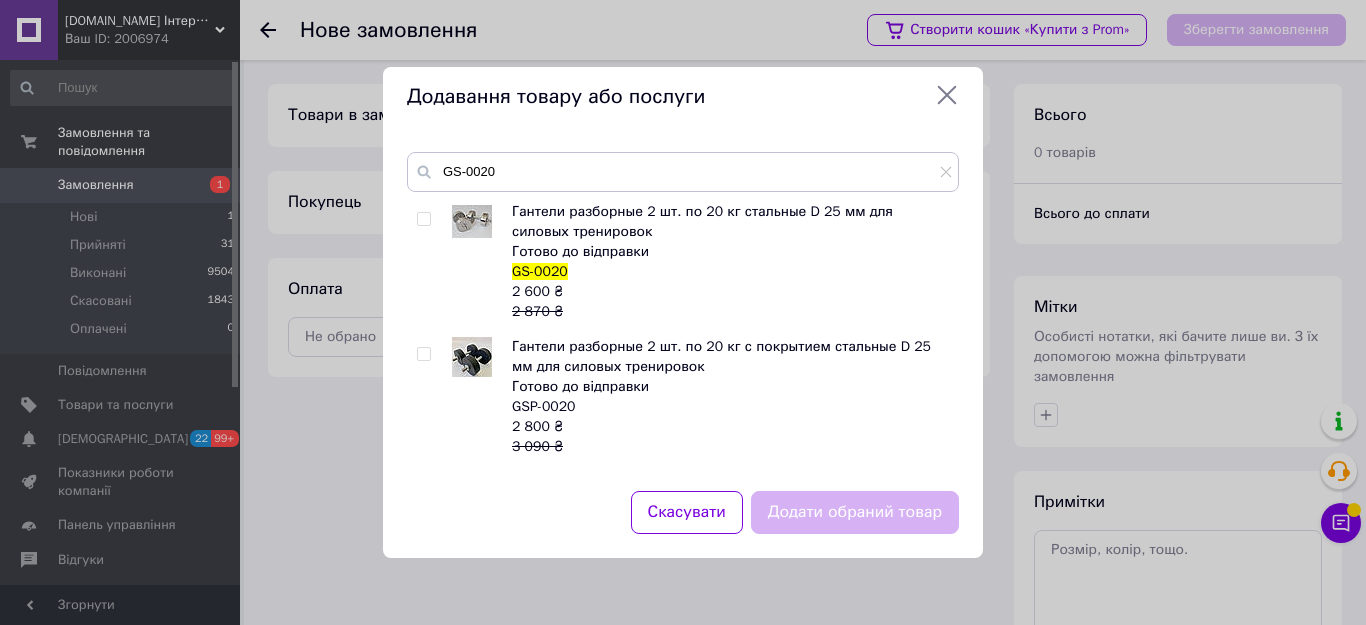 click at bounding box center (423, 219) 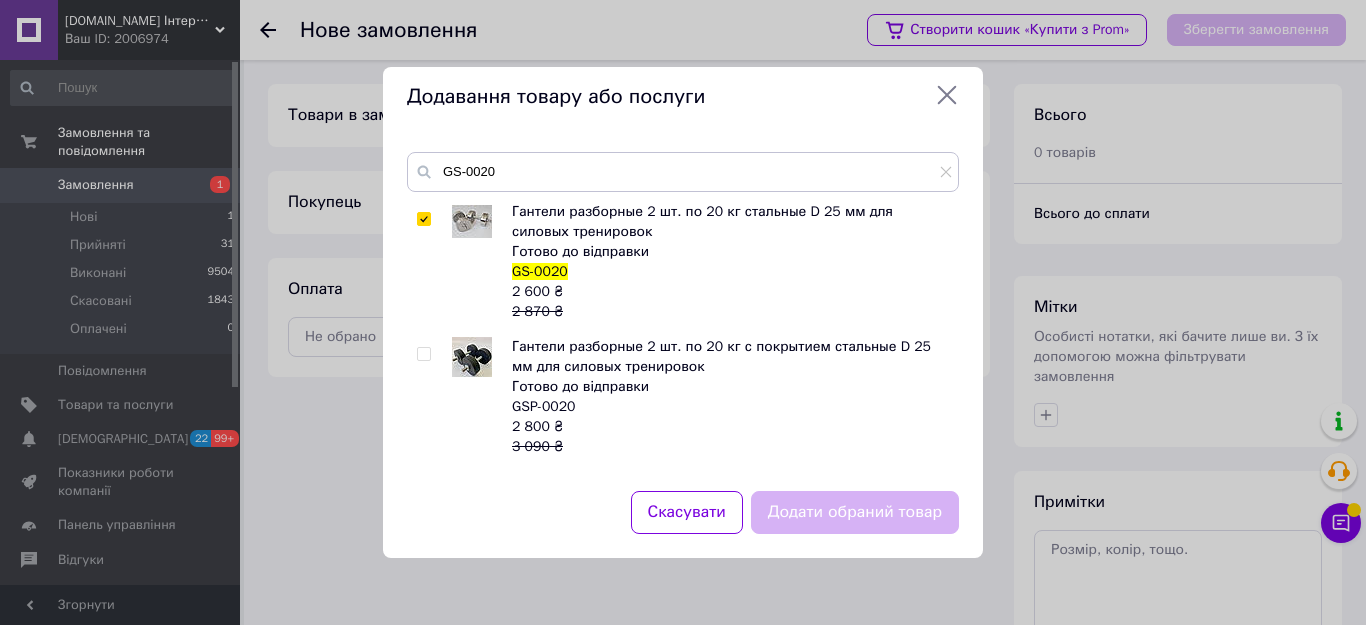 checkbox on "true" 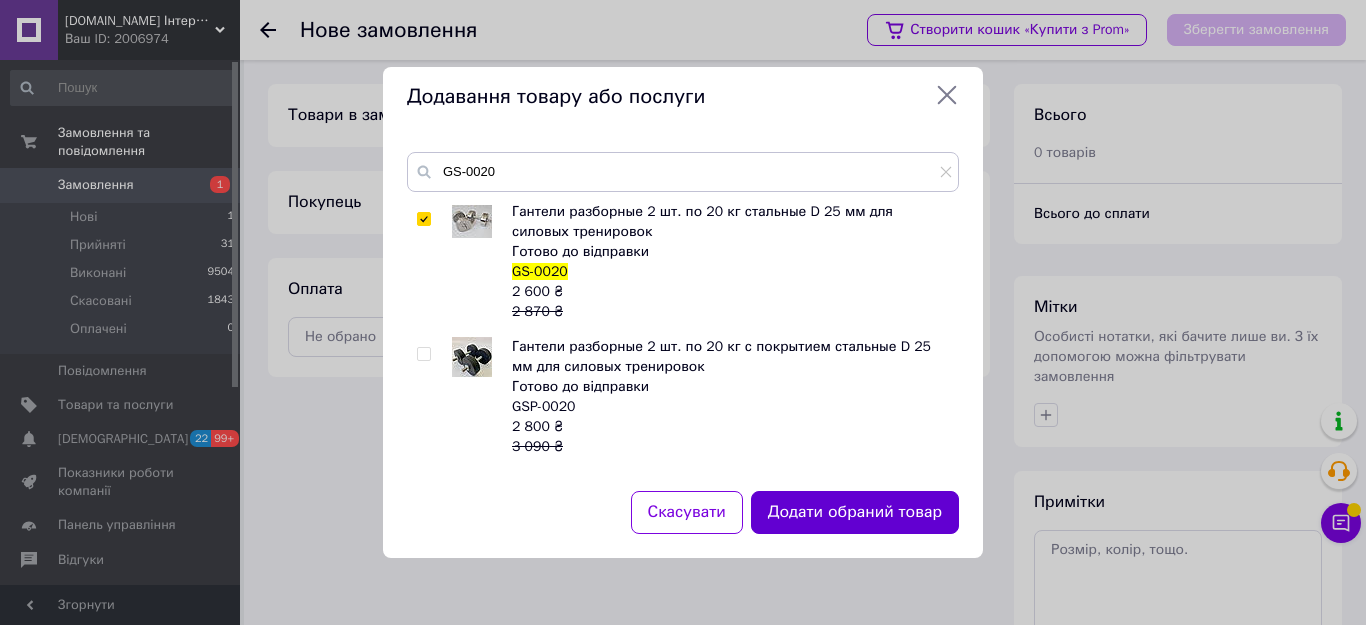click on "Додати обраний товар" at bounding box center (855, 512) 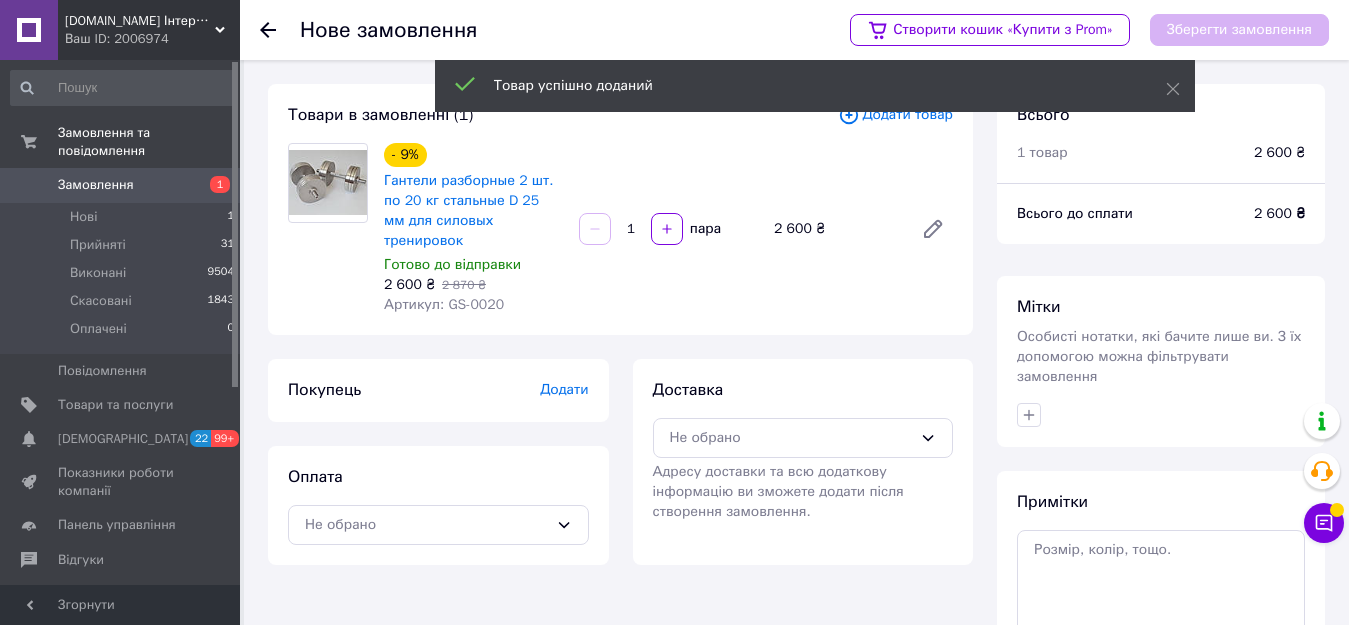 scroll, scrollTop: 199, scrollLeft: 0, axis: vertical 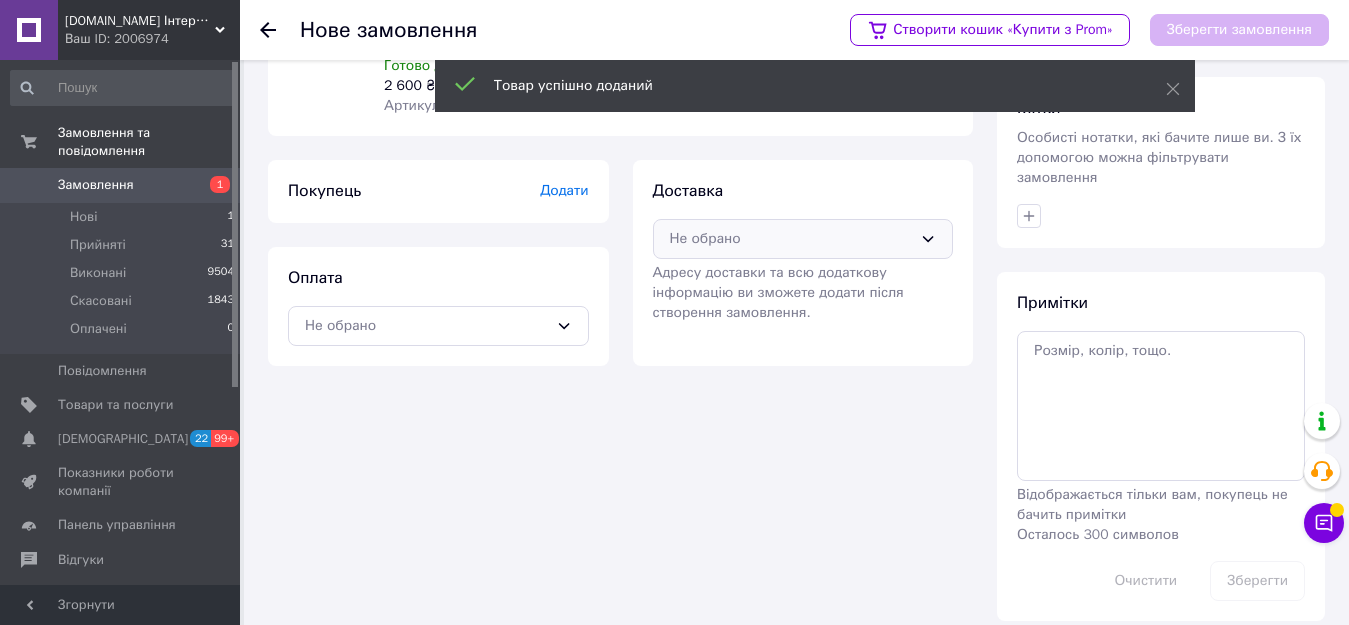 click on "Не обрано" at bounding box center (791, 239) 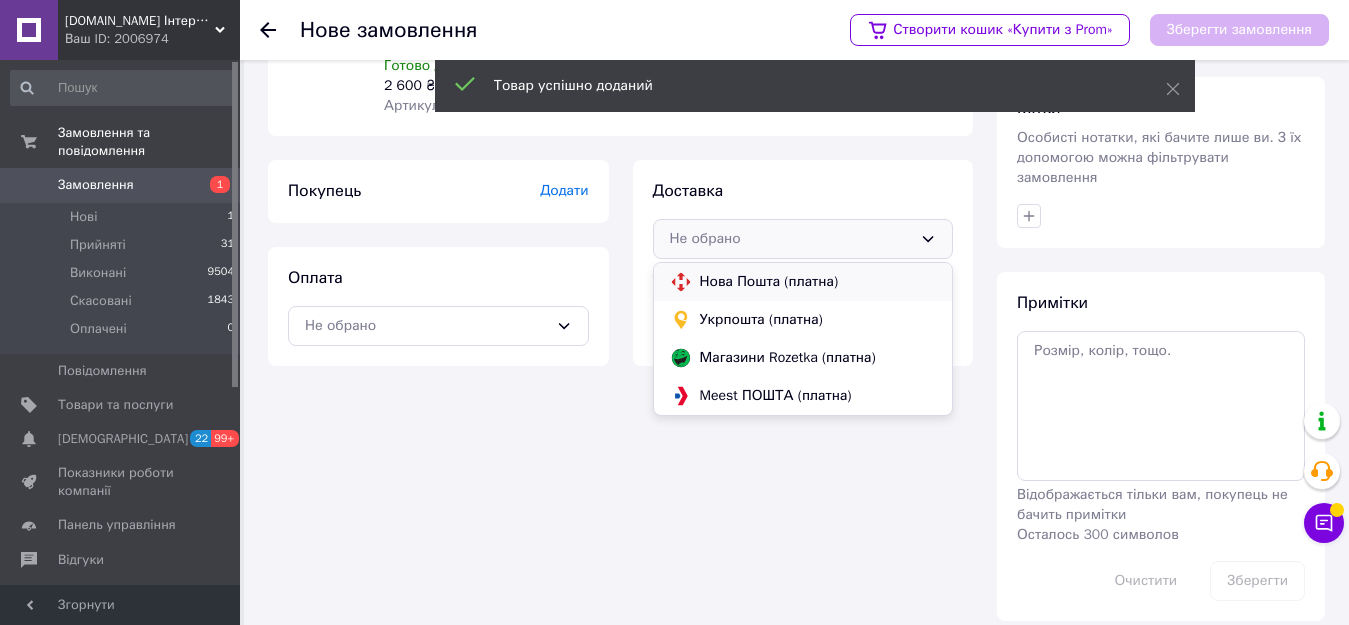 click on "Нова Пошта (платна)" at bounding box center [818, 282] 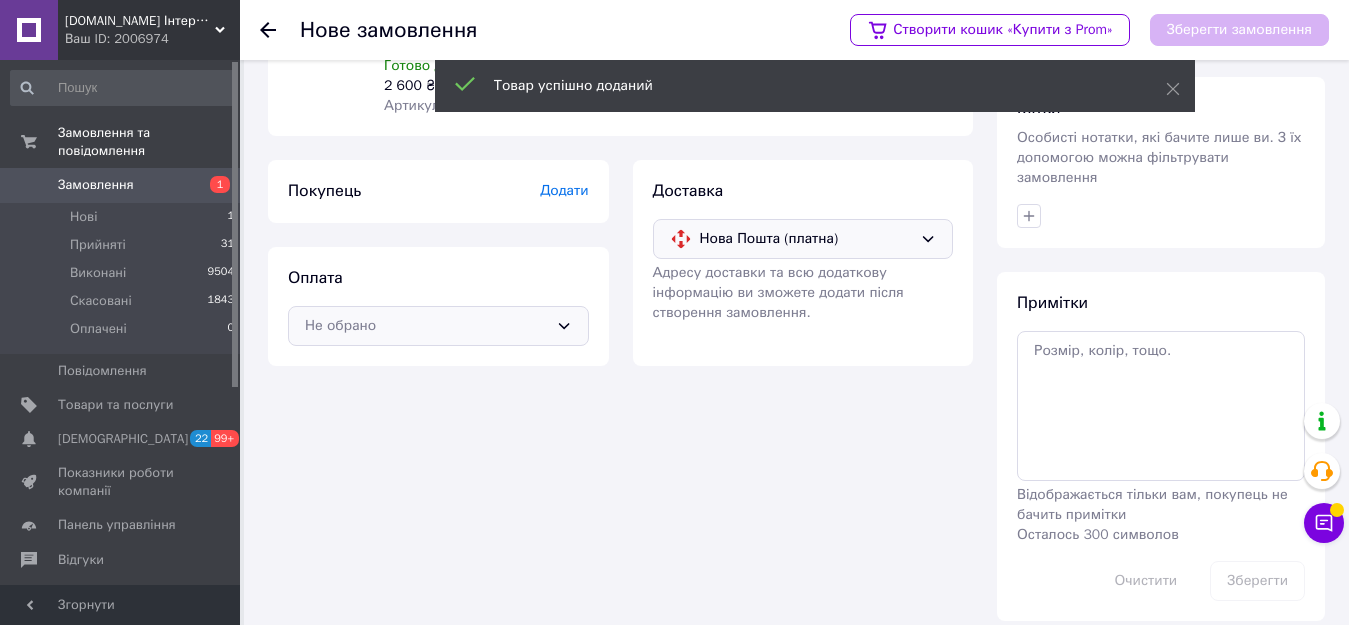 click on "Не обрано" at bounding box center (426, 326) 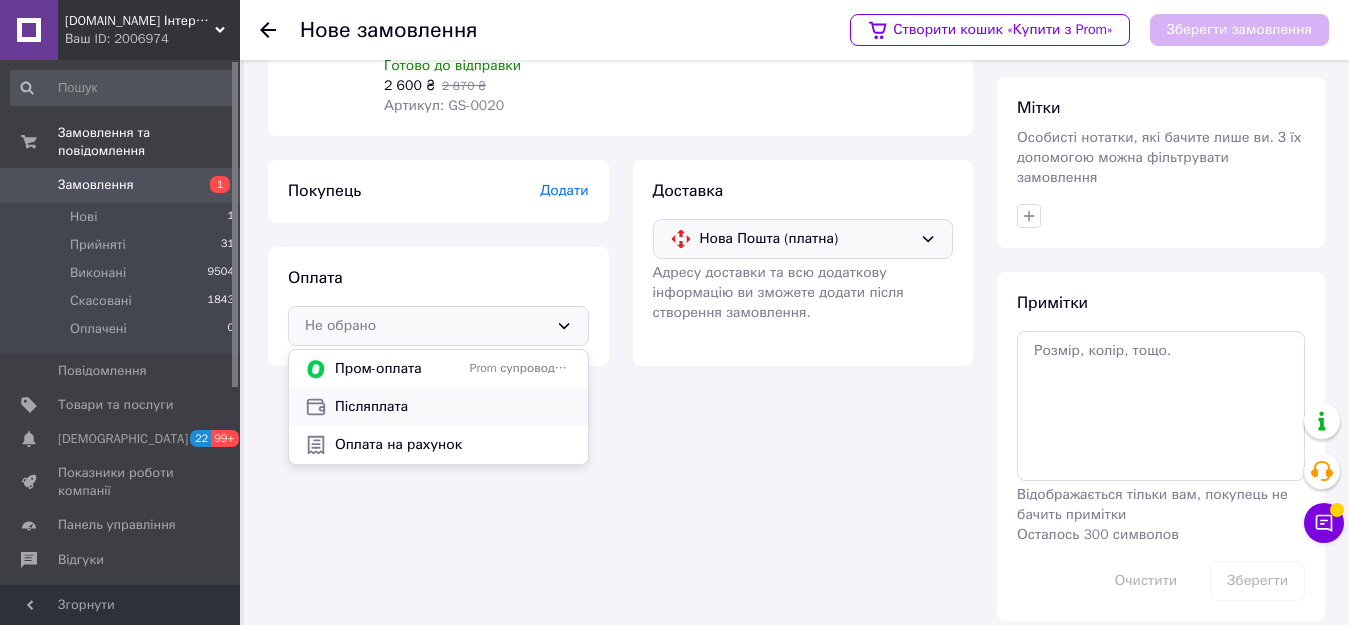 click on "Післяплата" at bounding box center [453, 407] 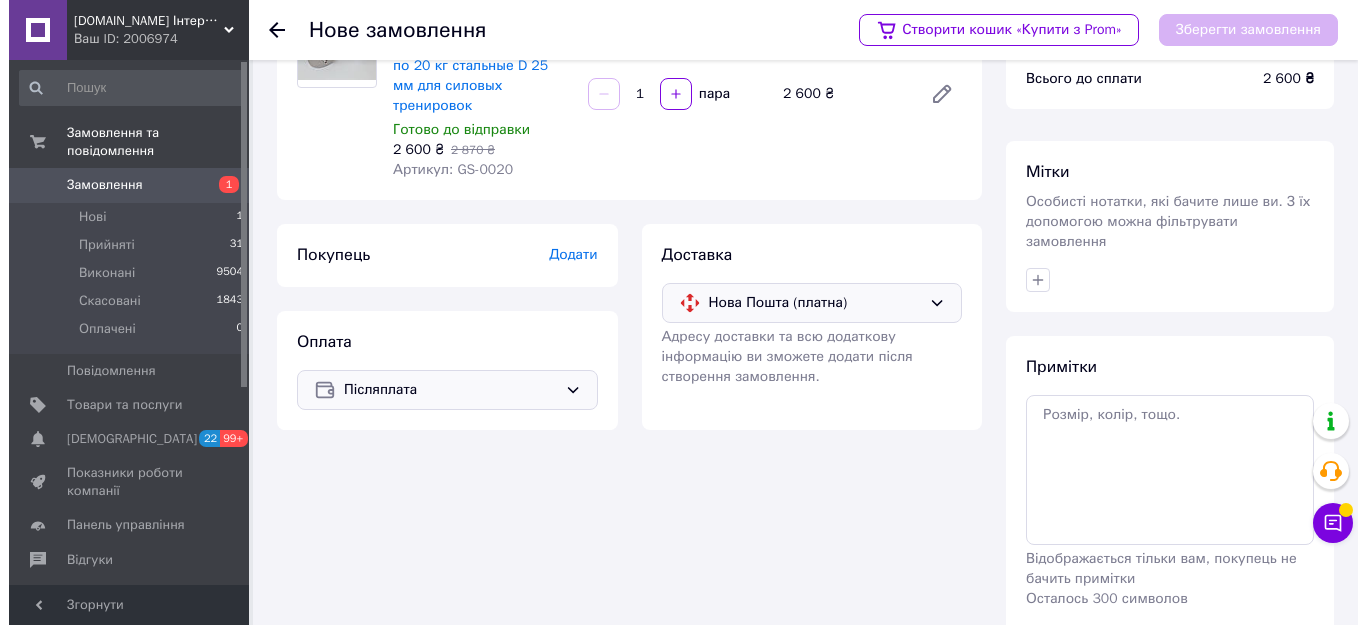 scroll, scrollTop: 99, scrollLeft: 0, axis: vertical 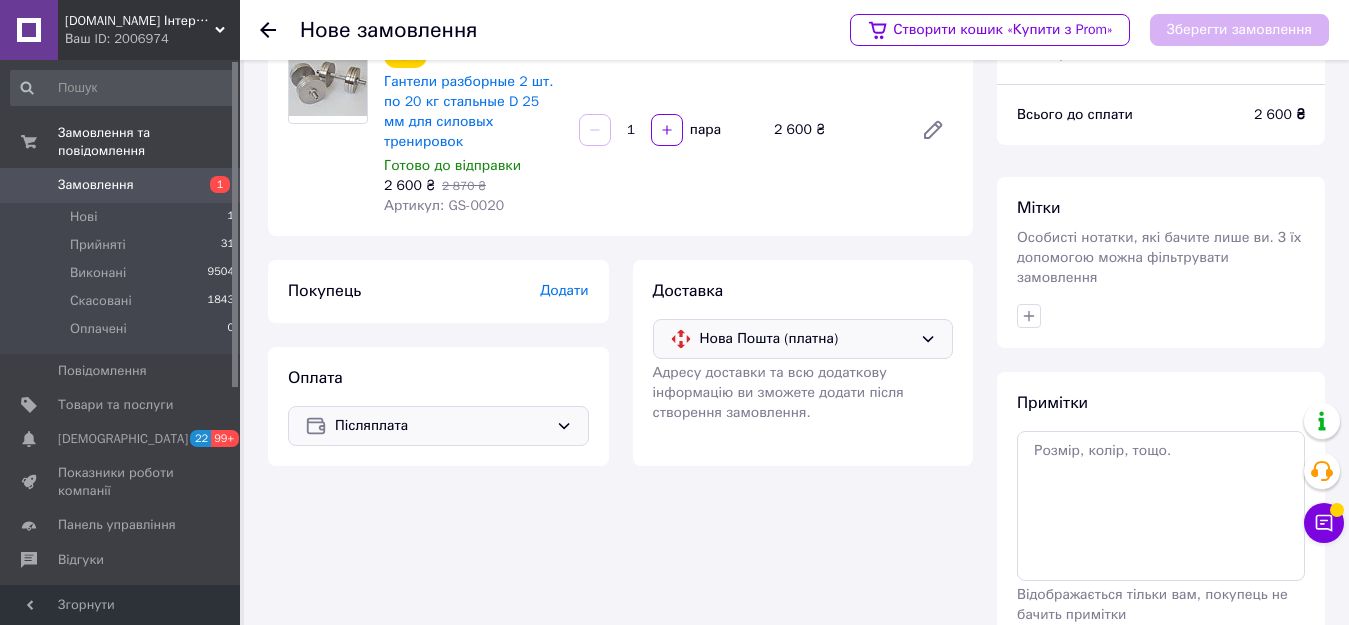 click on "Додати" at bounding box center (564, 290) 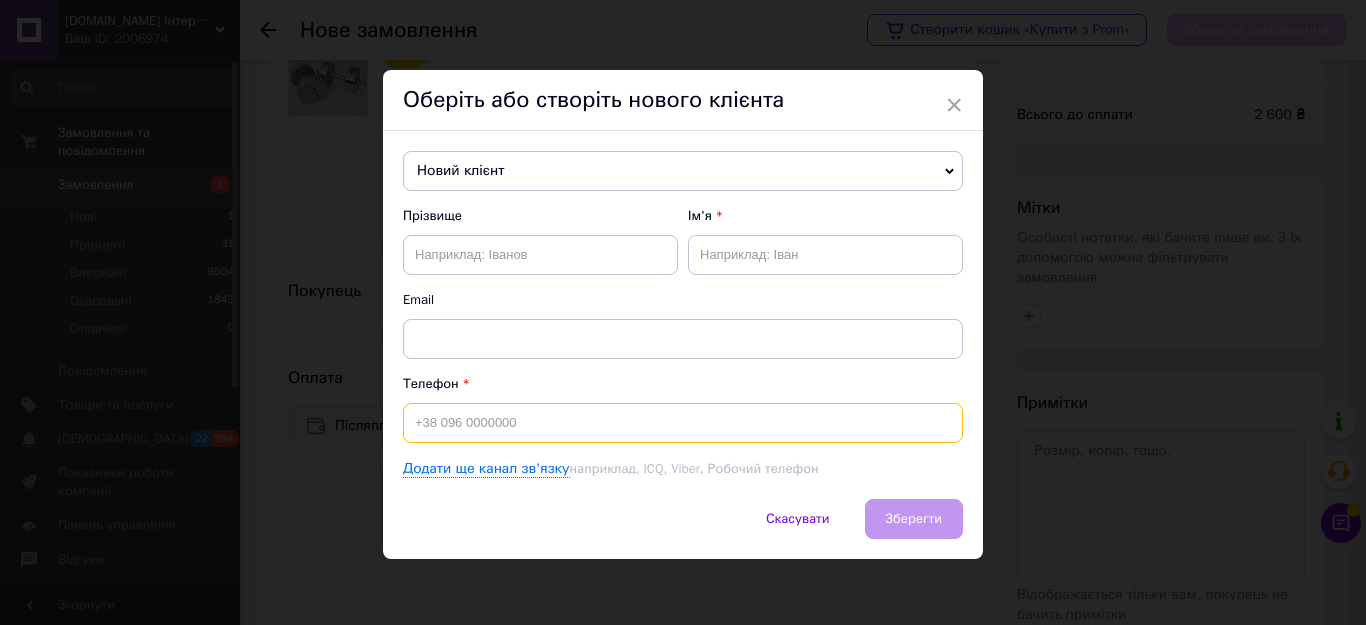 click at bounding box center (683, 423) 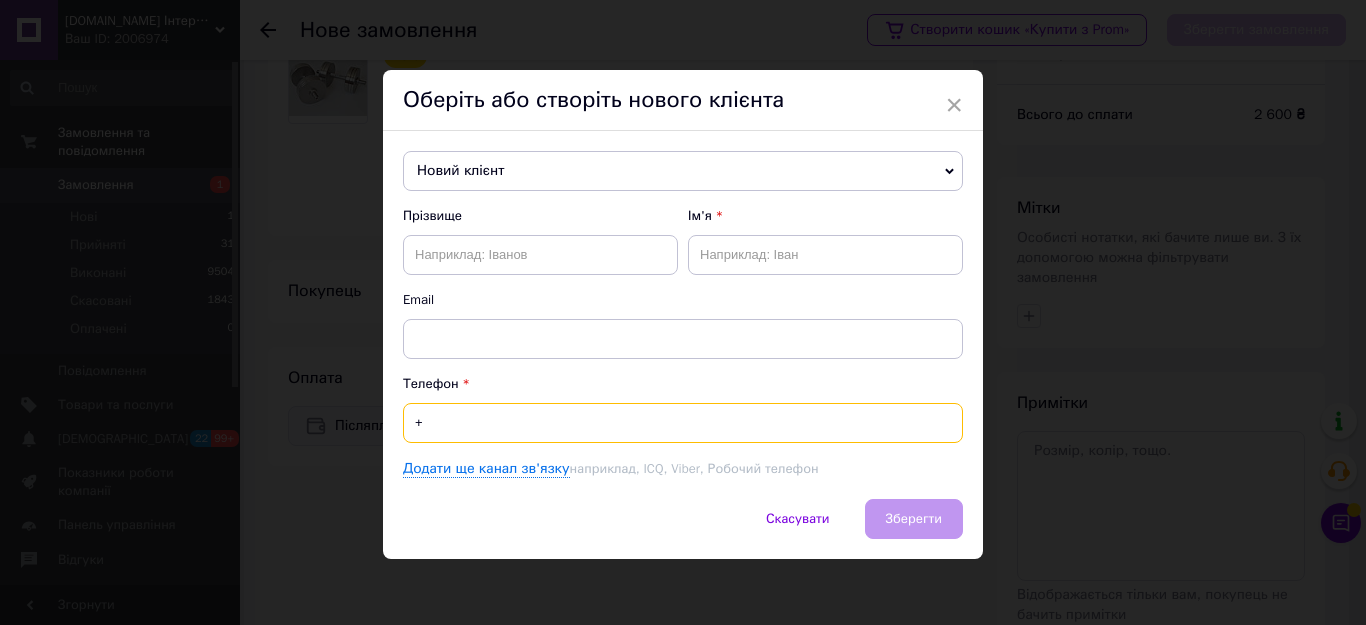 paste on "380667269434" 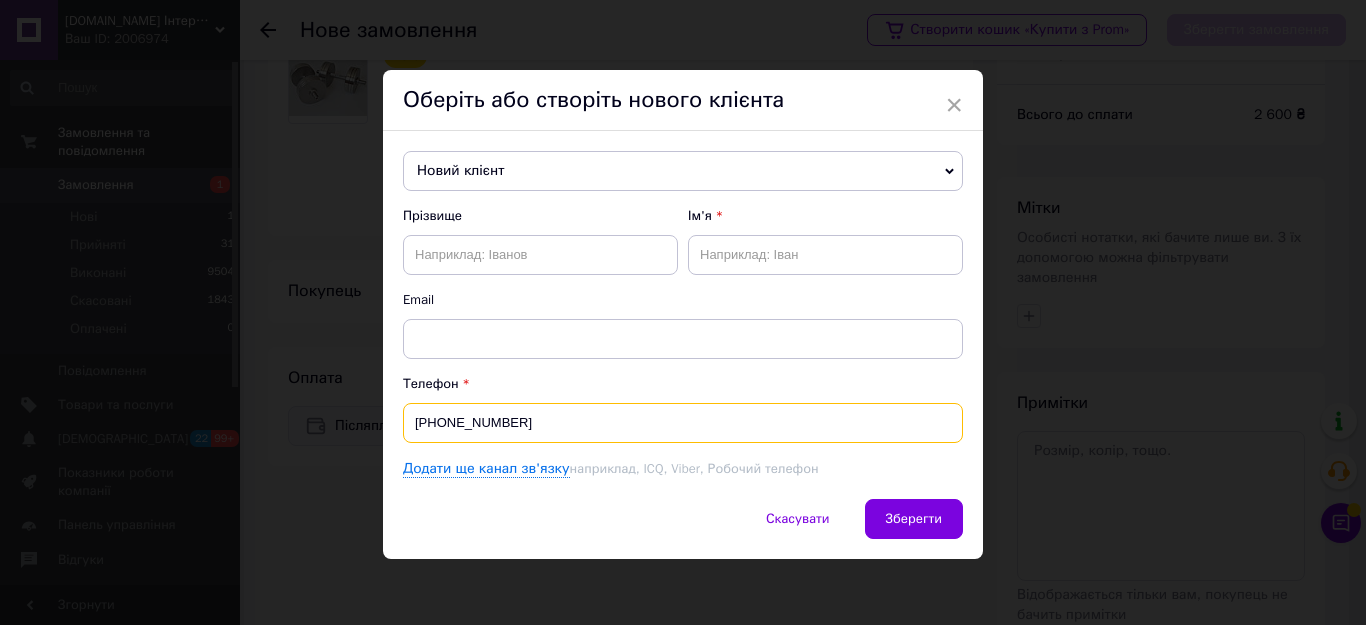 type on "+380667269434" 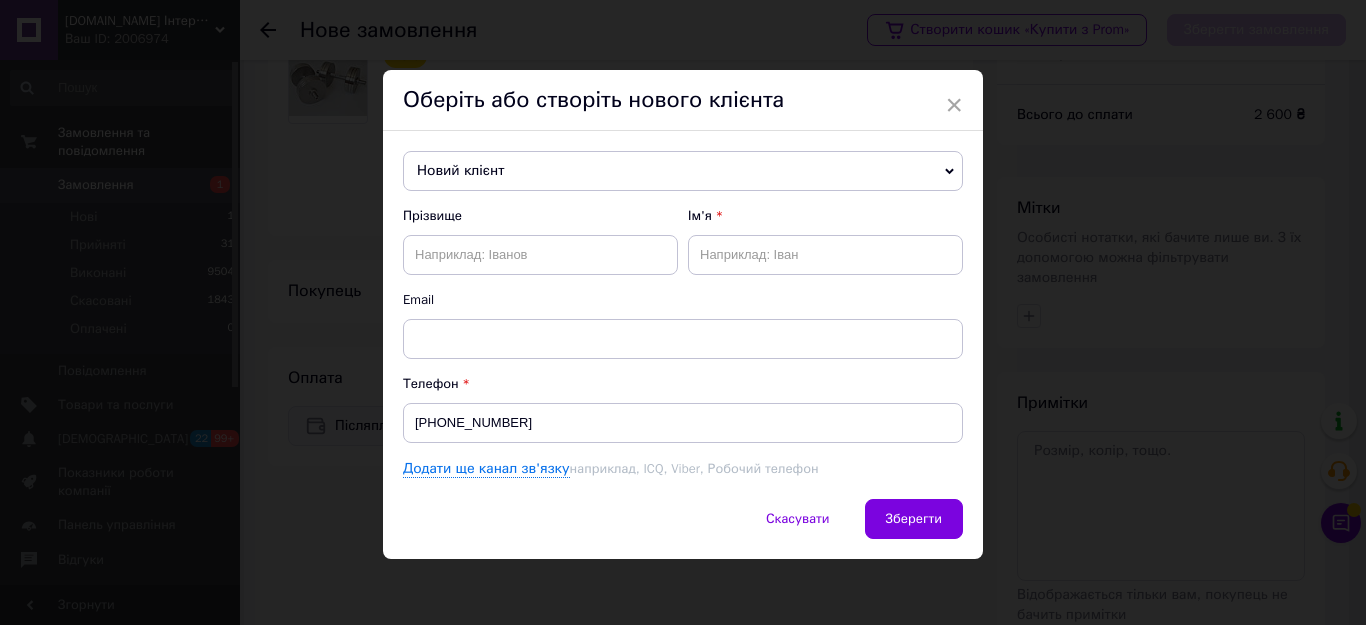 click on "Прізвище" at bounding box center (540, 241) 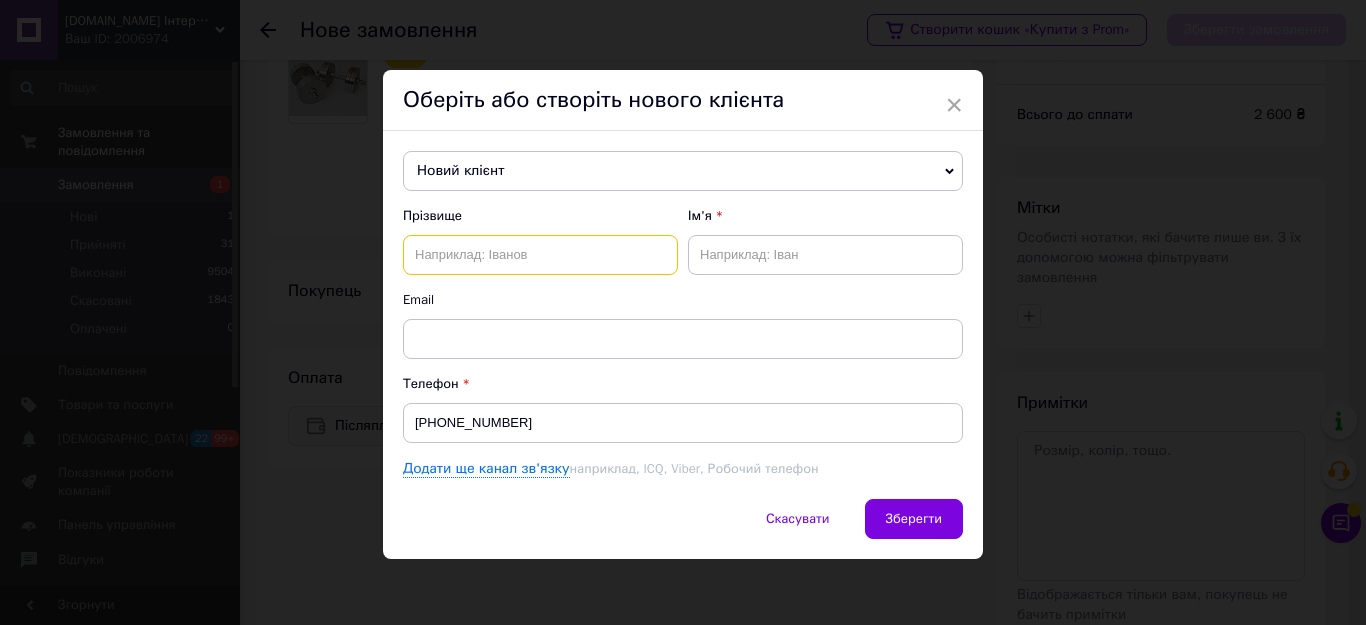 click at bounding box center [540, 255] 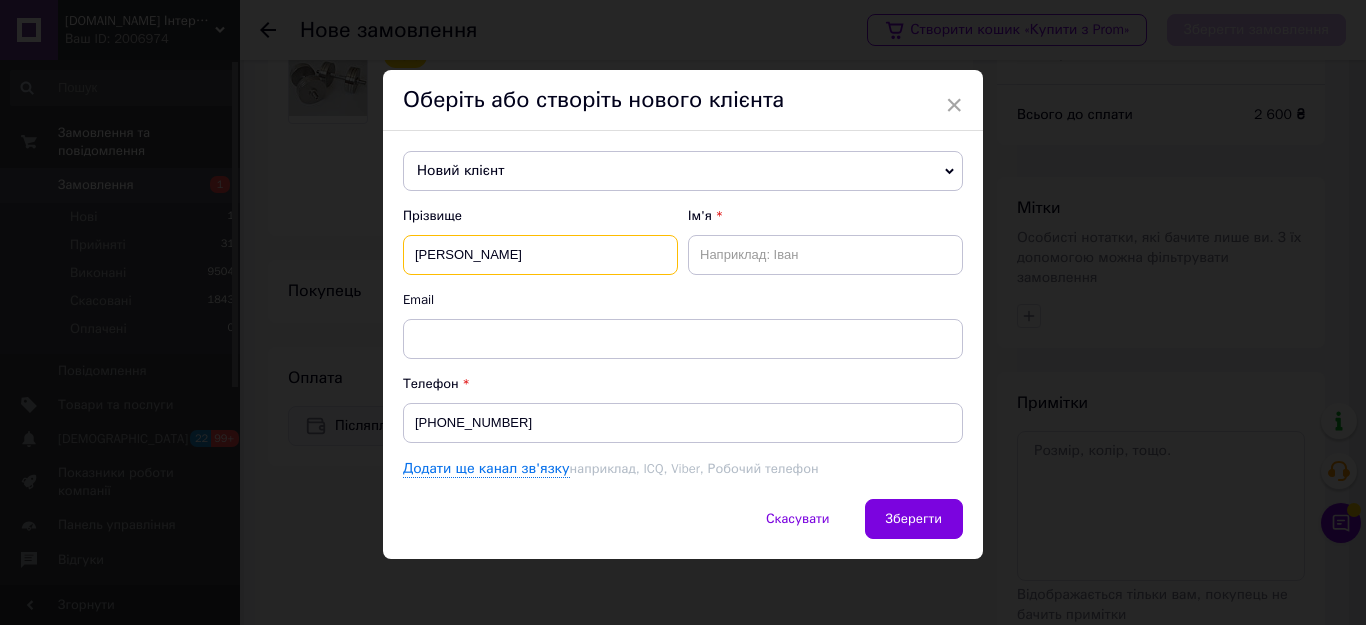 click on "Когутенко Дмитро" at bounding box center (540, 255) 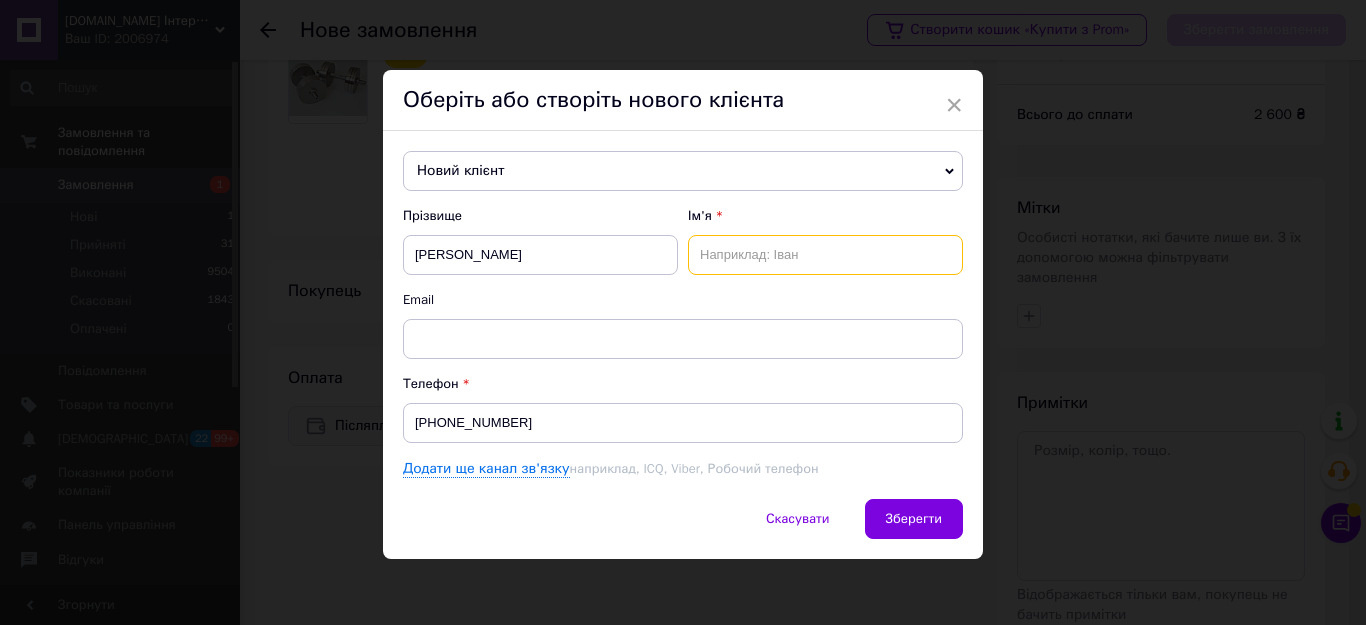 click at bounding box center (825, 255) 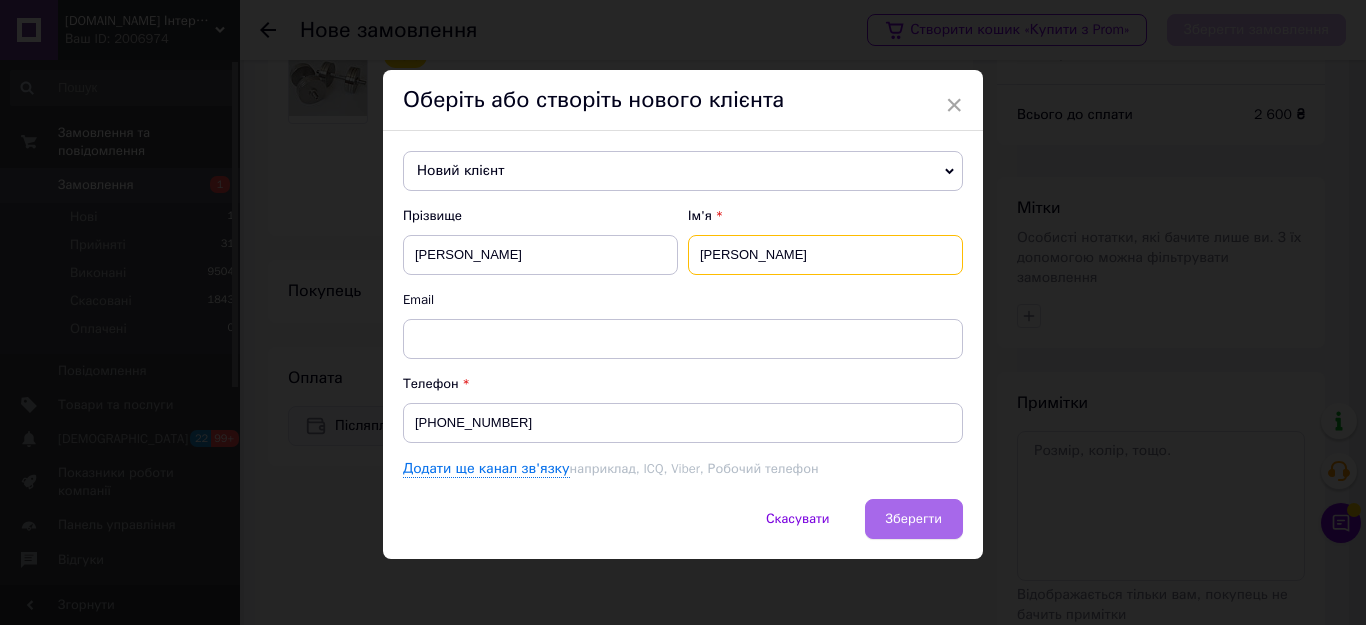 type on "Дмитро" 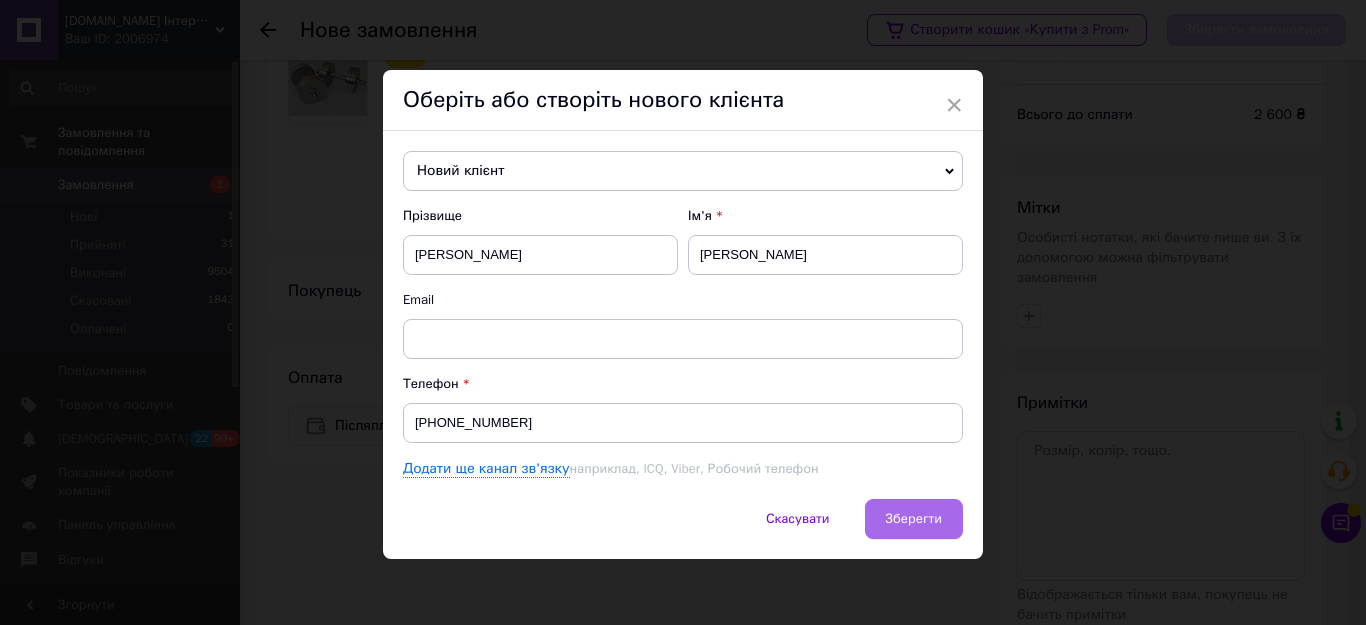 click on "Зберегти" at bounding box center (914, 518) 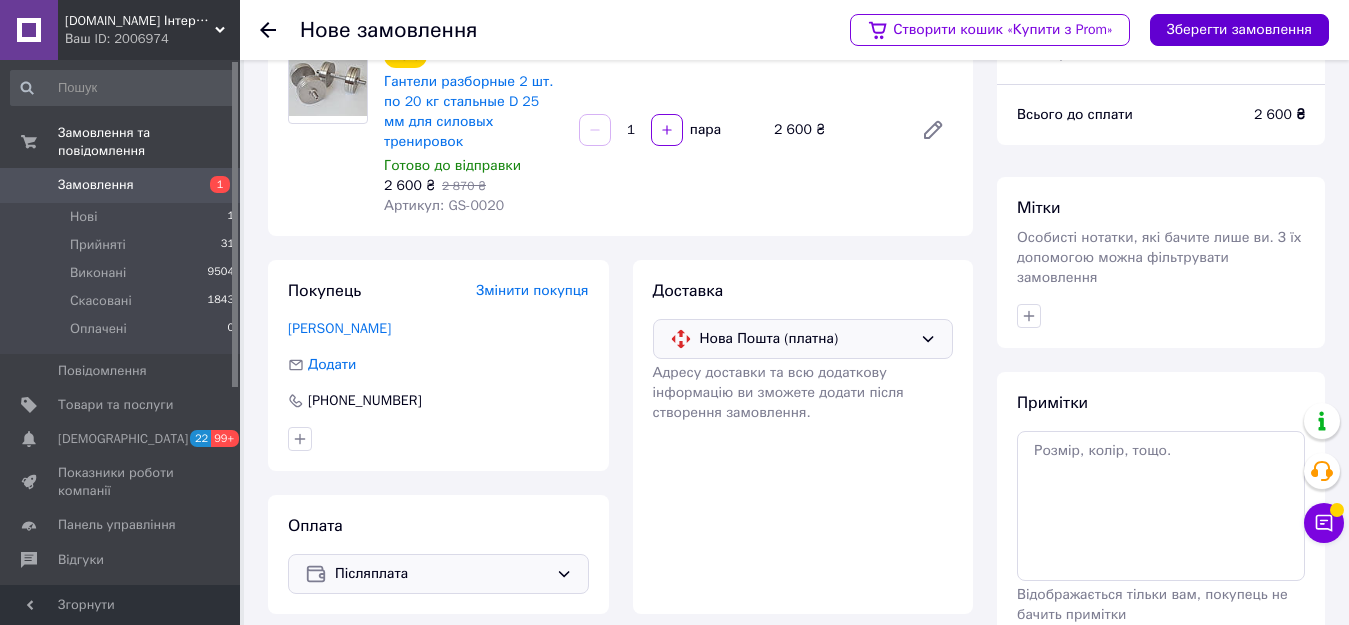 click on "Зберегти замовлення" at bounding box center (1239, 30) 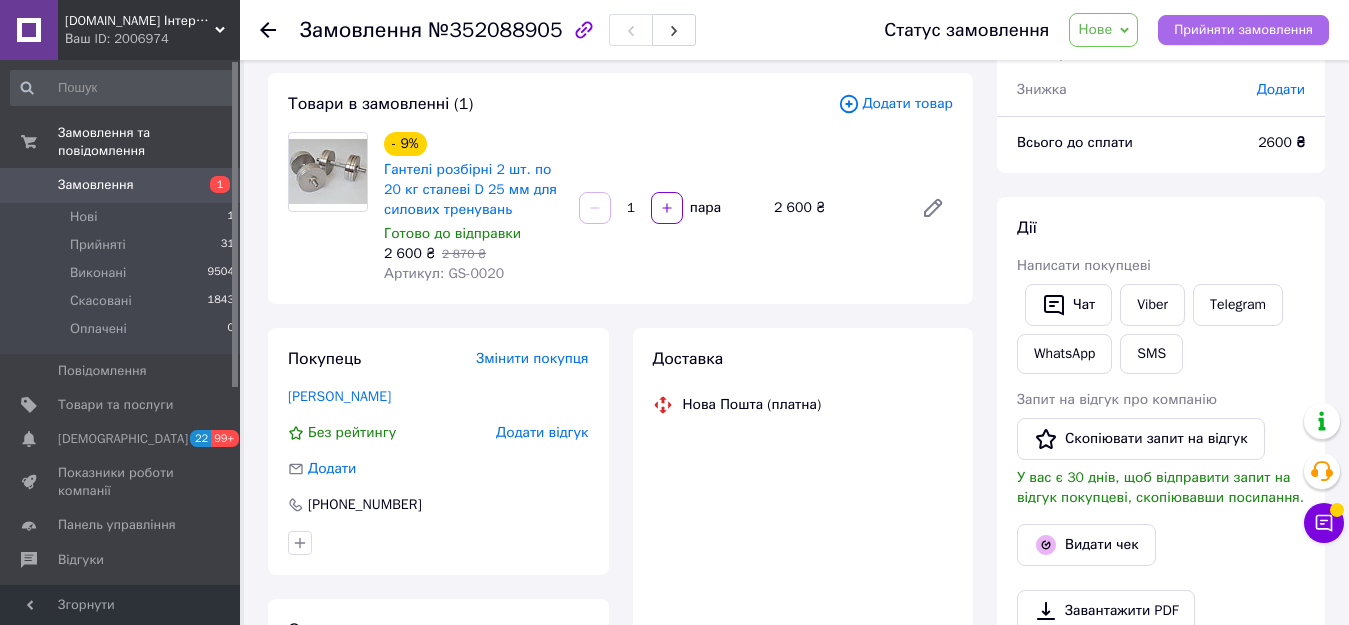 click on "Прийняти замовлення" at bounding box center [1243, 30] 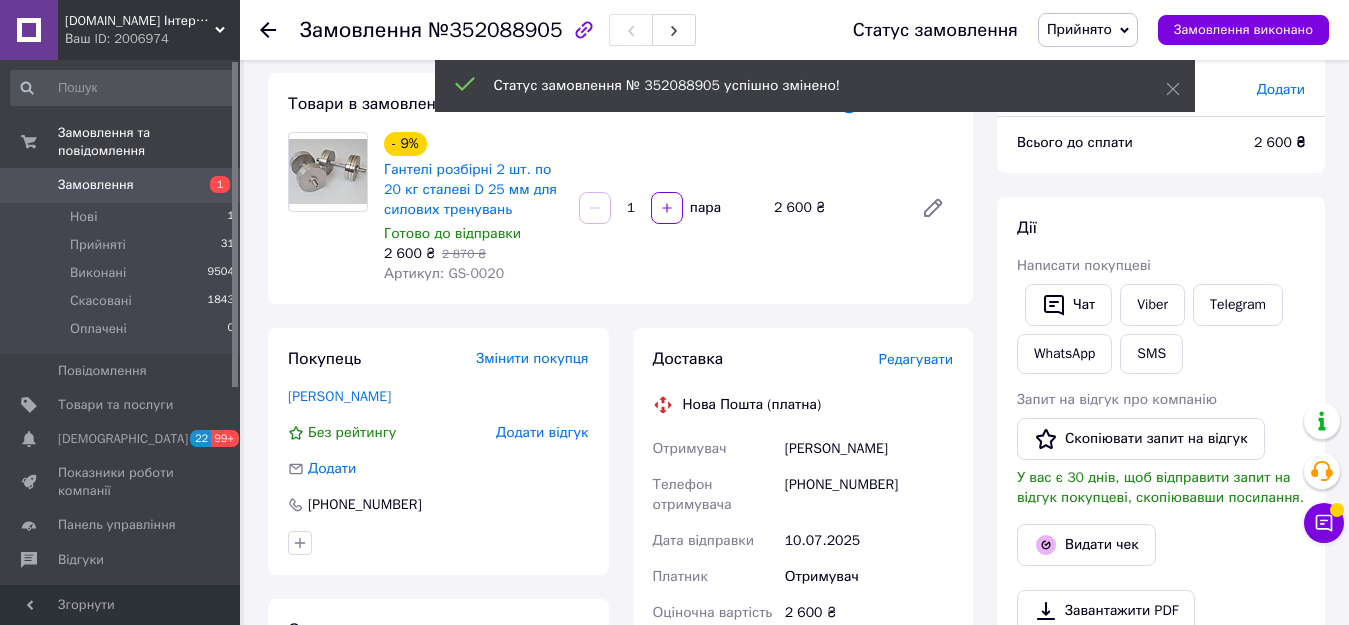 click on "Редагувати" at bounding box center [916, 359] 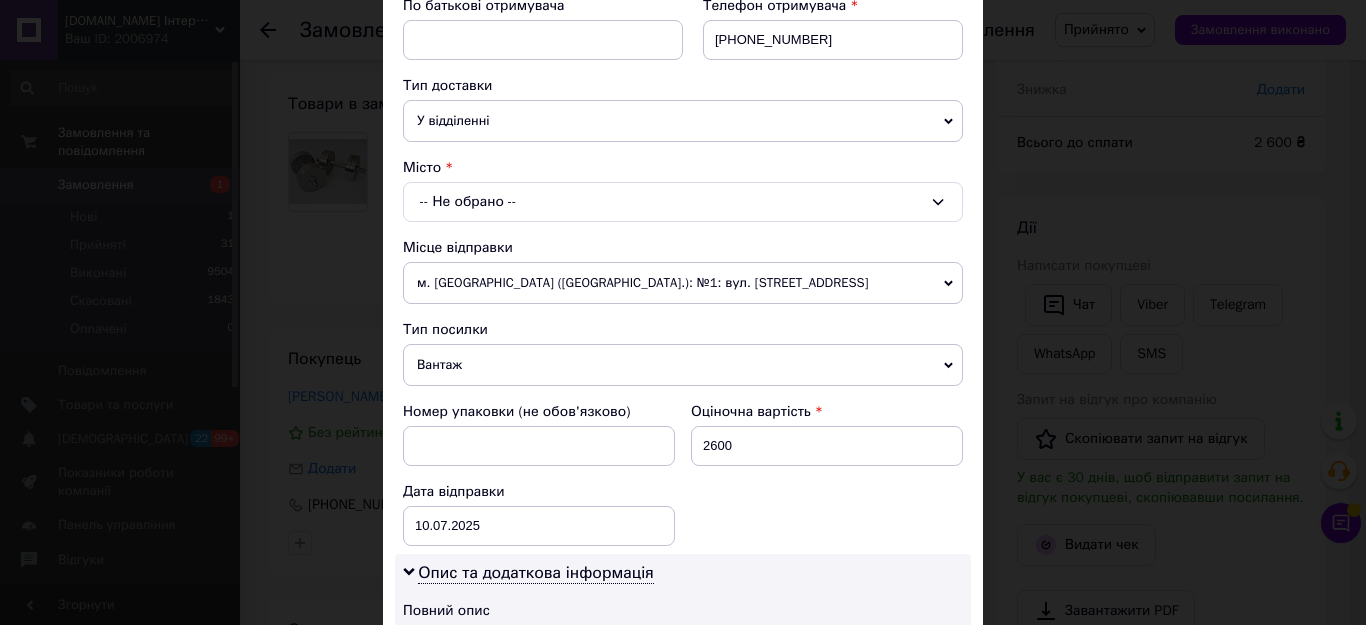 scroll, scrollTop: 400, scrollLeft: 0, axis: vertical 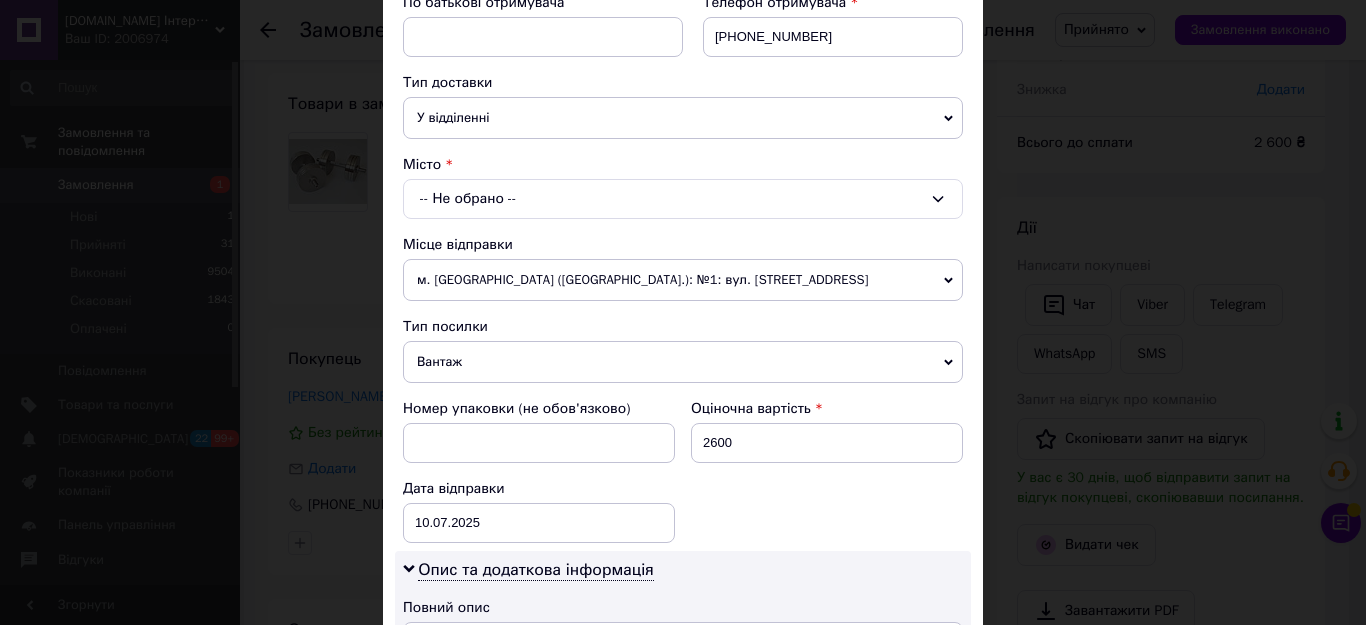 click on "-- Не обрано --" at bounding box center (683, 199) 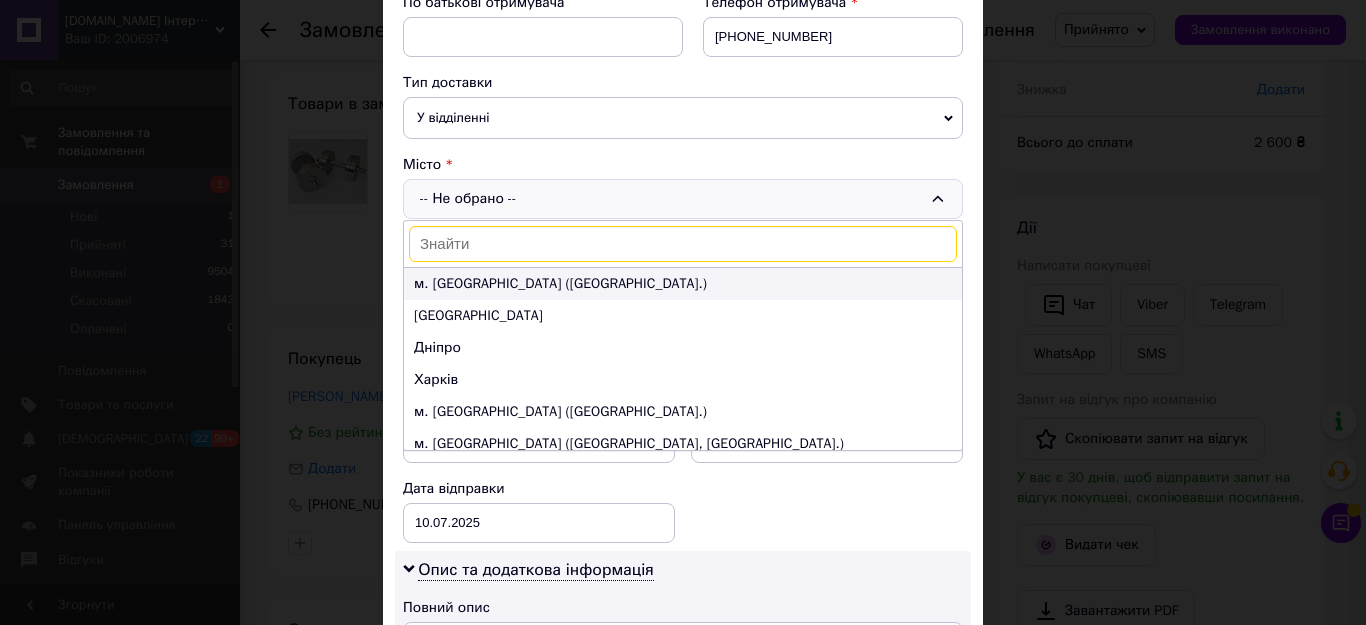 click on "м. Київ (Київська обл.)" at bounding box center [683, 284] 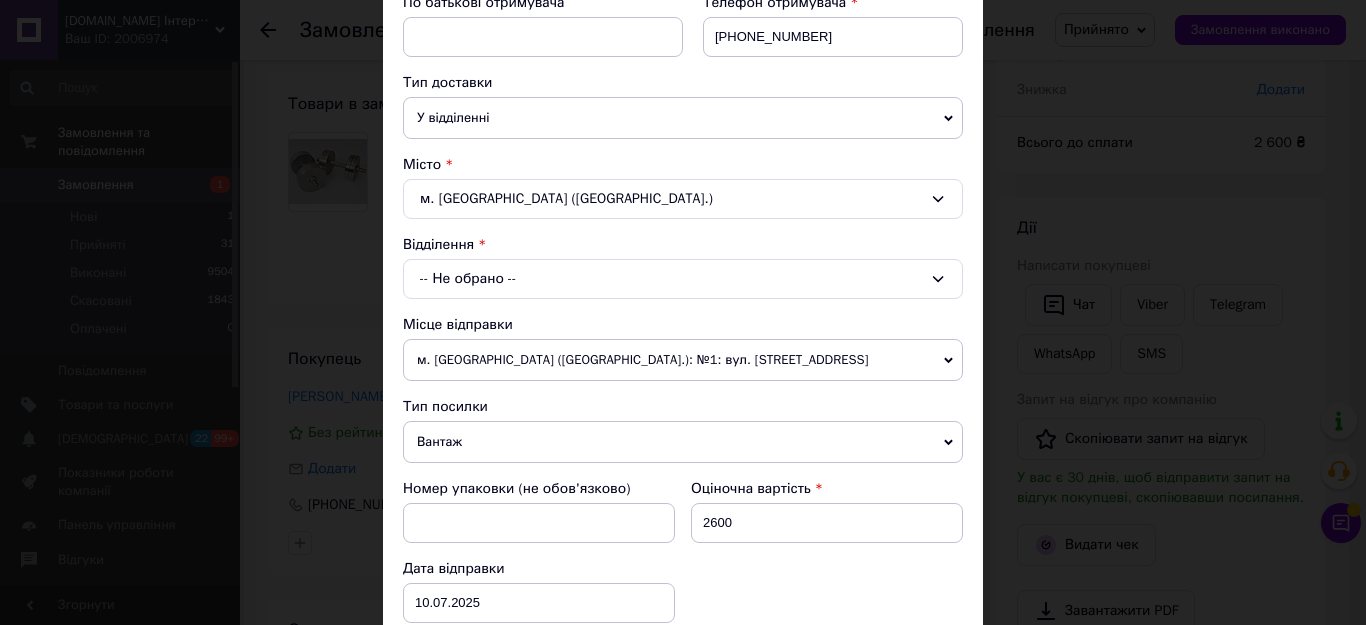 click on "-- Не обрано --" at bounding box center [683, 279] 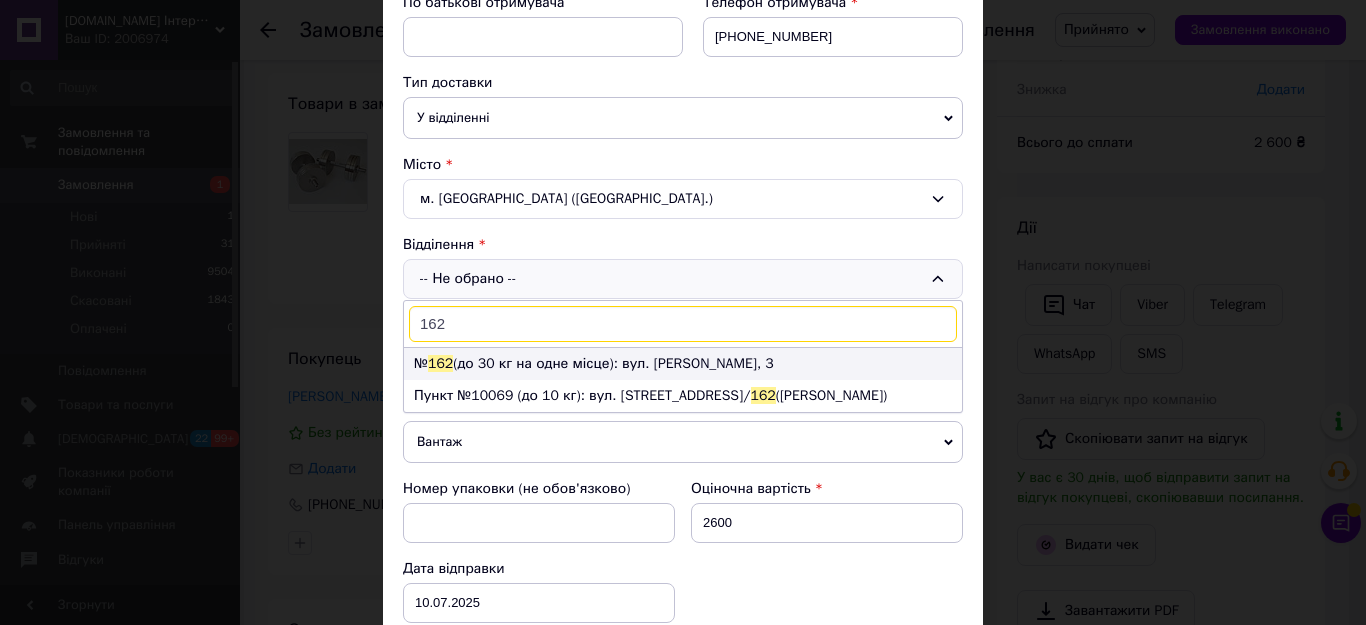 type on "162" 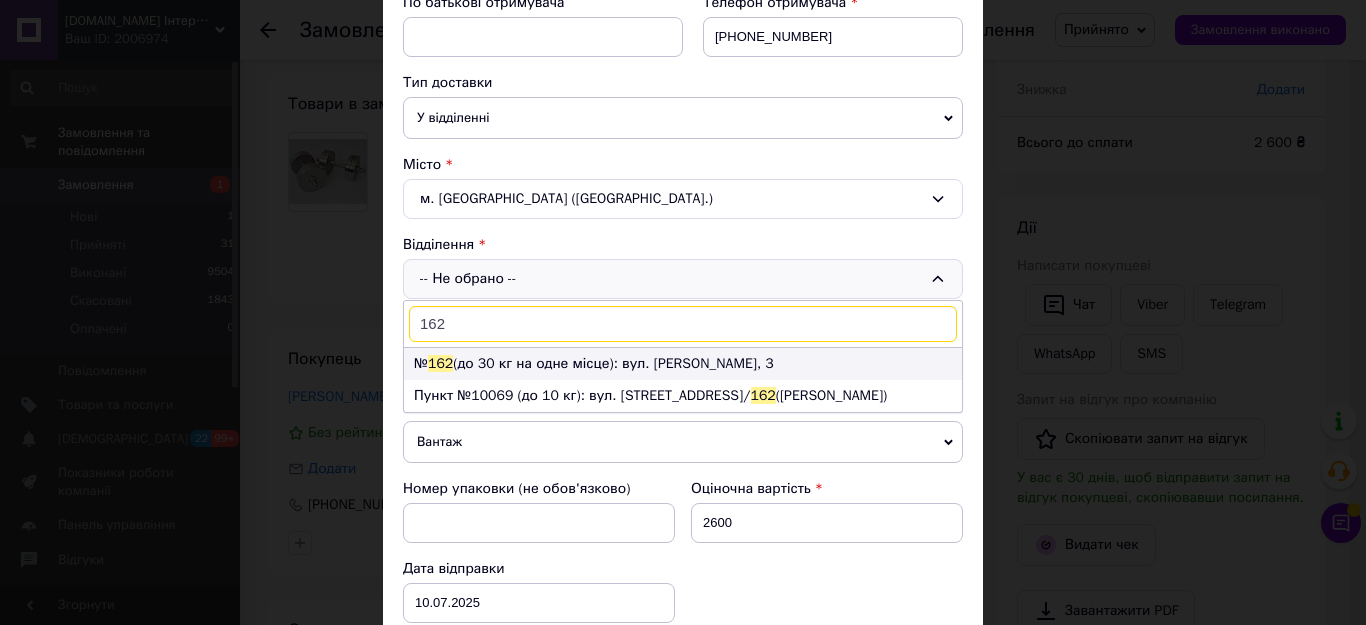 click on "№ 162  (до 30 кг на одне місце): вул. Михайла Котельникова, 3" at bounding box center (683, 364) 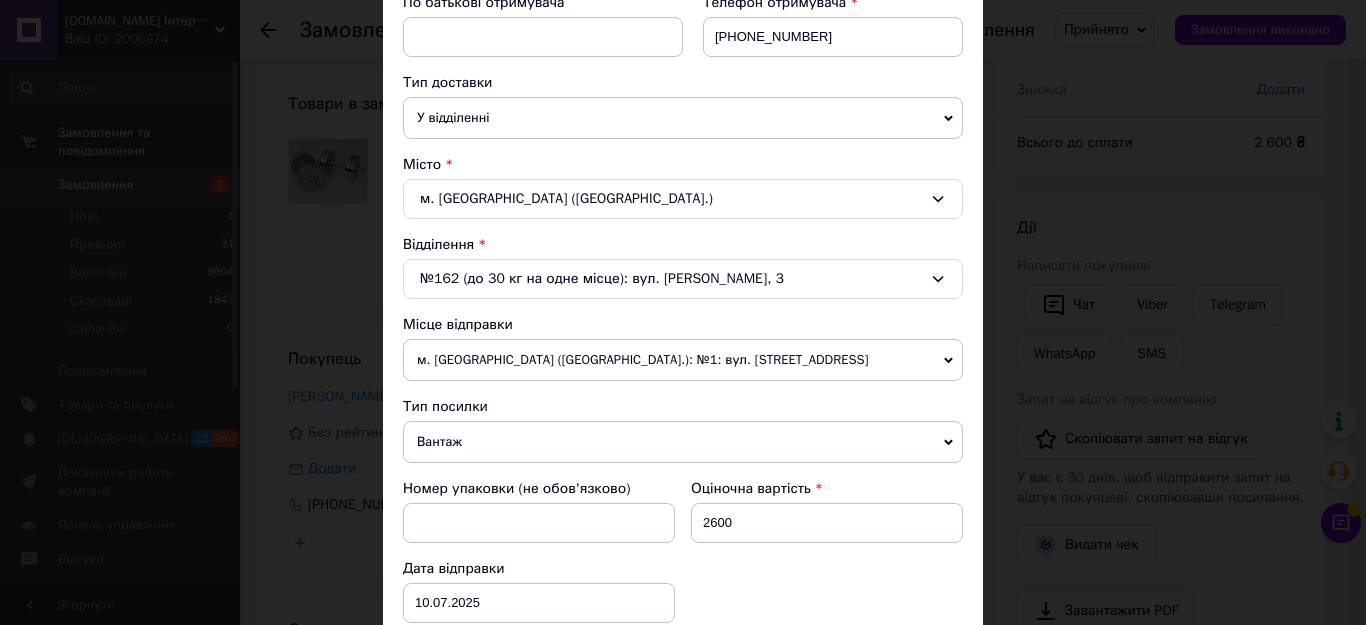 click on "Номер упаковки (не обов'язково) Оціночна вартість 2600 Дата відправки 10.07.2025 < 2025 > < Июль > Пн Вт Ср Чт Пт Сб Вс 30 1 2 3 4 5 6 7 8 9 10 11 12 13 14 15 16 17 18 19 20 21 22 23 24 25 26 27 28 29 30 31 1 2 3 4 5 6 7 8 9 10" at bounding box center [683, 551] 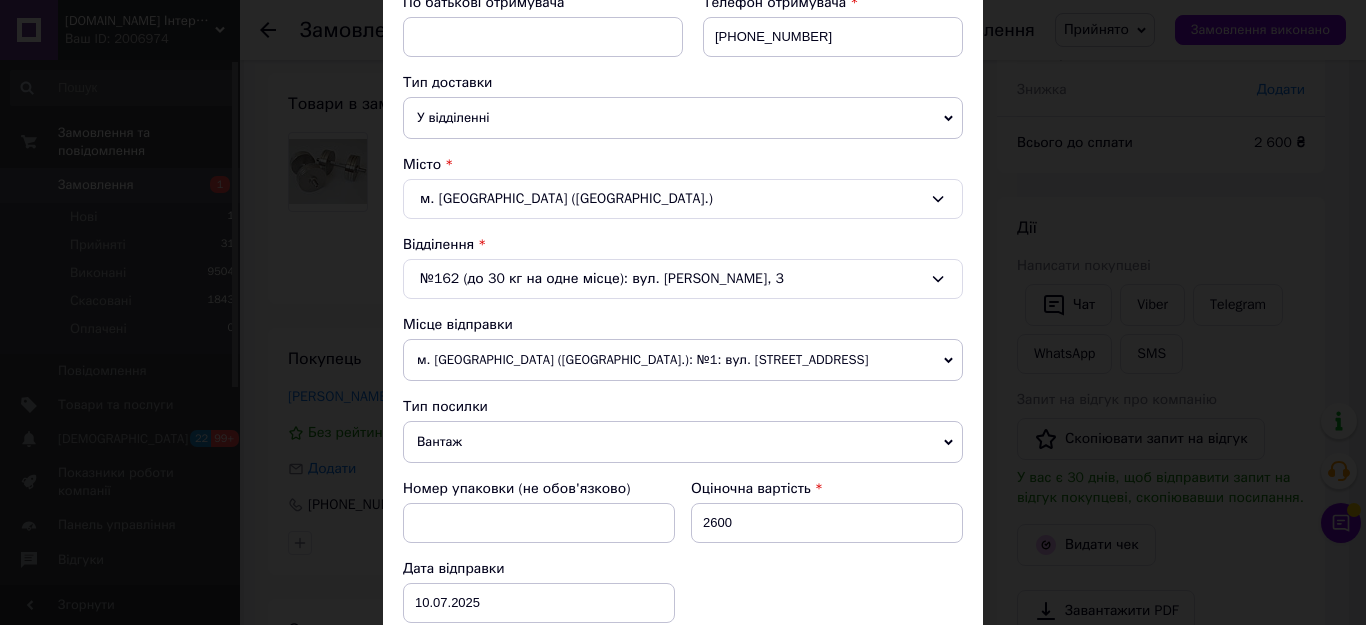 click on "м. [GEOGRAPHIC_DATA] ([GEOGRAPHIC_DATA].): №1: вул. [STREET_ADDRESS]" at bounding box center (683, 360) 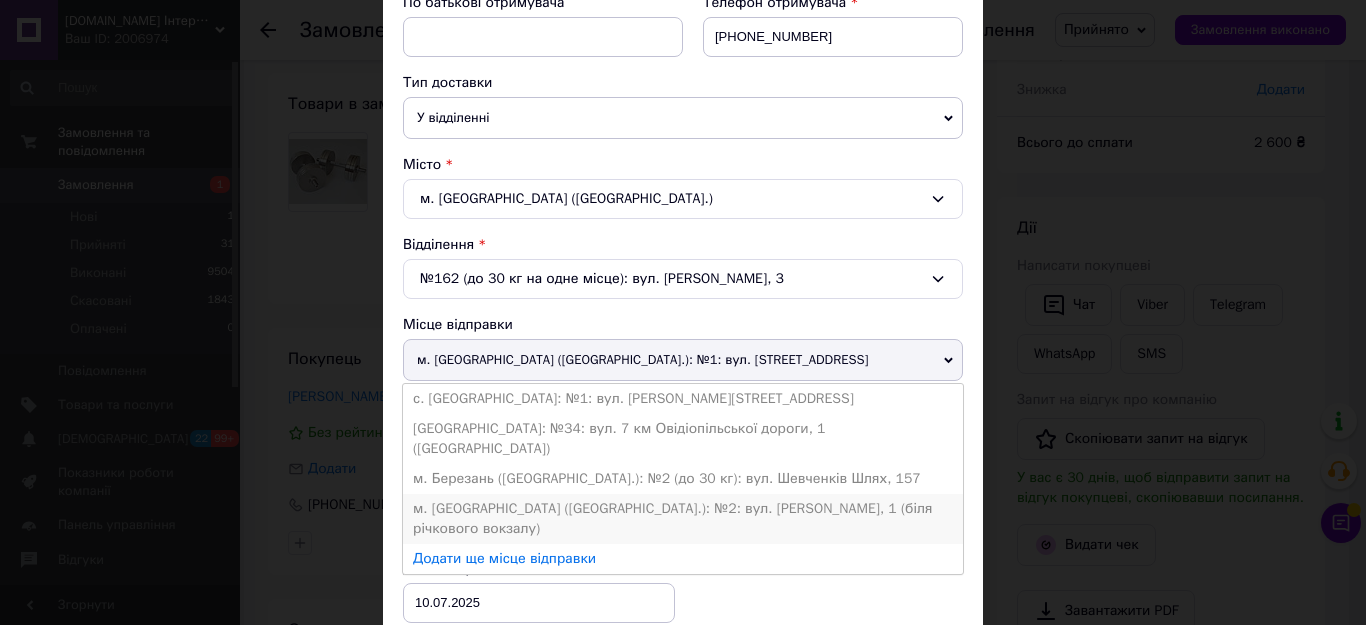 click on "м. [GEOGRAPHIC_DATA] ([GEOGRAPHIC_DATA].): №2: вул. [PERSON_NAME], 1 (біля річкового вокзалу)" at bounding box center (683, 519) 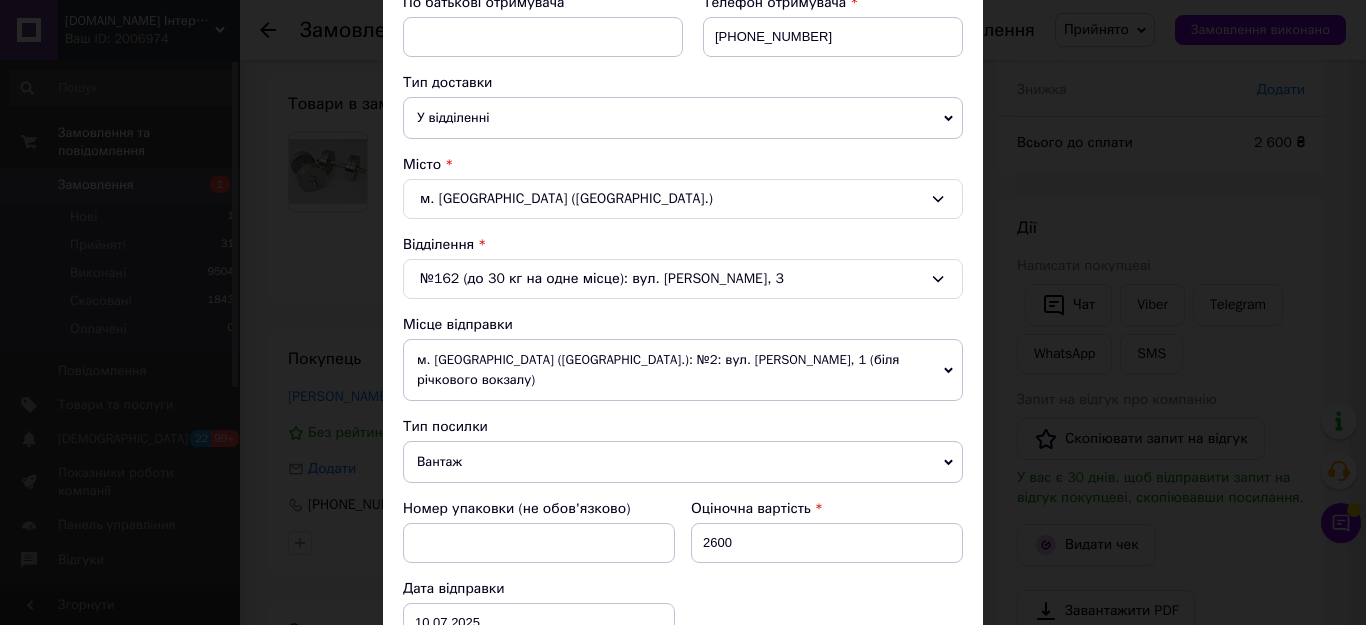 click on "Номер упаковки (не обов'язково) Оціночна вартість 2600 Дата відправки 10.07.2025 < 2025 > < Июль > Пн Вт Ср Чт Пт Сб Вс 30 1 2 3 4 5 6 7 8 9 10 11 12 13 14 15 16 17 18 19 20 21 22 23 24 25 26 27 28 29 30 31 1 2 3 4 5 6 7 8 9 10" at bounding box center [683, 571] 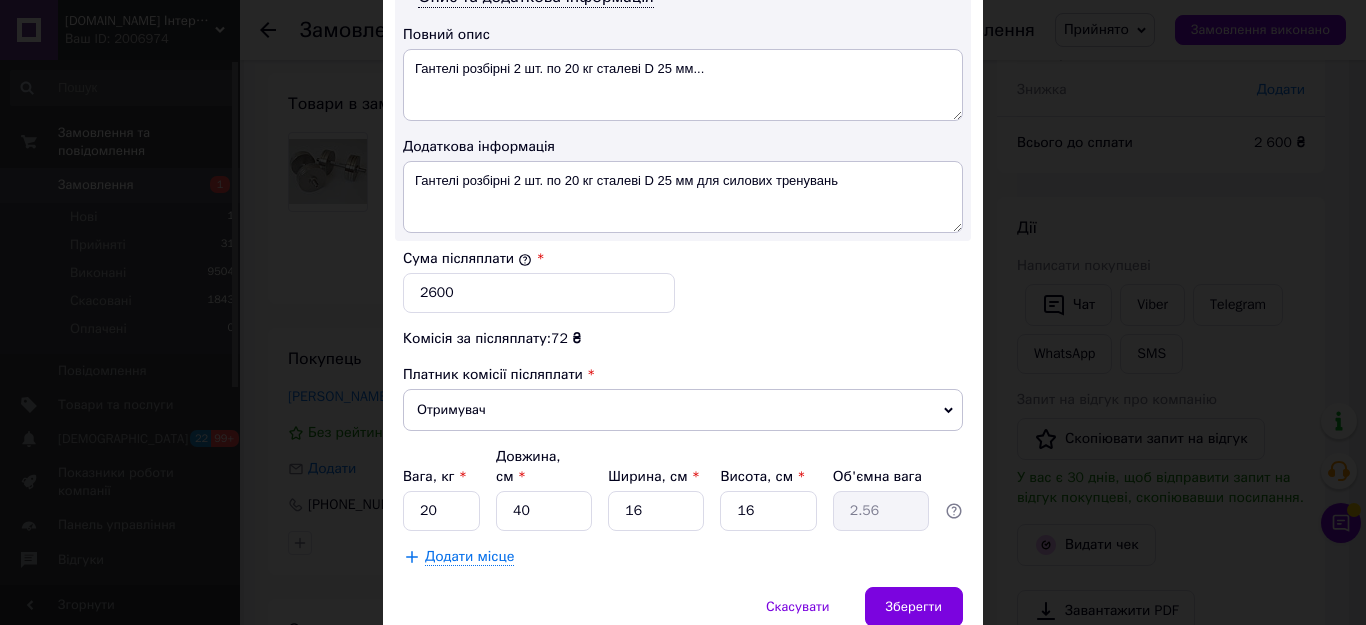 scroll, scrollTop: 1100, scrollLeft: 0, axis: vertical 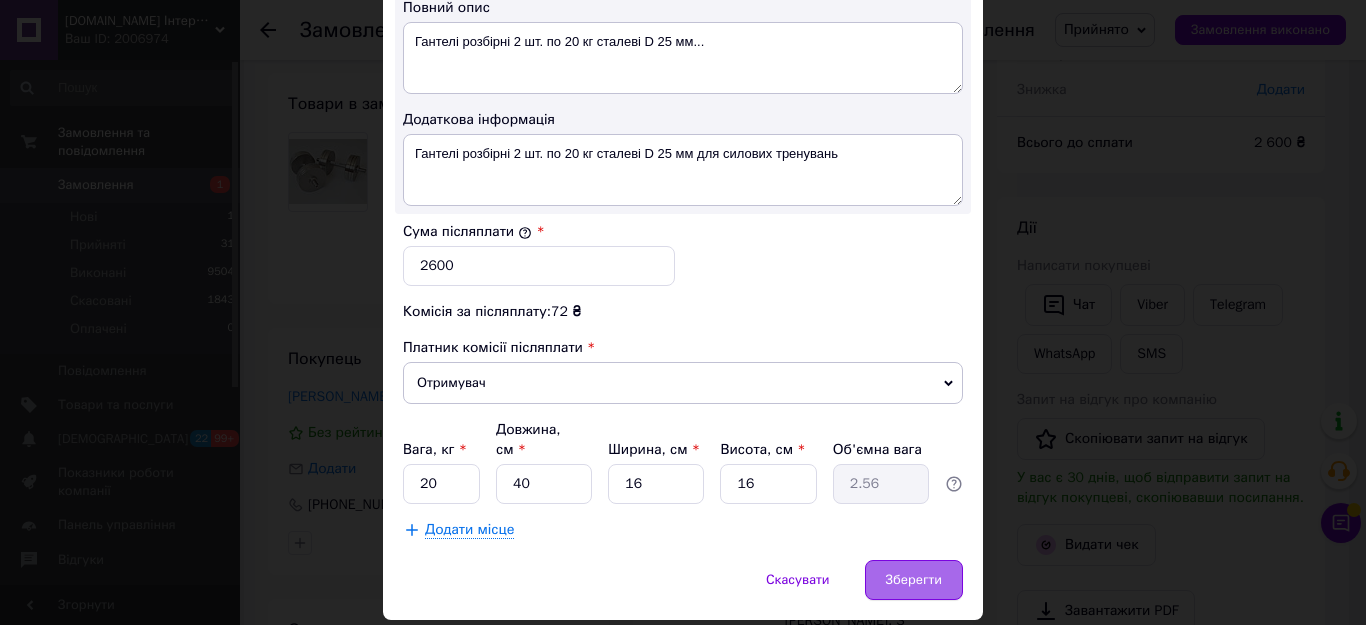 click on "Зберегти" at bounding box center [914, 580] 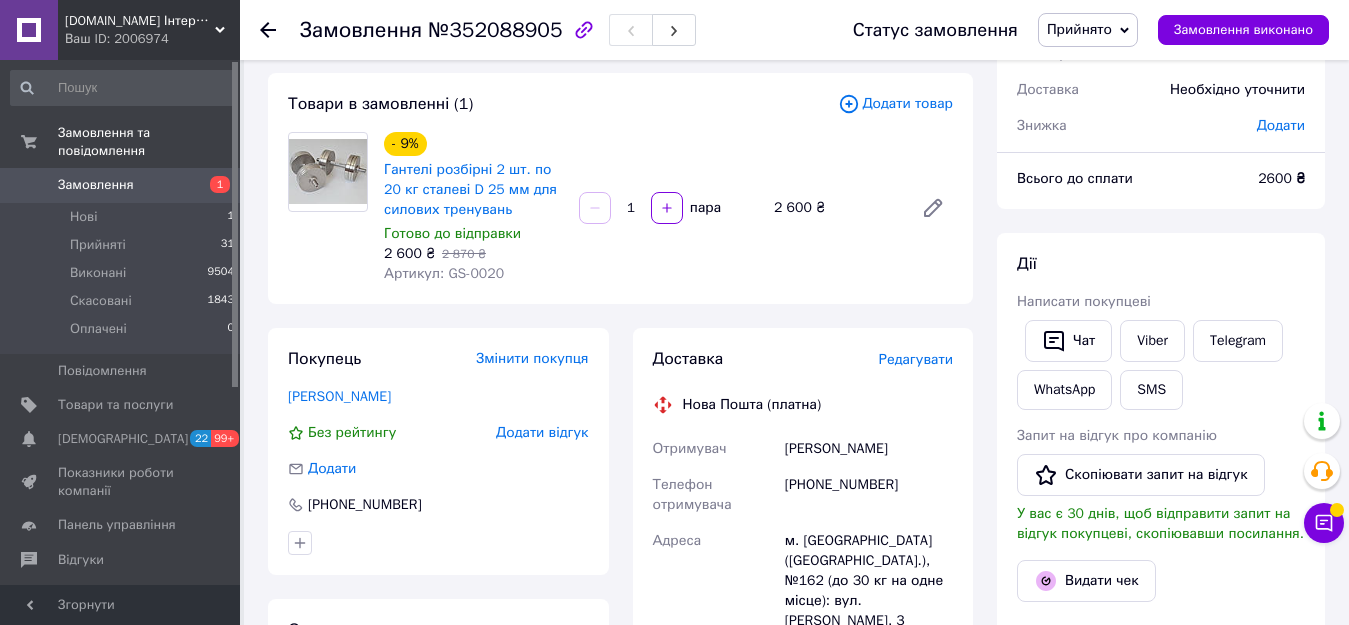 click on "Редагувати" at bounding box center (916, 359) 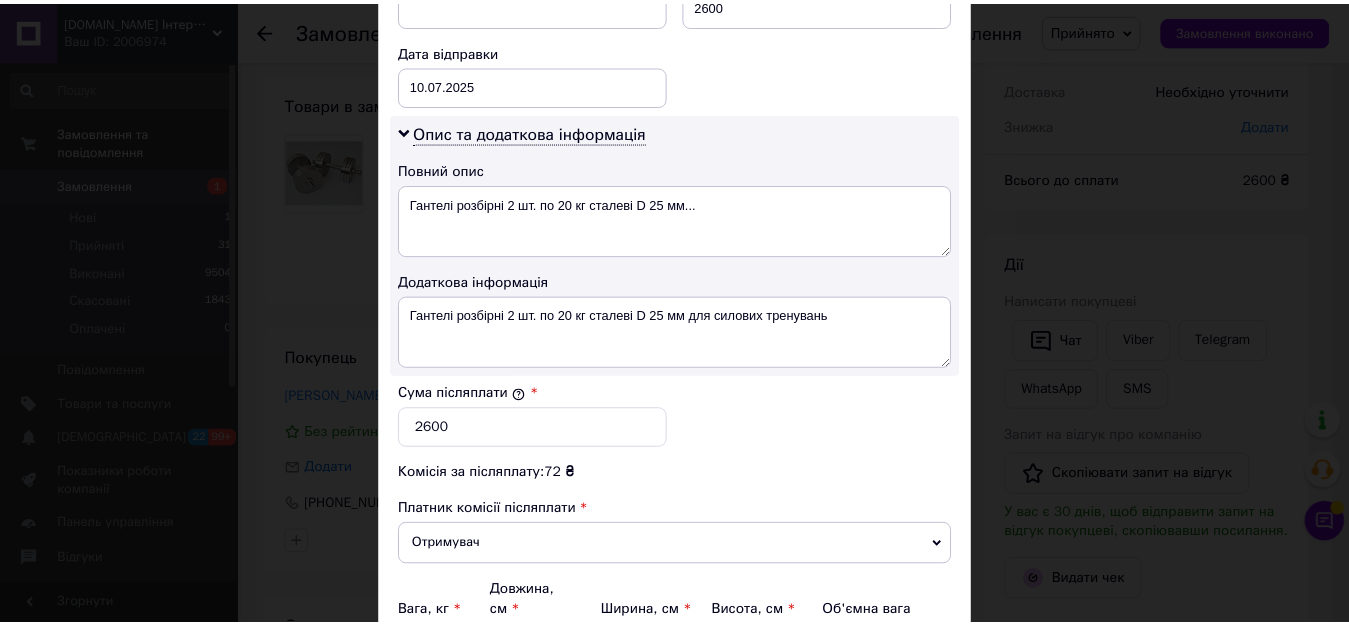 scroll, scrollTop: 1125, scrollLeft: 0, axis: vertical 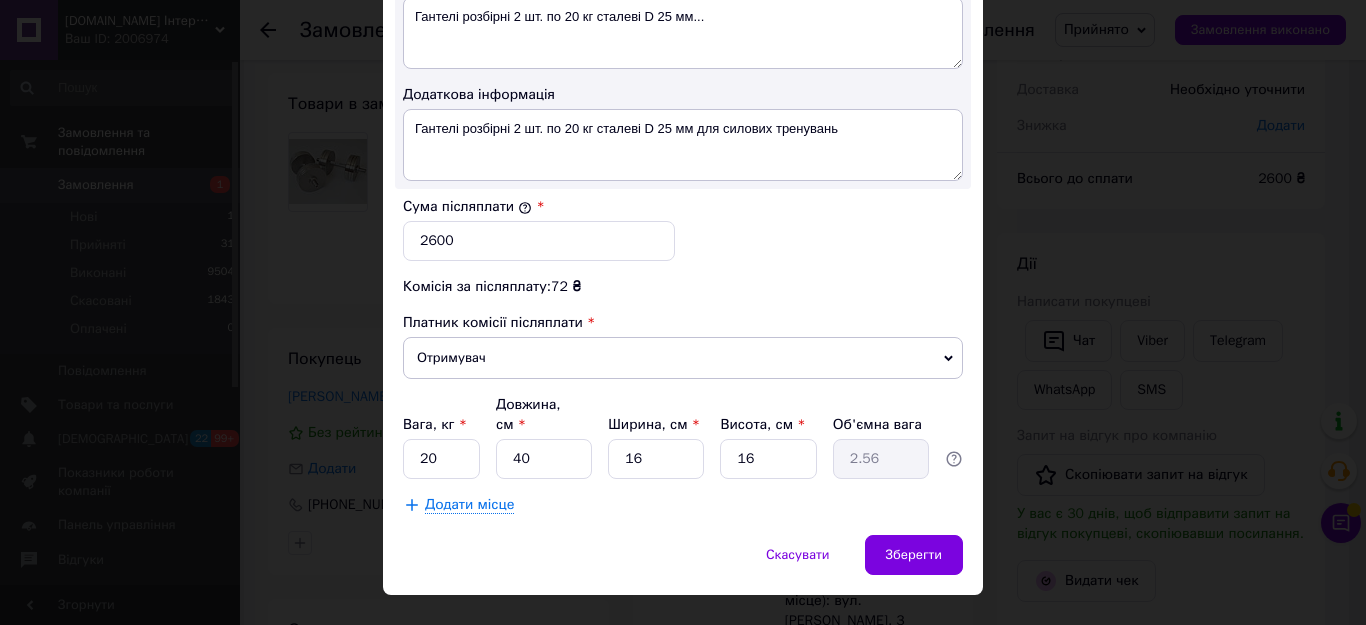 click on "Спосіб доставки Нова Пошта (платна) Платник Отримувач Відправник Прізвище отримувача Когутенко Ім'я отримувача Дмитро По батькові отримувача Телефон отримувача +380667269434 Тип доставки У відділенні Кур'єром В поштоматі Місто м. Київ (Київська обл.) Відділення №162 (до 30 кг на одне місце): вул. Михайла Котельникова, 3 Місце відправки м. Черкаси (Черкаська обл.): №2: вул. Юрія Іллєнка, 1 (біля річкового вокзалу) м. Березань (Київська обл.): №1: вул. Індустріальна, 48 с. Руська Поляна: №1: вул. Шраменка, 34 Одеса: №34: вул. 7 км Овідіопільської дороги, 1 (Епіцентр) Тип посилки 2600 < >" at bounding box center [683, -230] 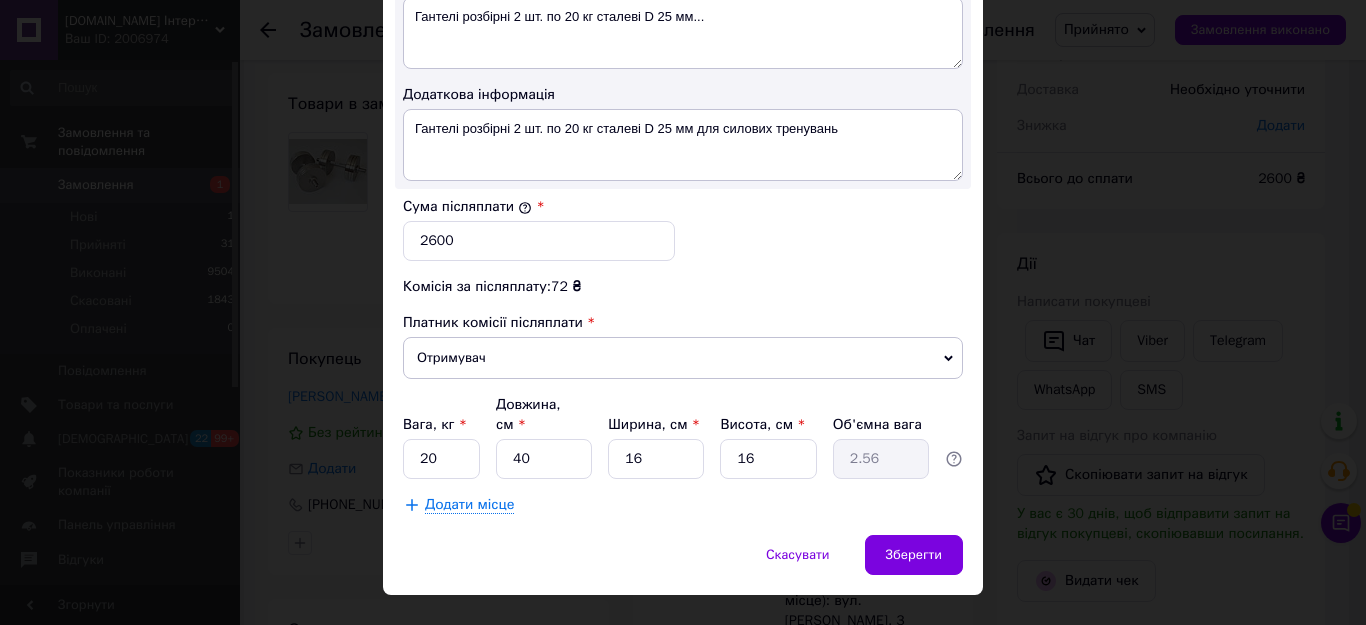 click on "Додати місце" at bounding box center [469, 505] 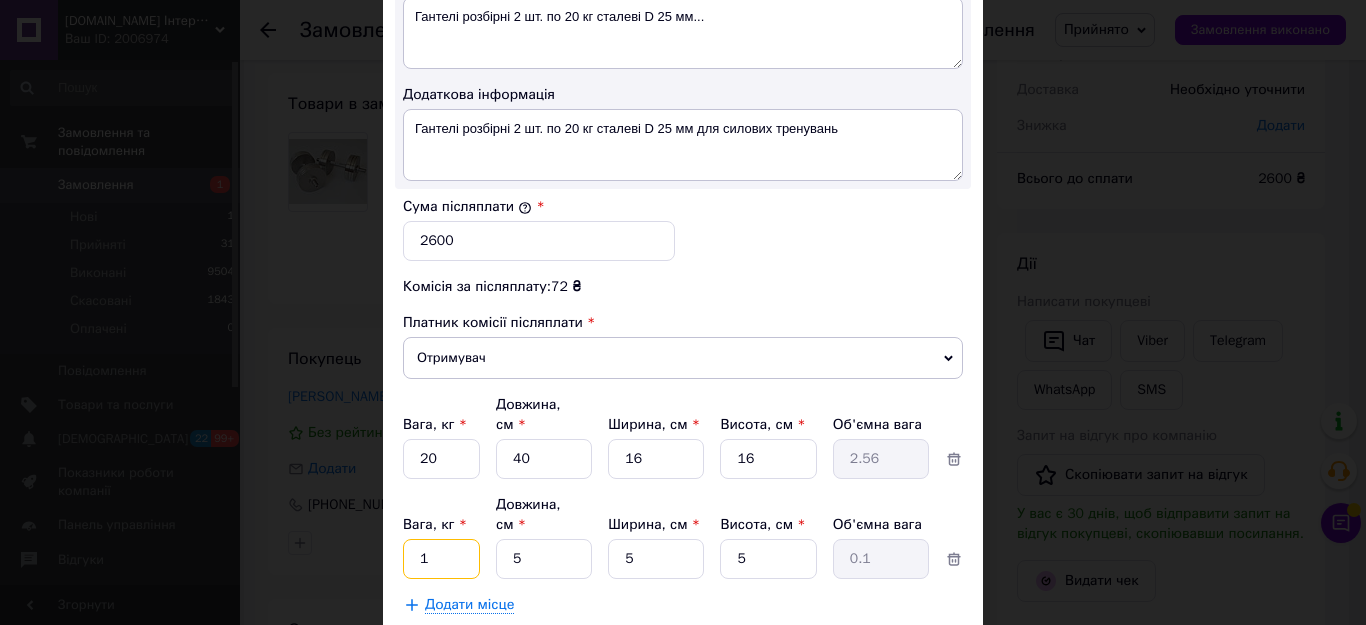 click on "1" at bounding box center [441, 459] 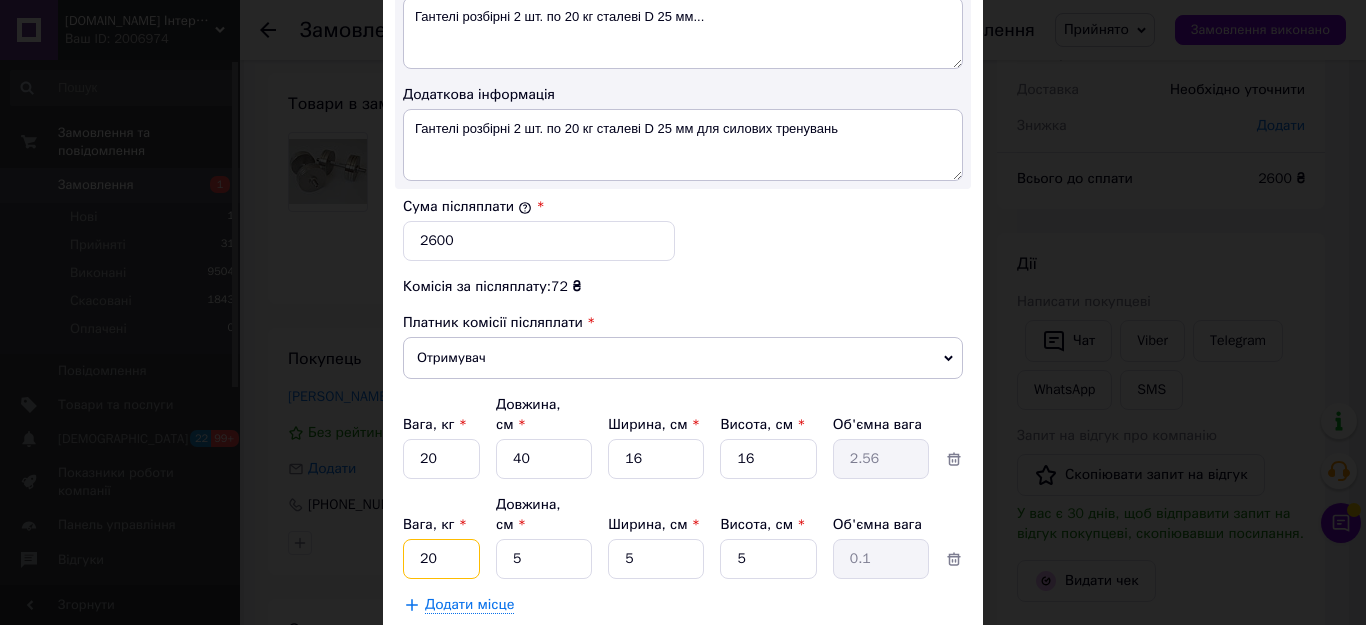 type on "20" 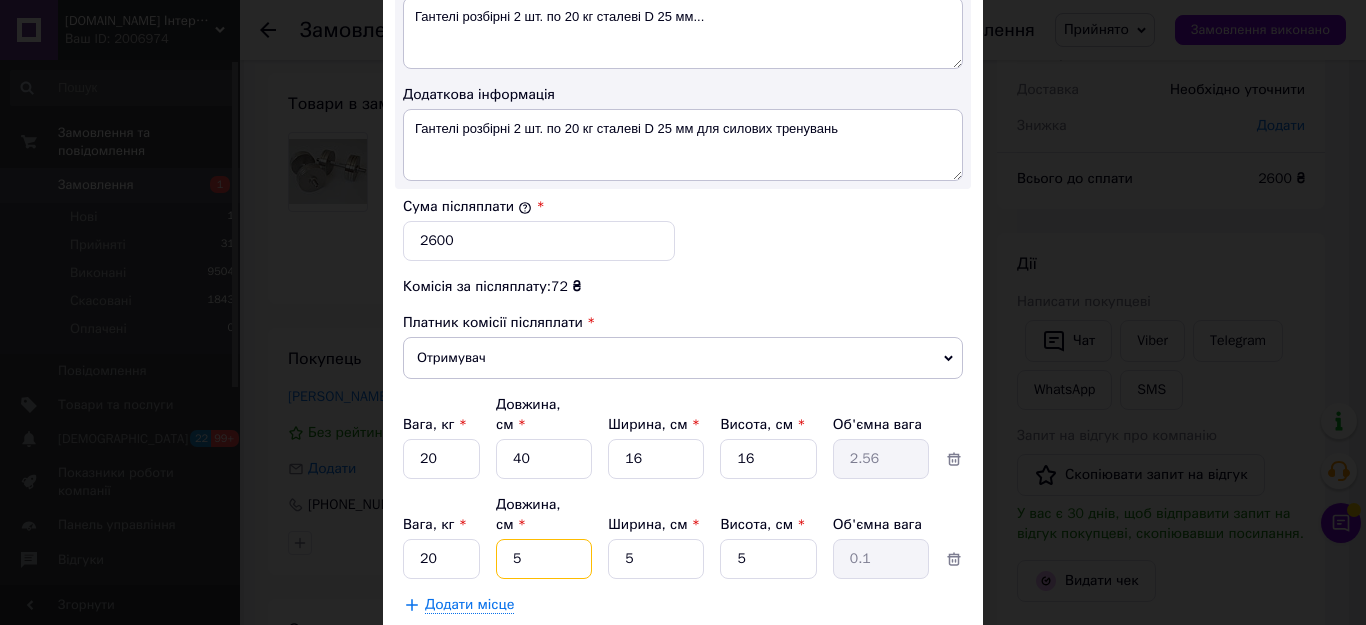 click on "5" at bounding box center [544, 459] 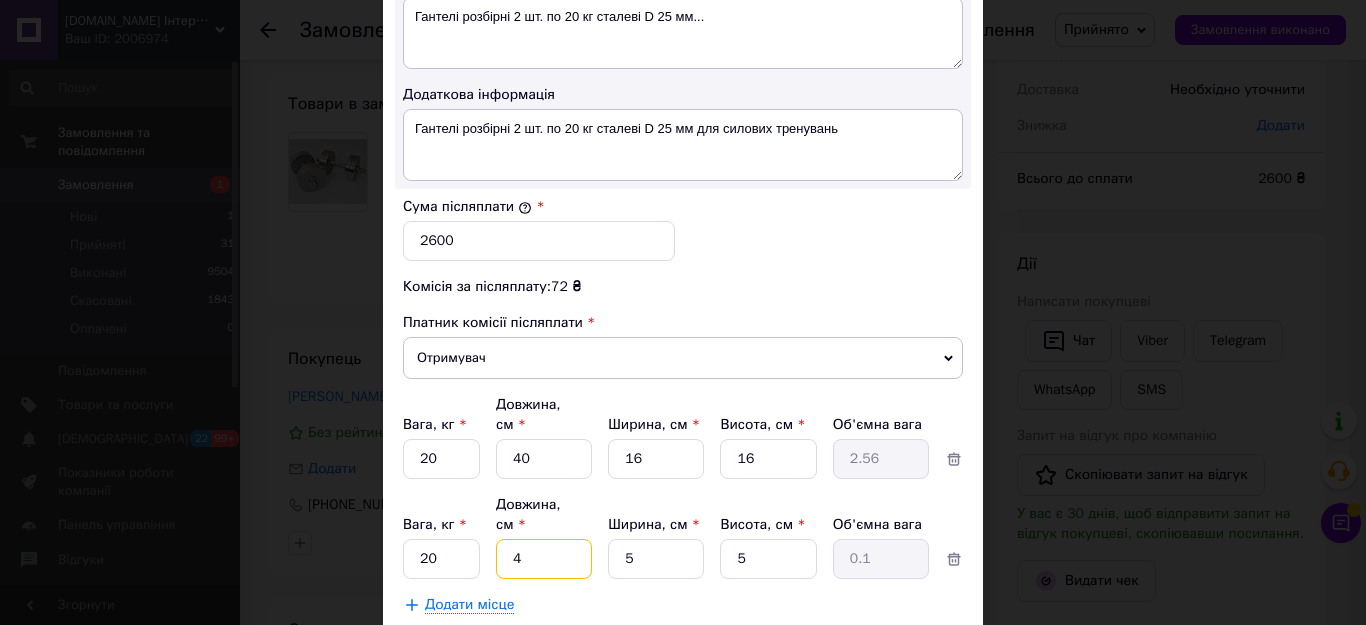 type on "44" 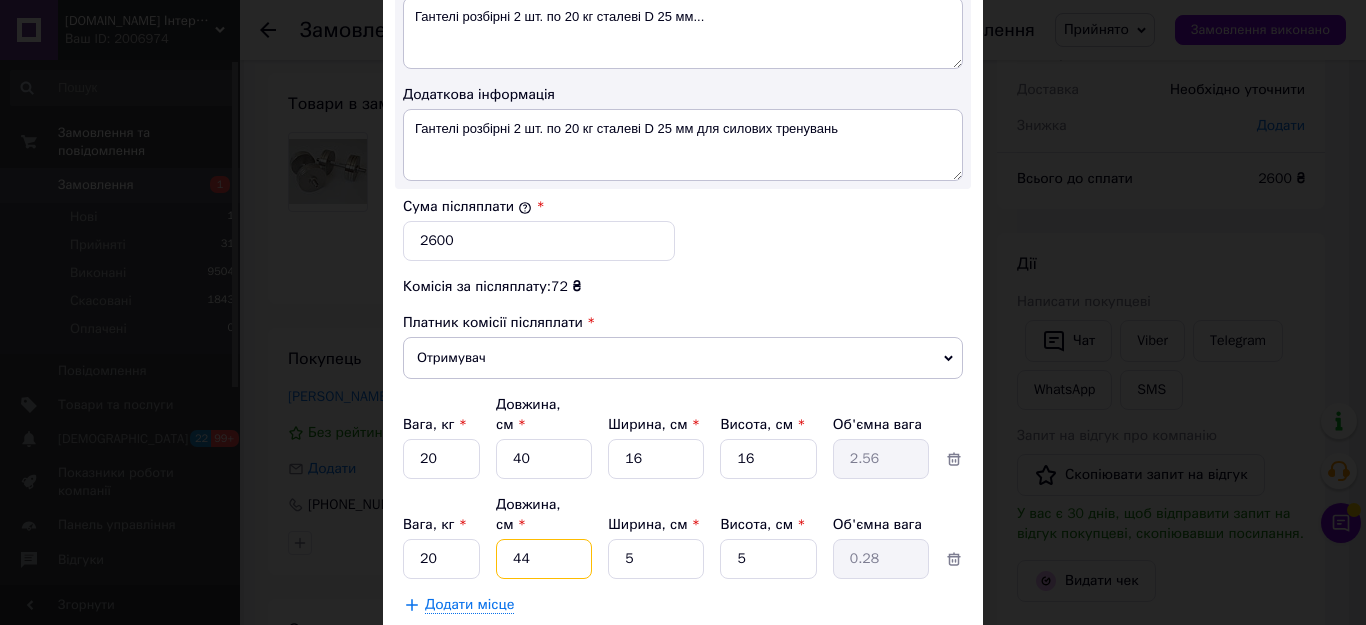 type on "44" 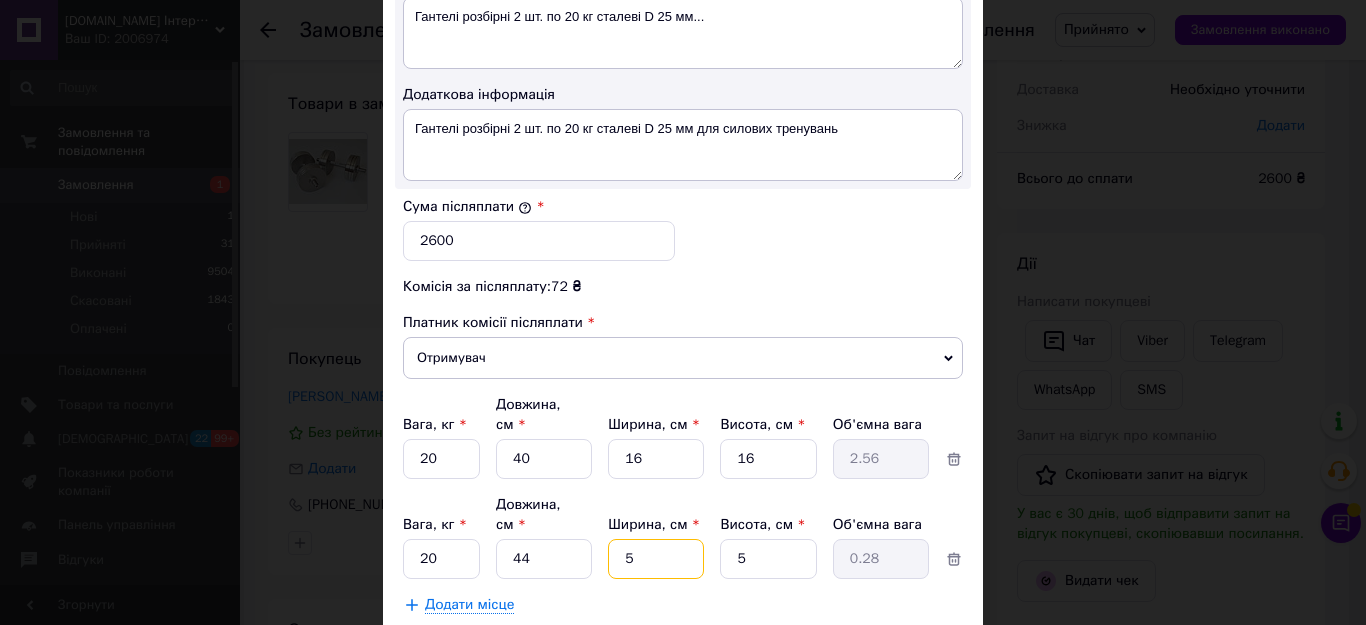 click on "5" at bounding box center (656, 459) 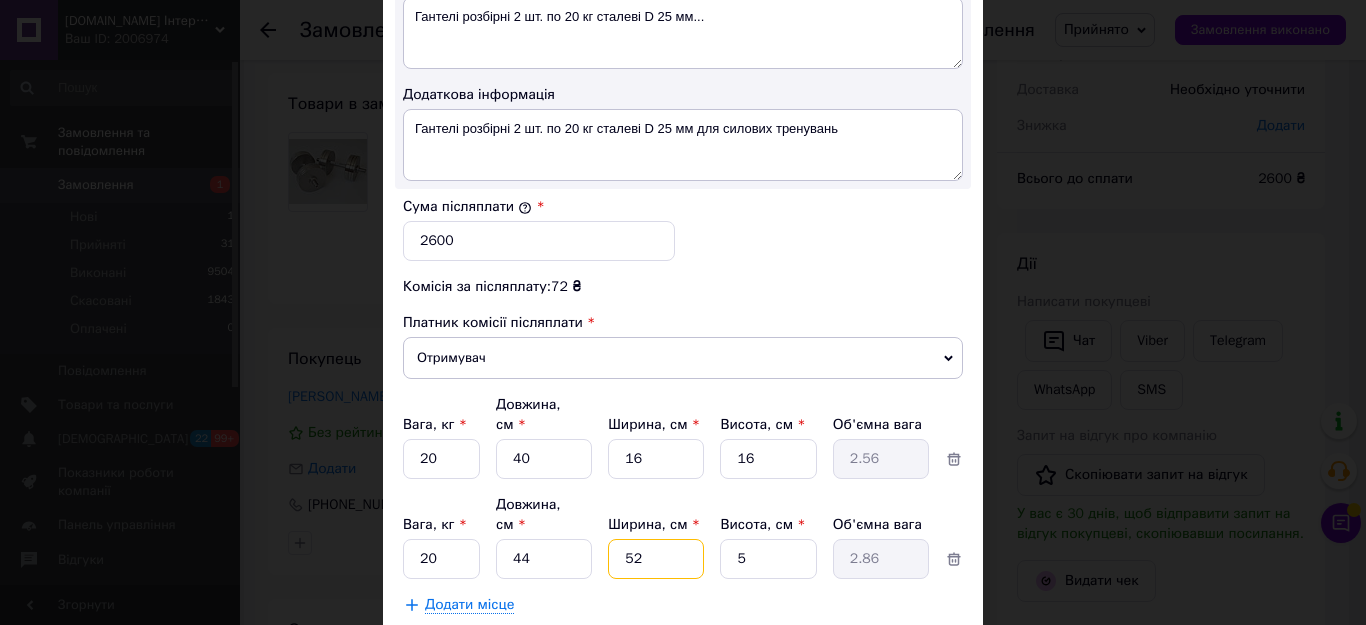 type on "522" 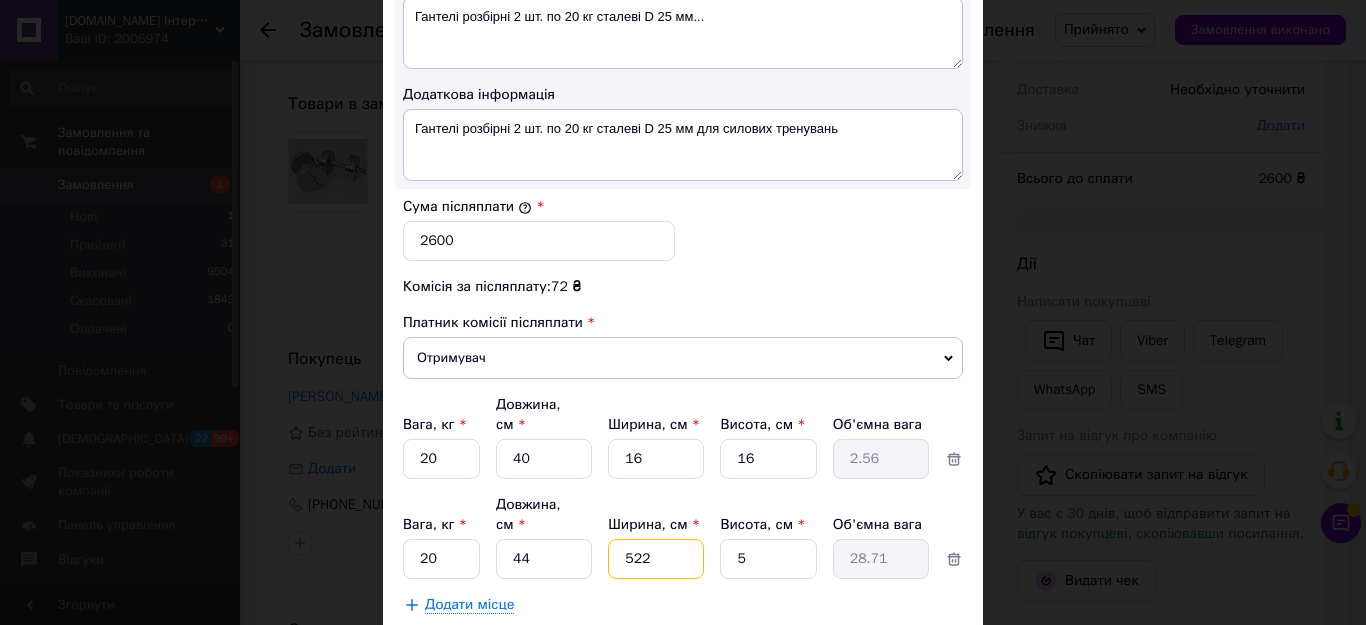 type on "522" 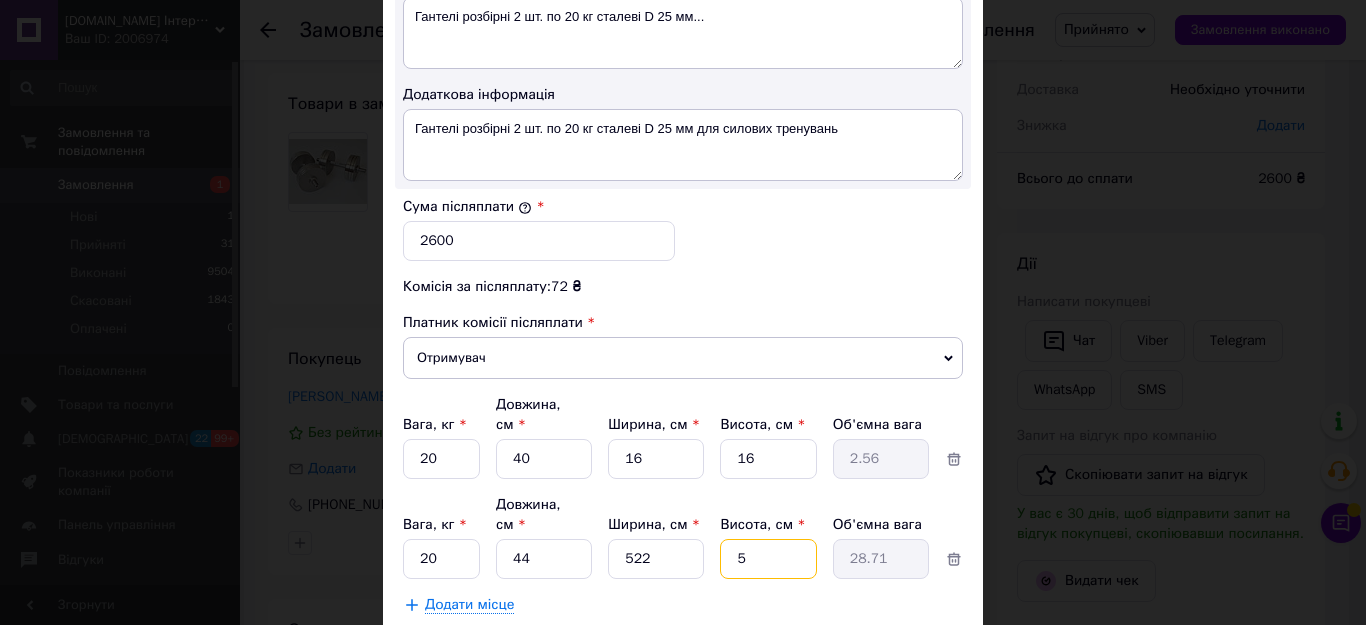 click on "5" at bounding box center [768, 459] 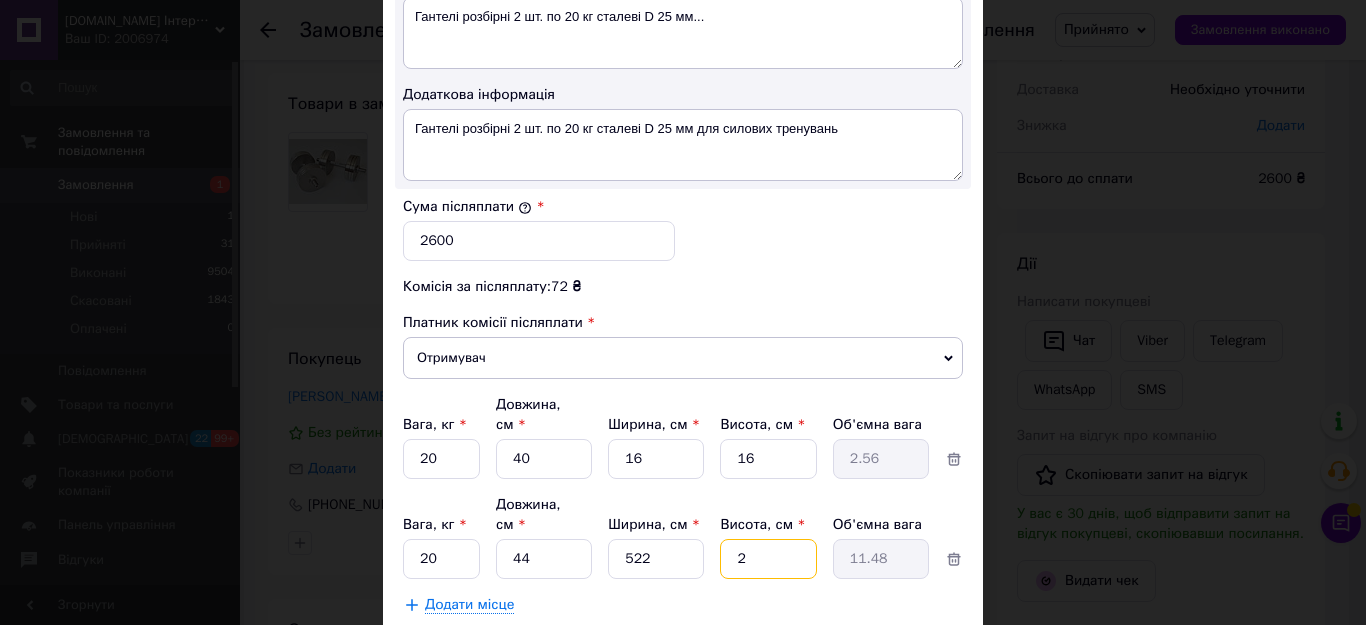 type on "22" 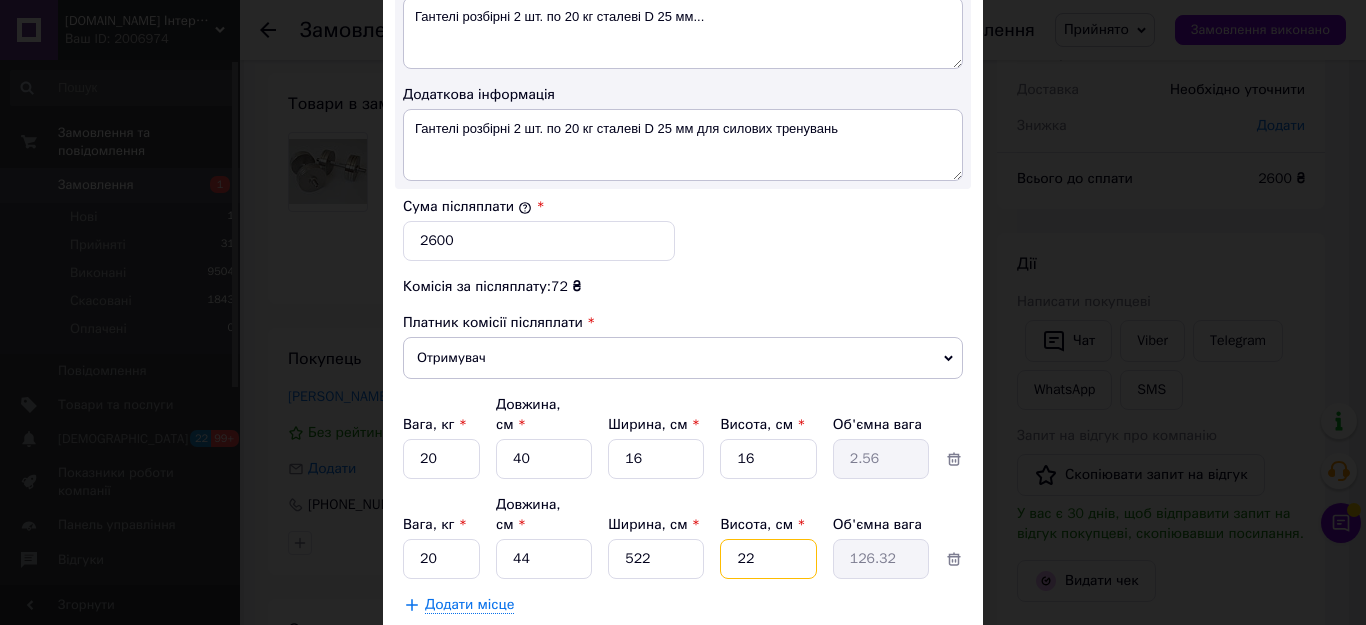 type on "22" 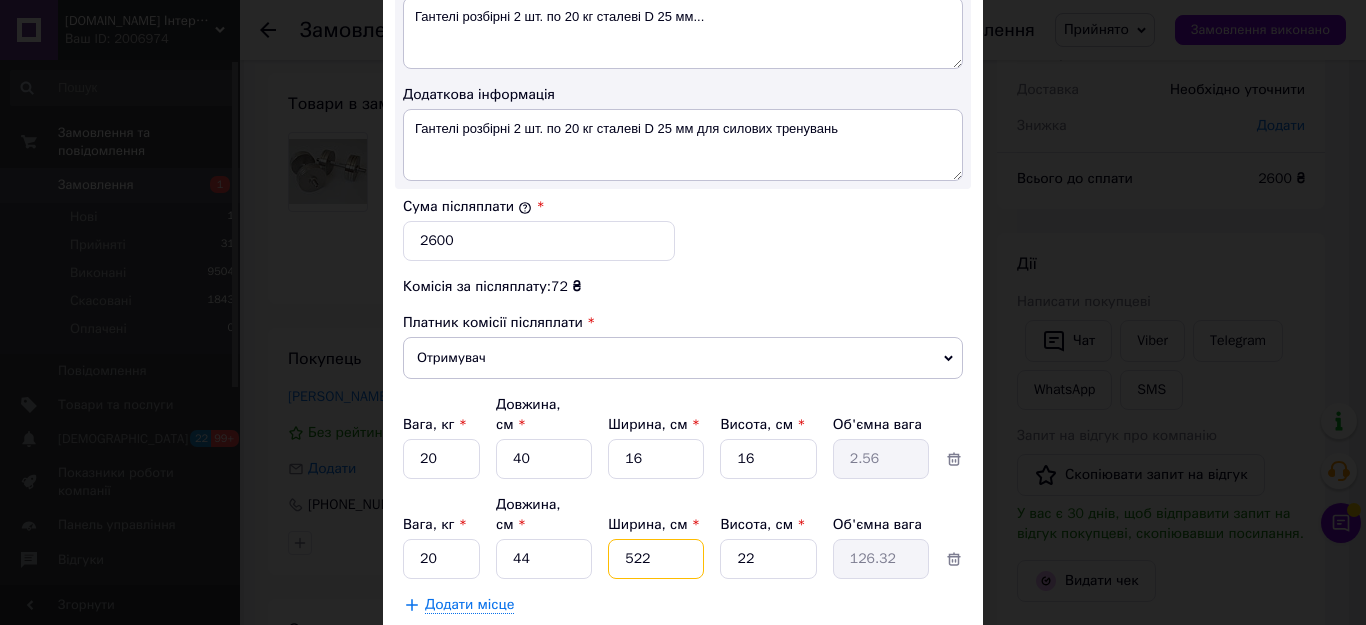 click on "522" at bounding box center (656, 459) 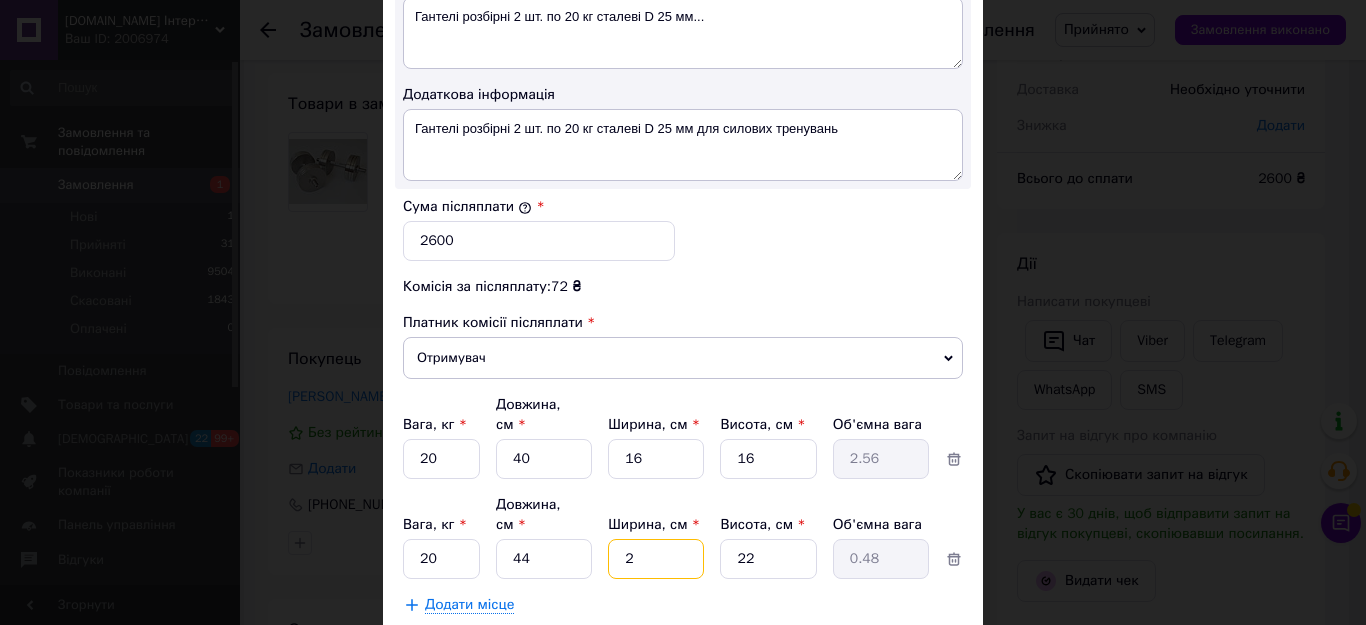 type on "22" 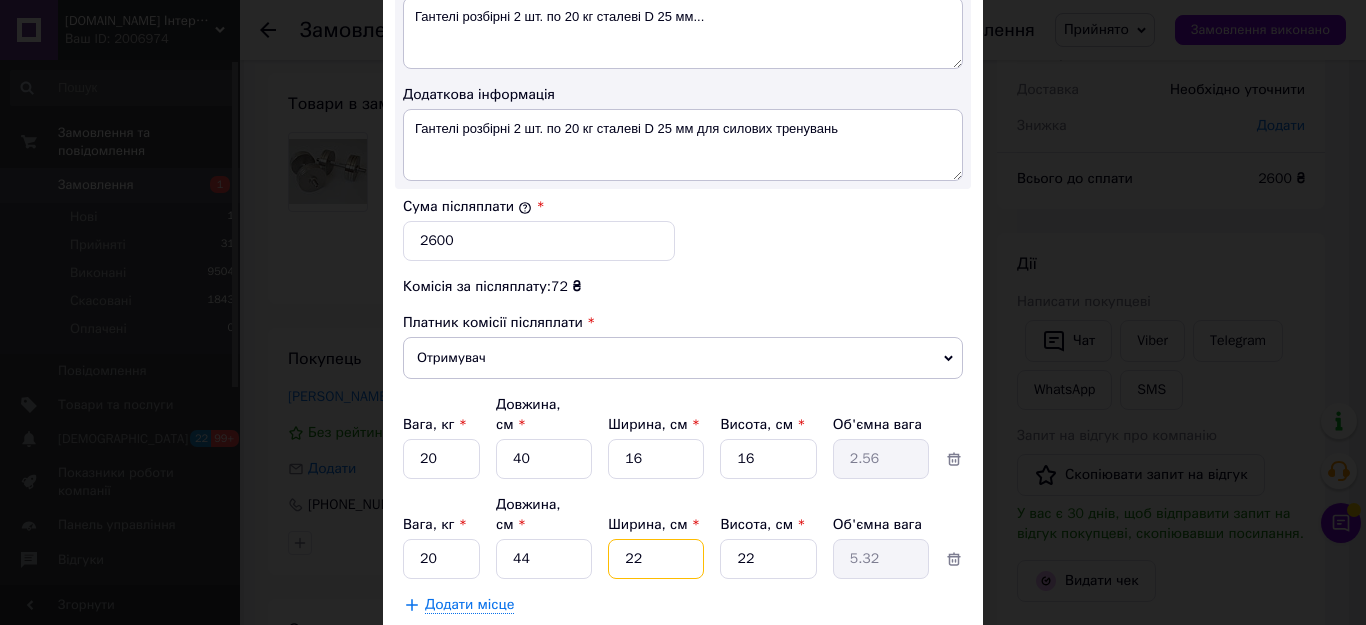 type on "22" 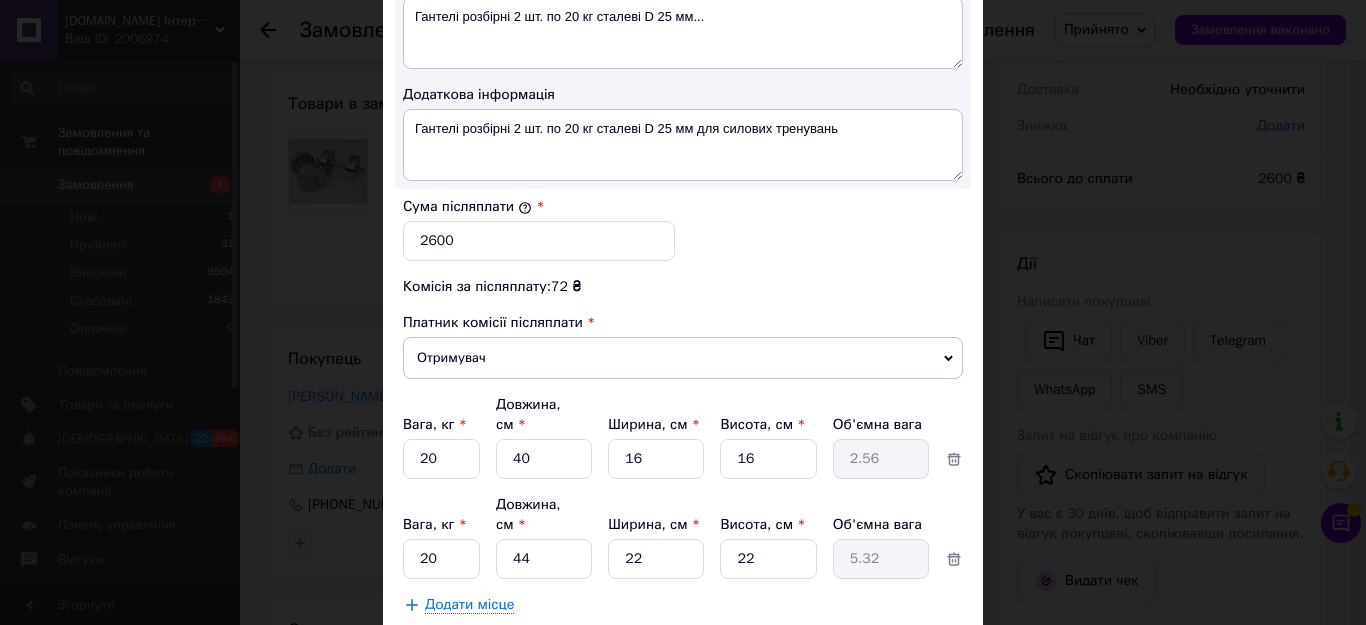 click on "Зберегти" at bounding box center (914, 655) 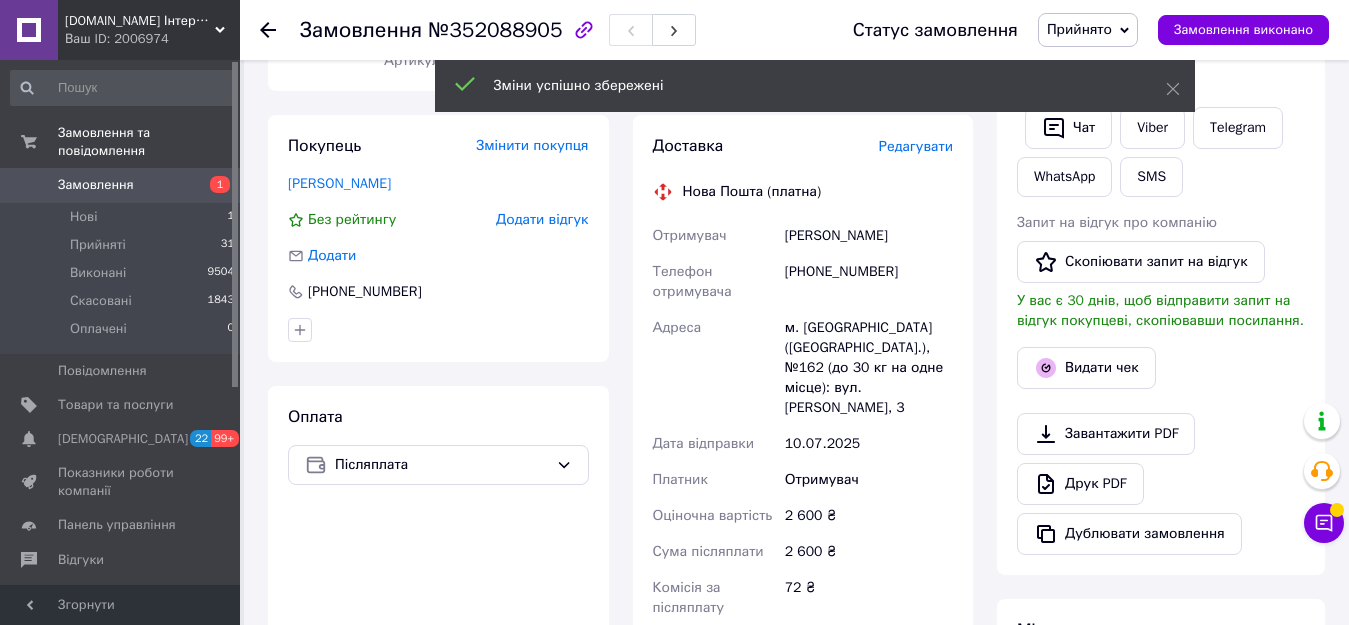 scroll, scrollTop: 599, scrollLeft: 0, axis: vertical 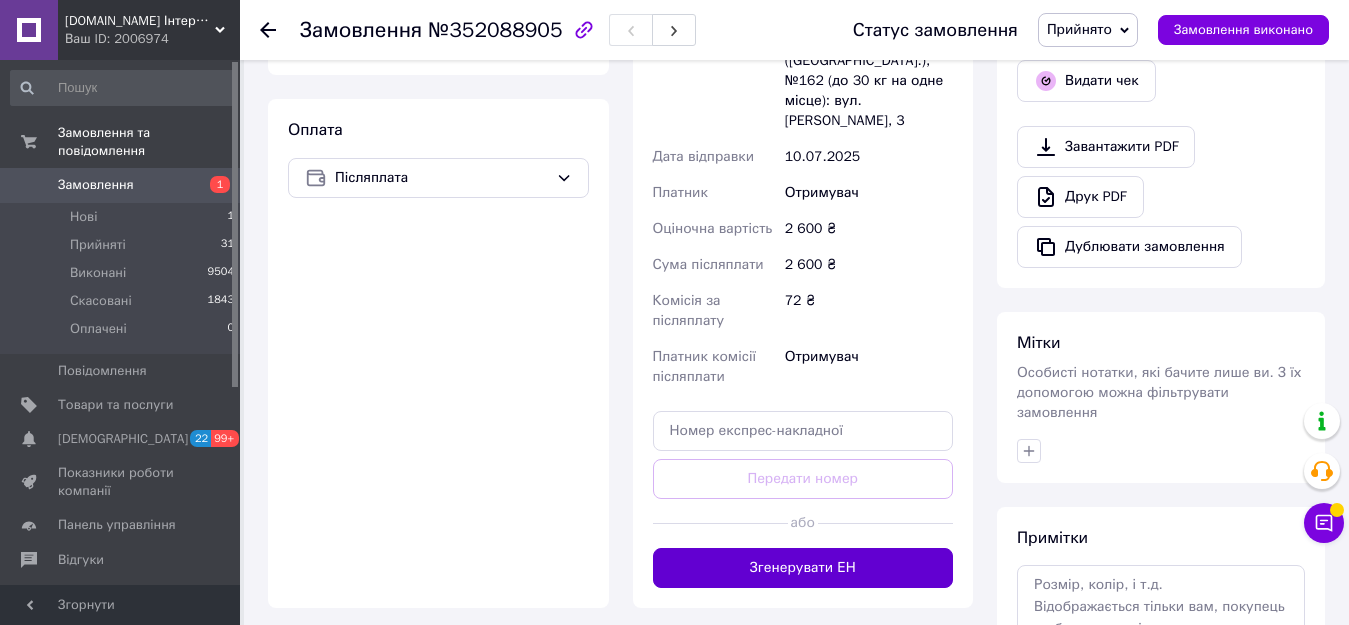 click on "Згенерувати ЕН" at bounding box center (803, 568) 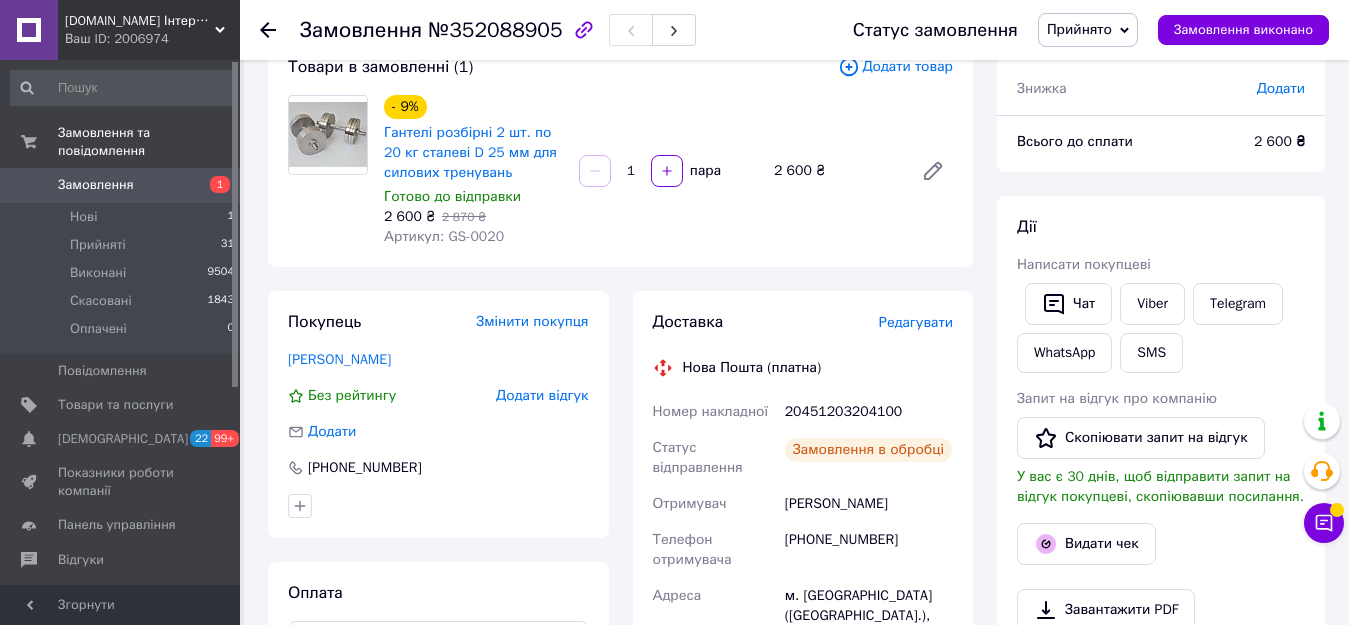 scroll, scrollTop: 99, scrollLeft: 0, axis: vertical 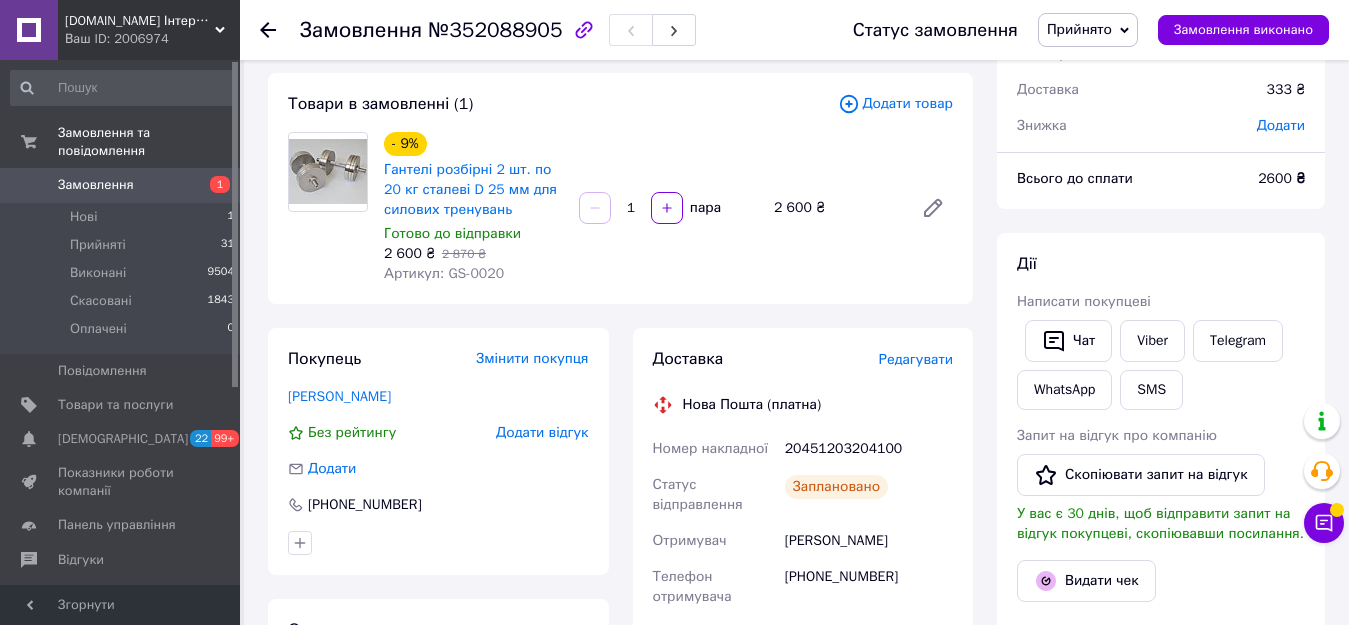 click on "20451203204100" at bounding box center (869, 449) 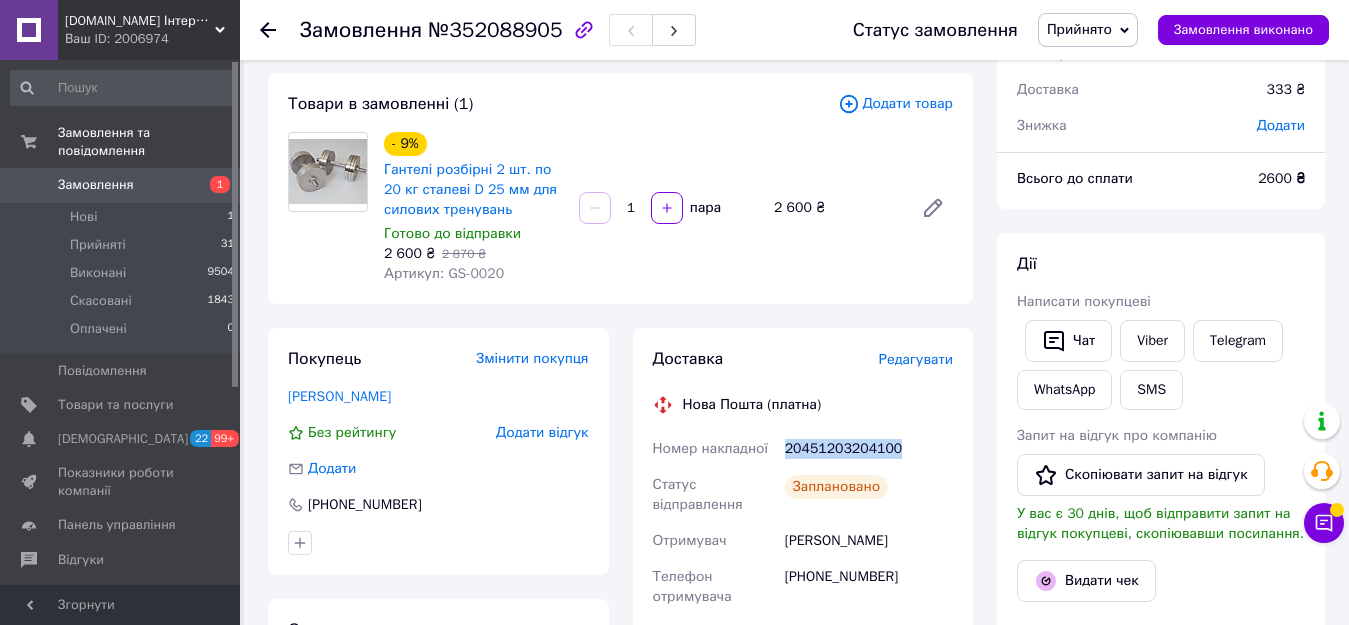 click on "20451203204100" at bounding box center [869, 449] 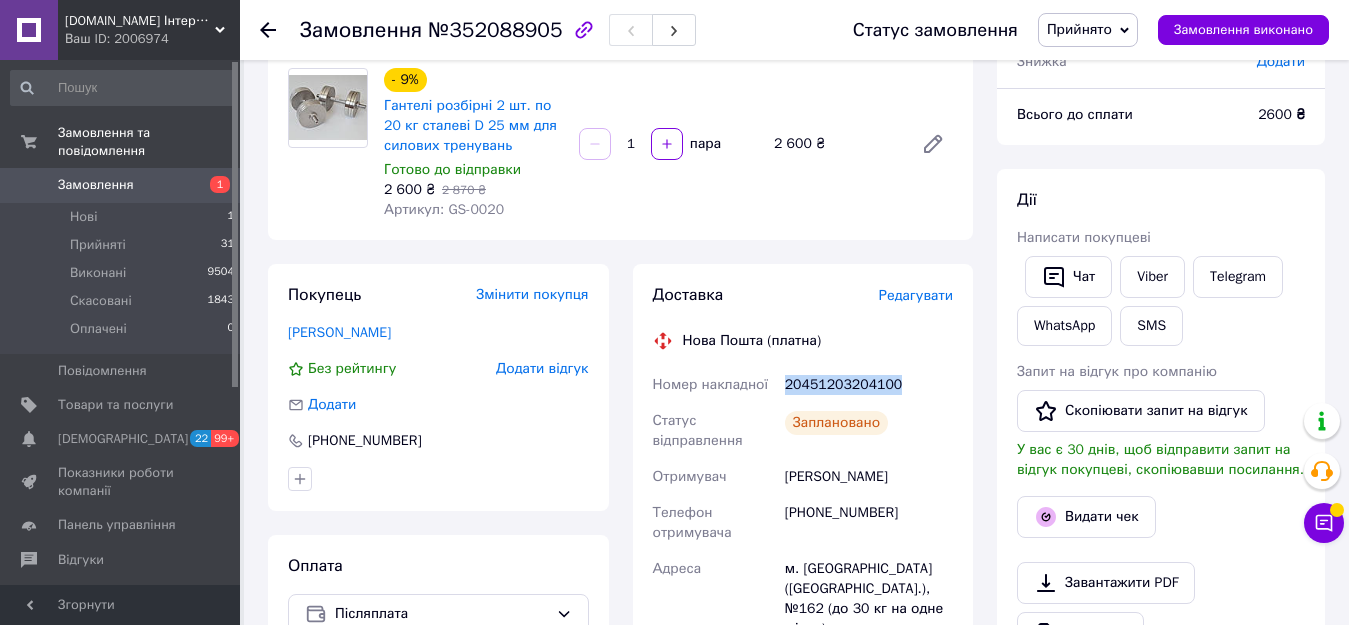 scroll, scrollTop: 199, scrollLeft: 0, axis: vertical 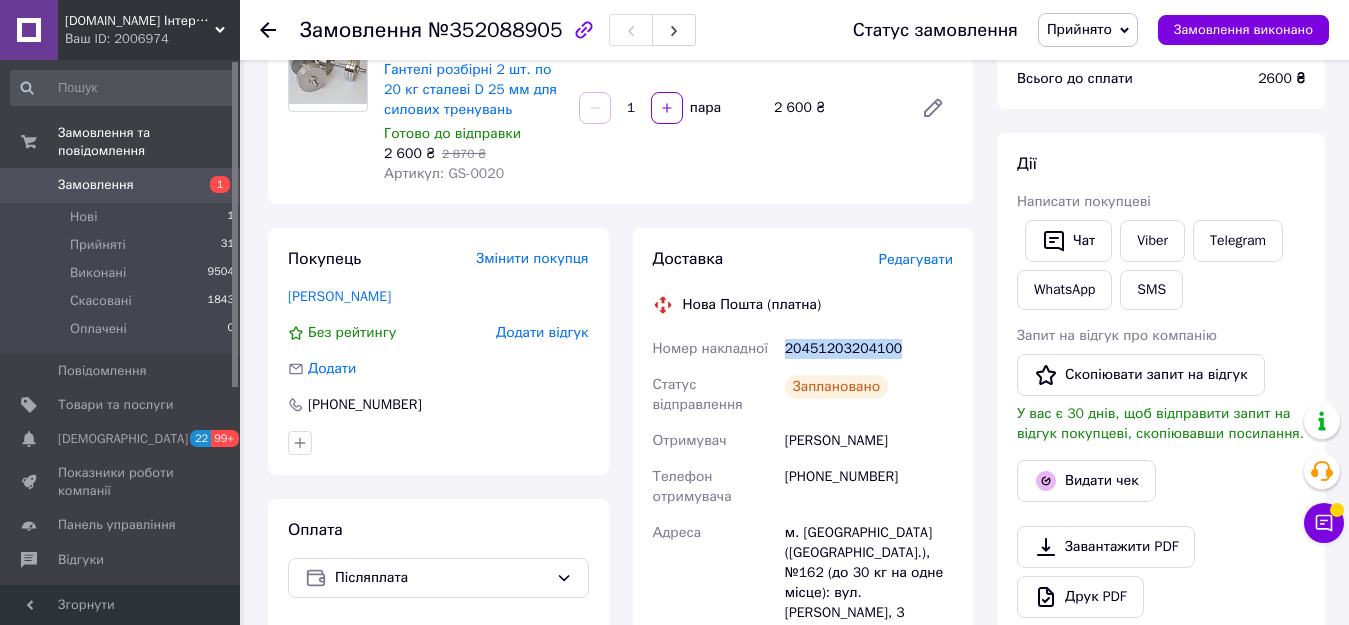 click on "Замовлення" at bounding box center (96, 185) 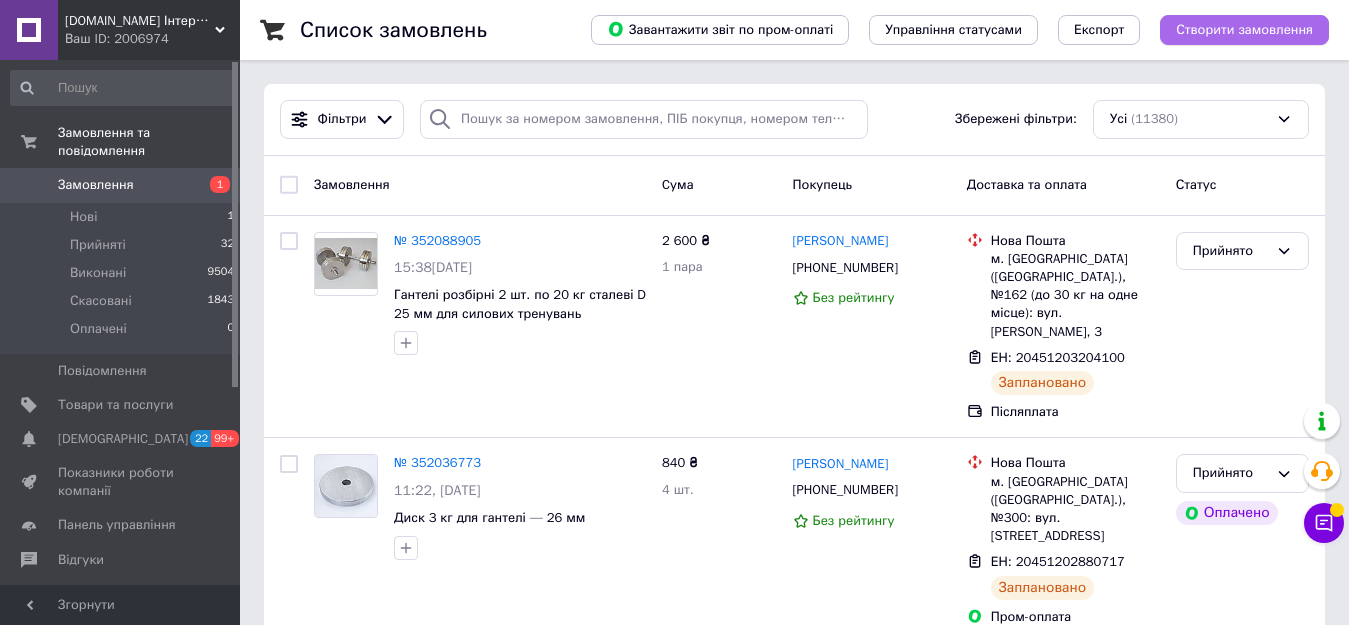 click on "Створити замовлення" at bounding box center (1244, 30) 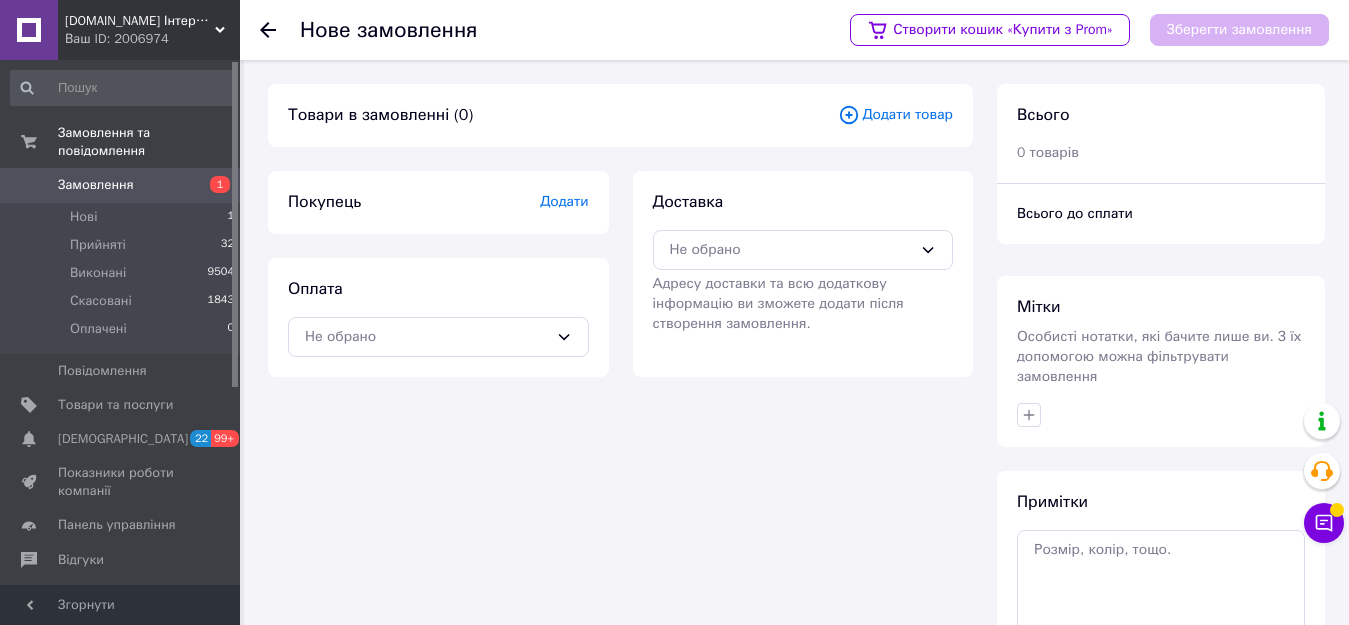 click on "Додати товар" at bounding box center (895, 115) 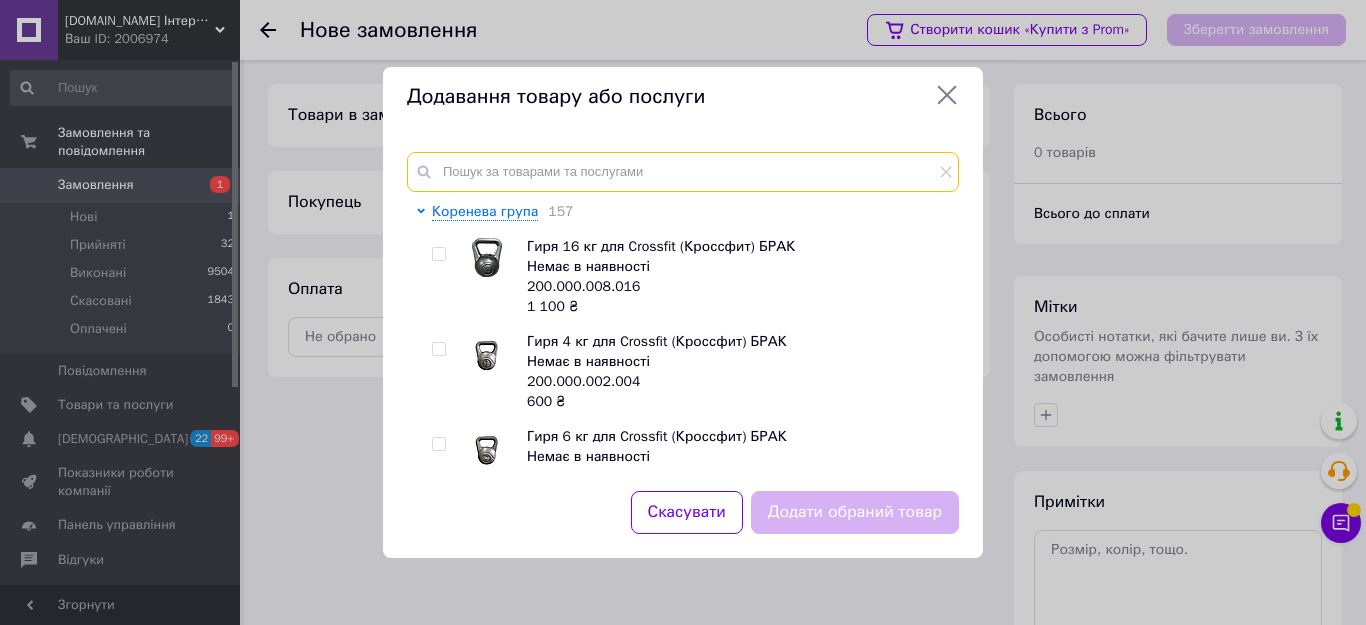 click at bounding box center (683, 172) 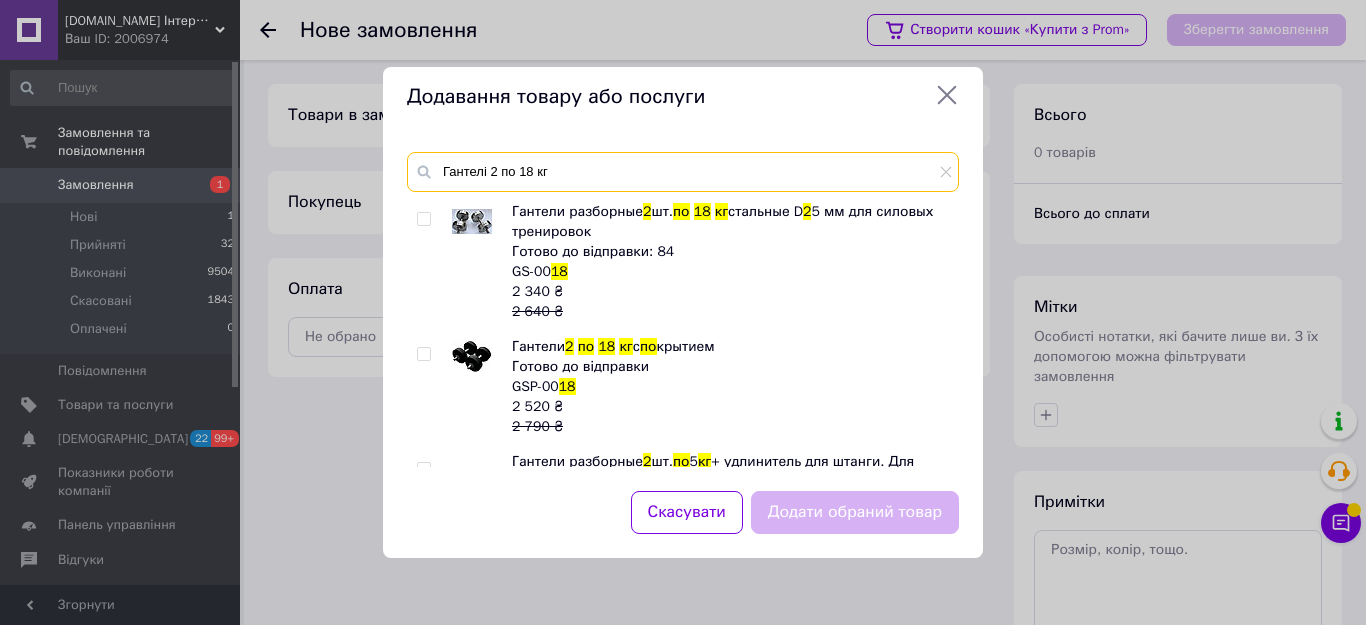 type on "Гантелі 2 по 18 кг" 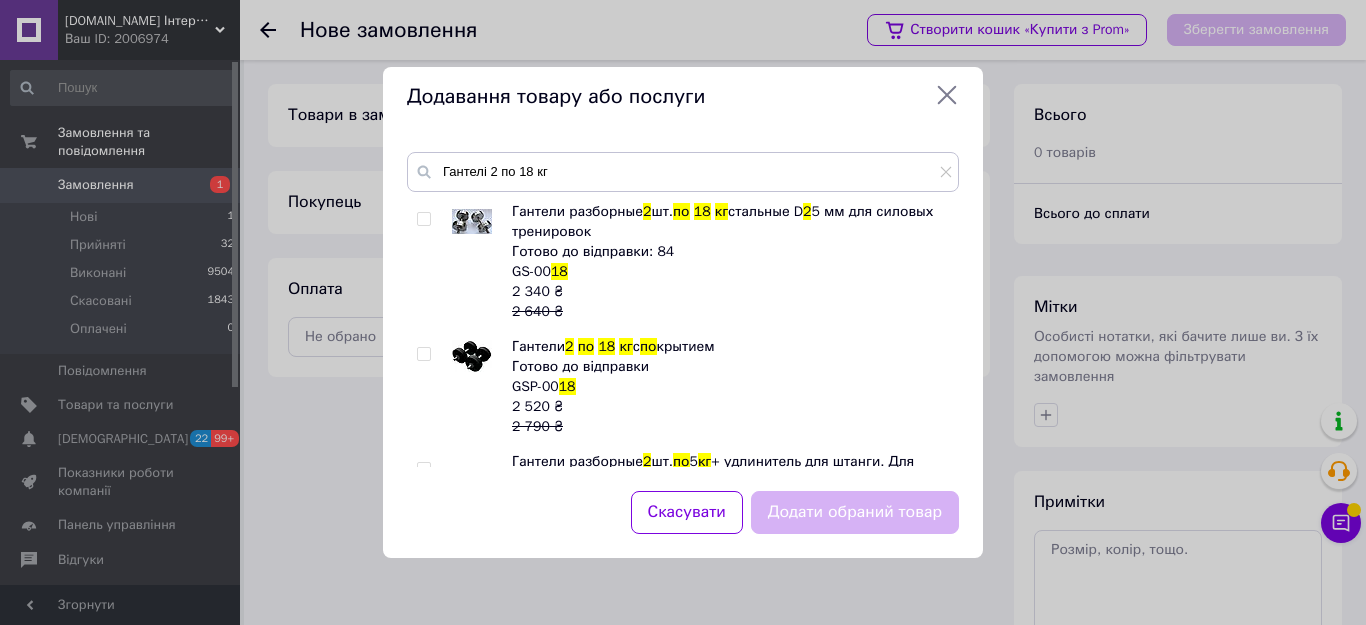 click at bounding box center [423, 219] 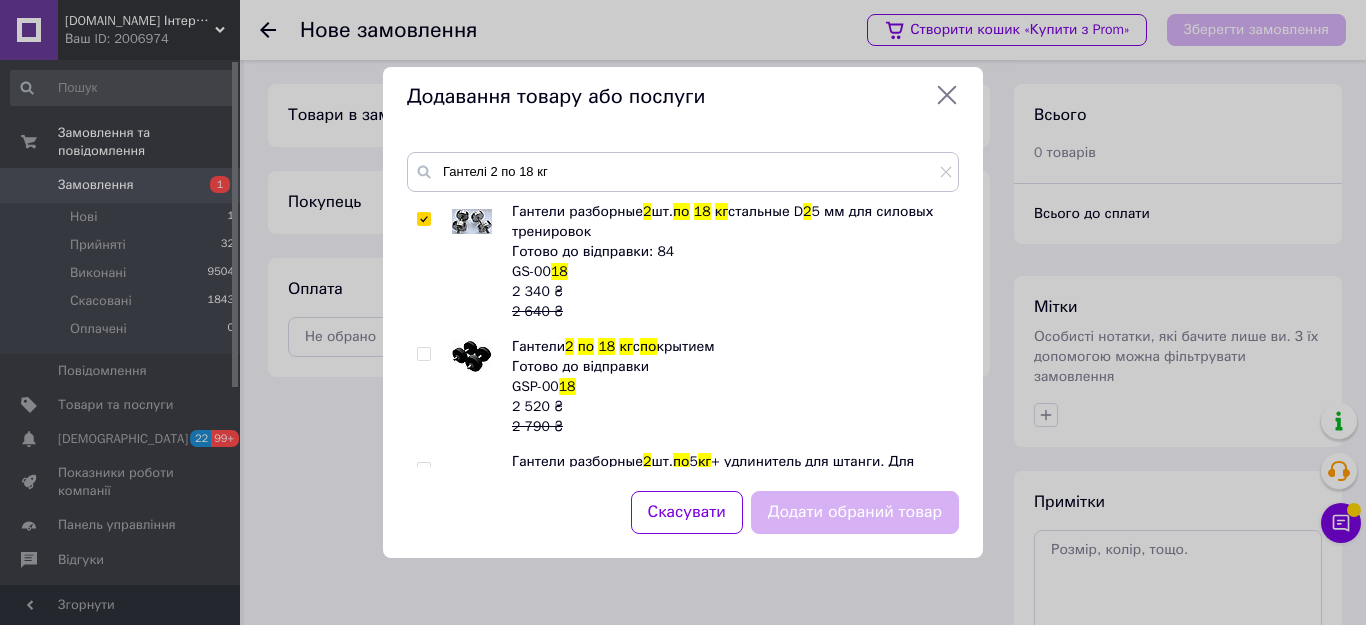 checkbox on "true" 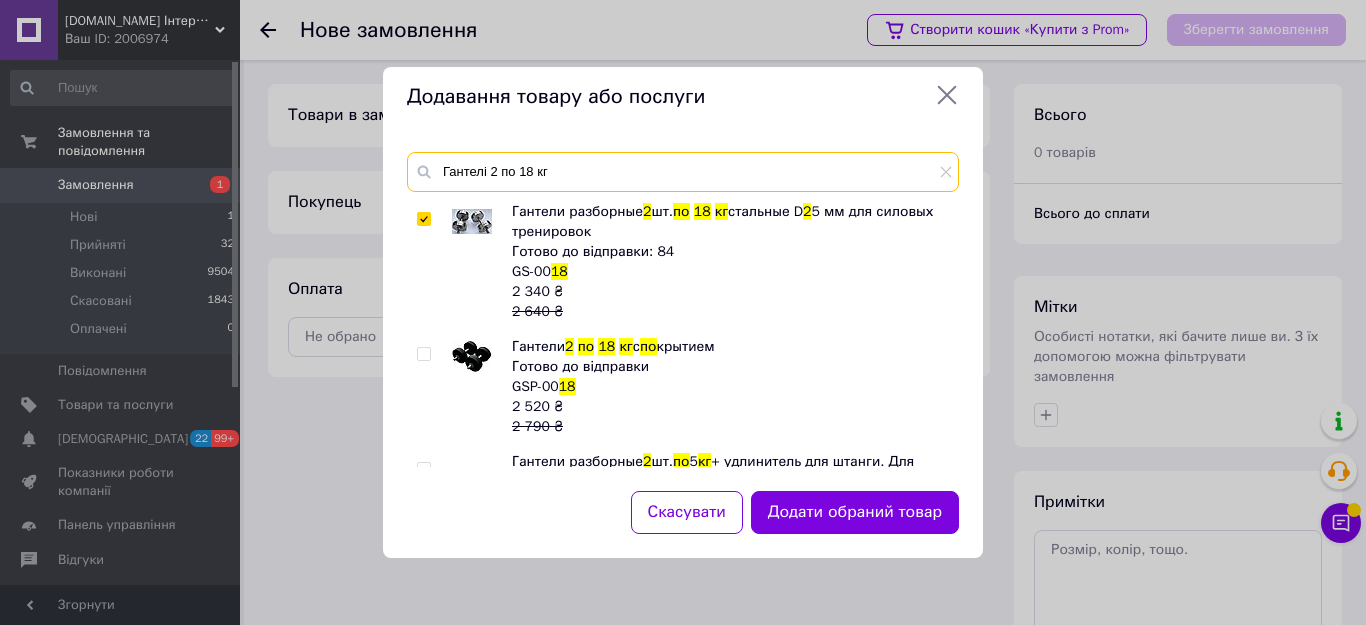click on "Гантелі 2 по 18 кг" at bounding box center [683, 172] 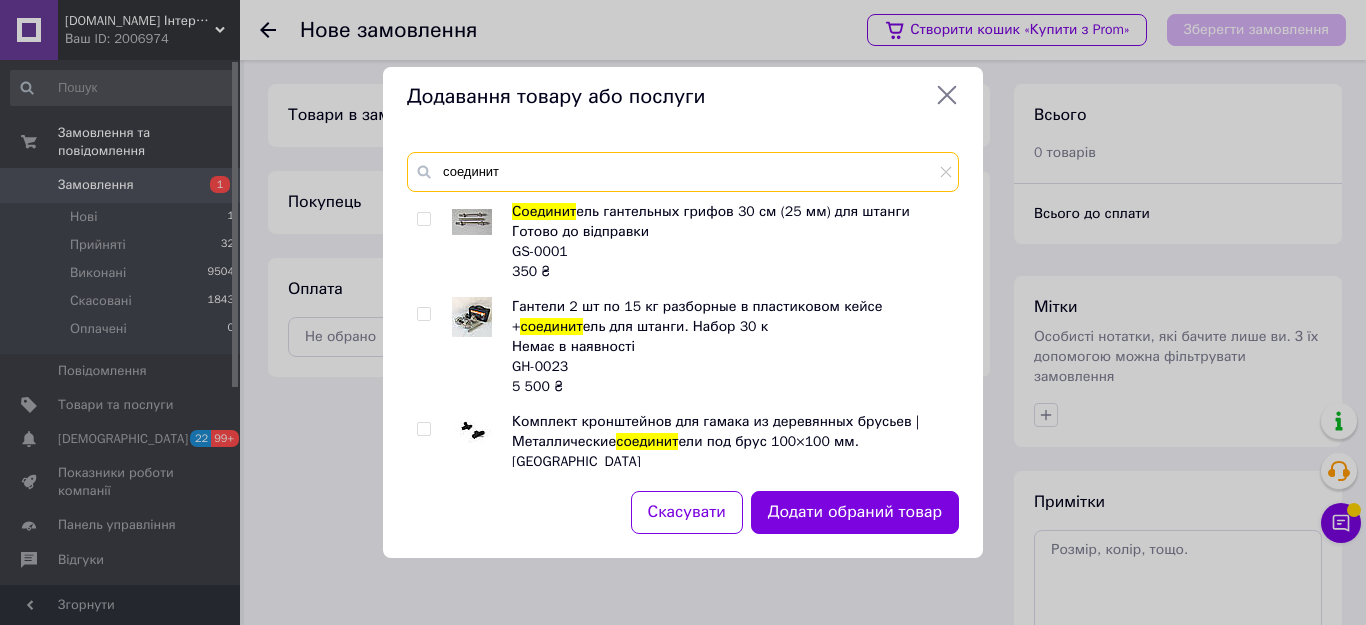 type on "соединит" 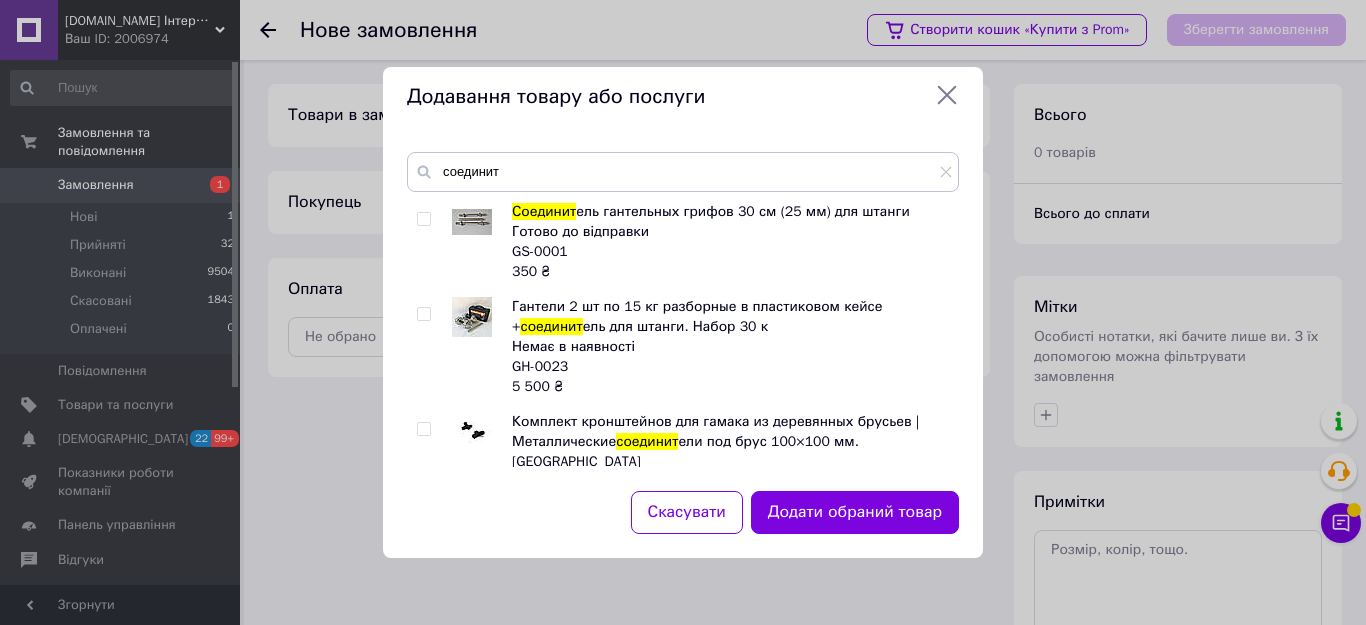 click at bounding box center [424, 219] 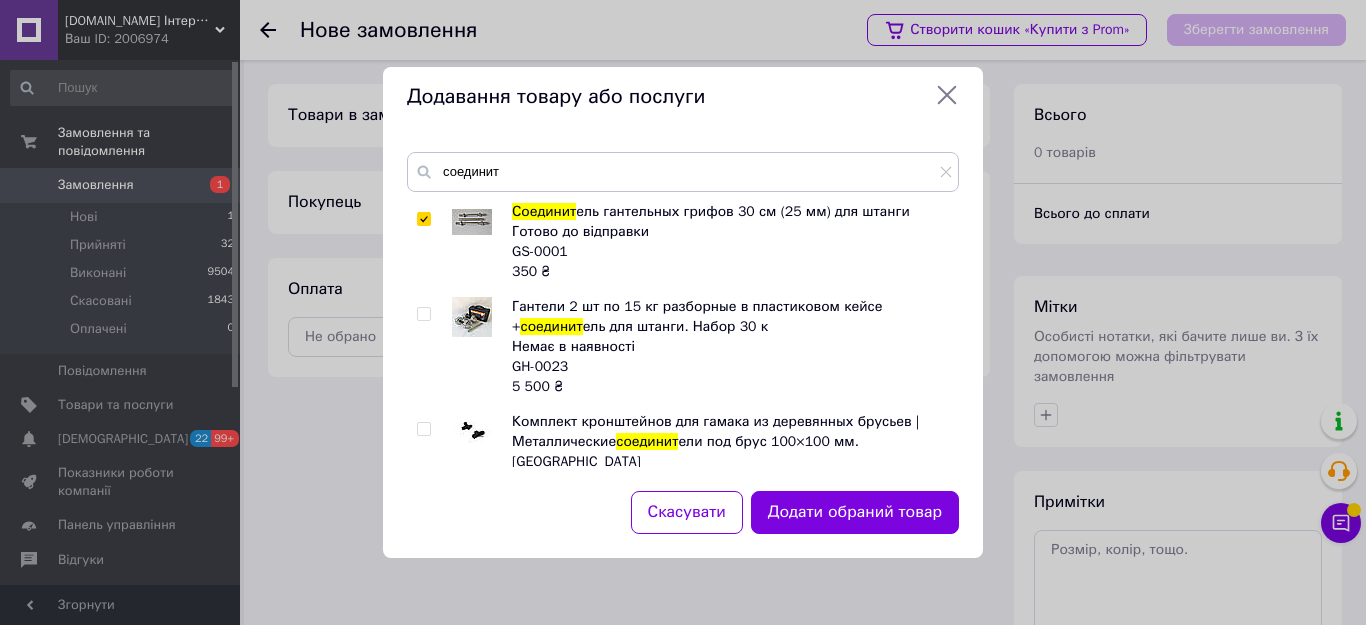 checkbox on "true" 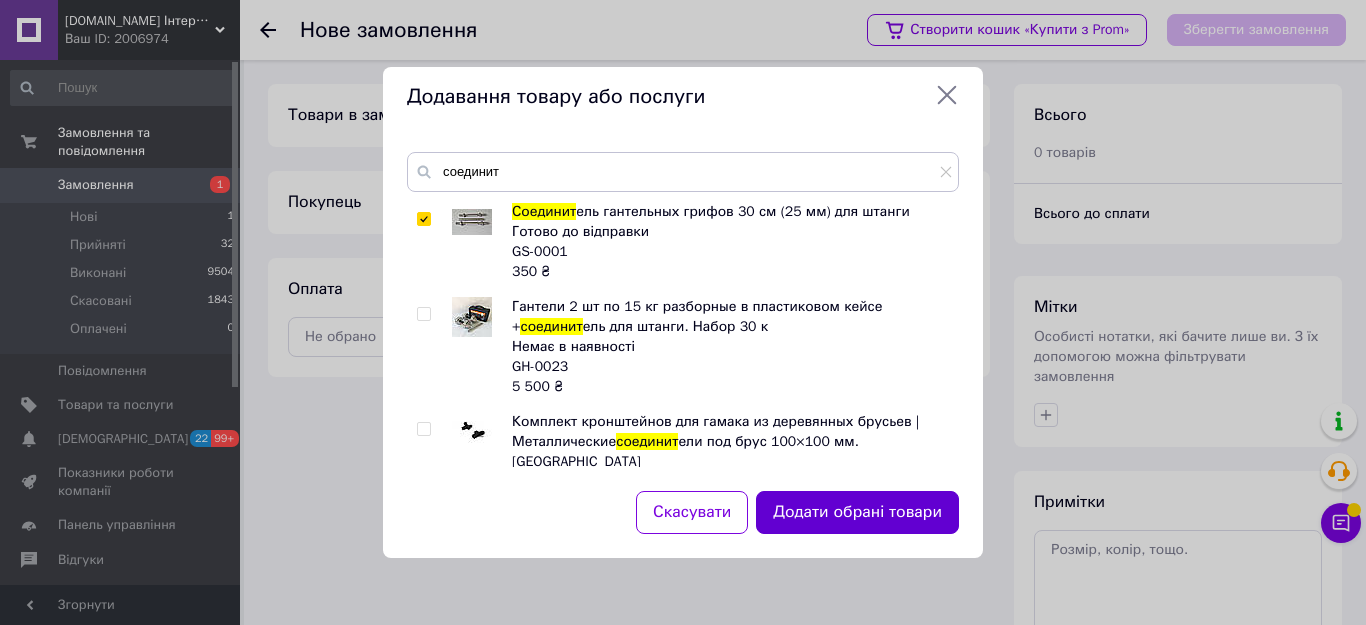 click on "Додати обрані товари" at bounding box center [857, 512] 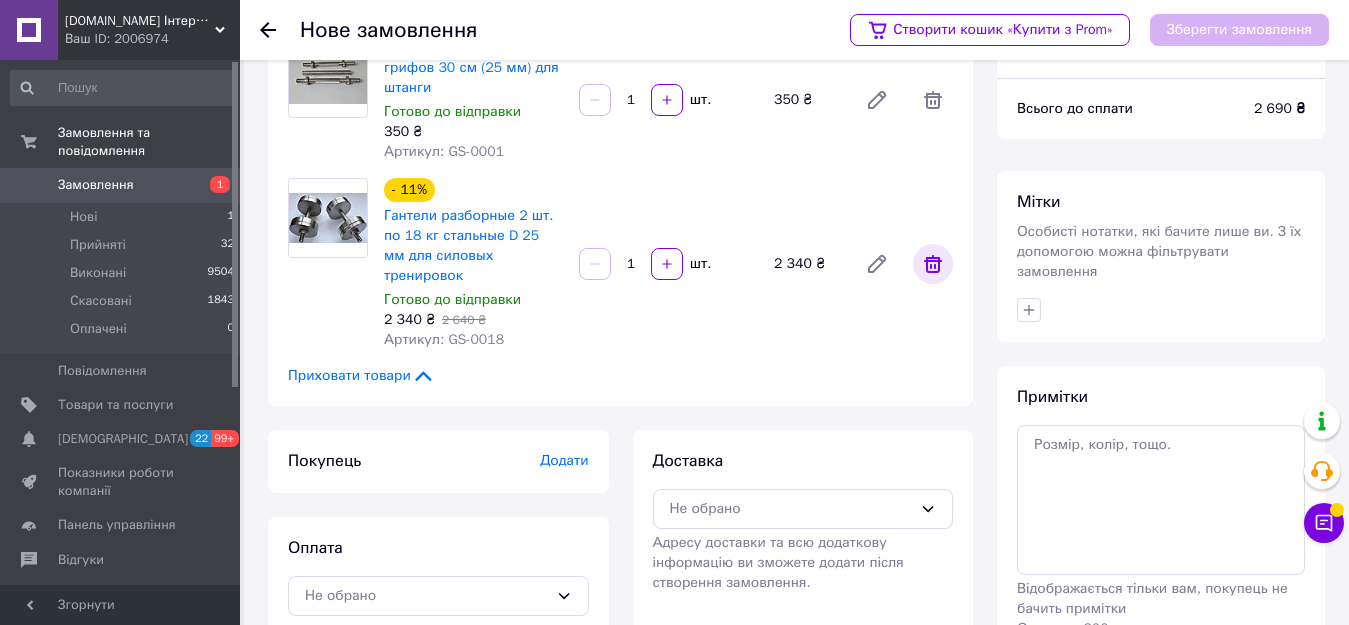 scroll, scrollTop: 199, scrollLeft: 0, axis: vertical 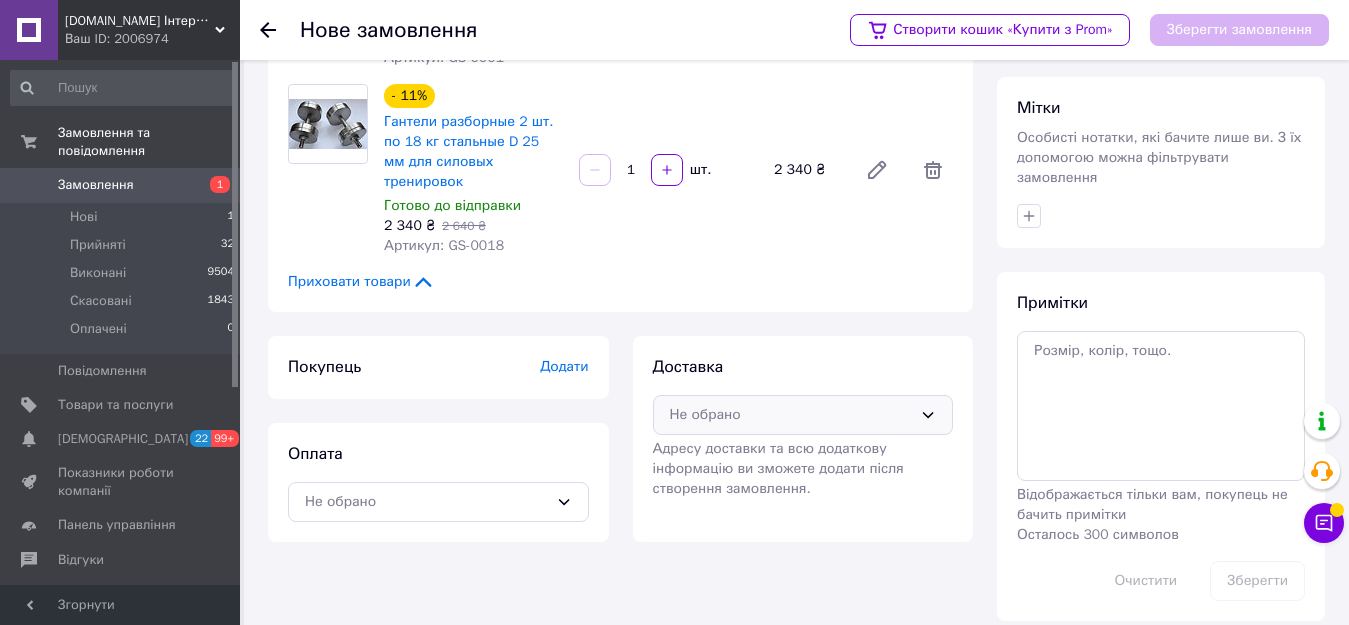 click on "Не обрано" at bounding box center [803, 415] 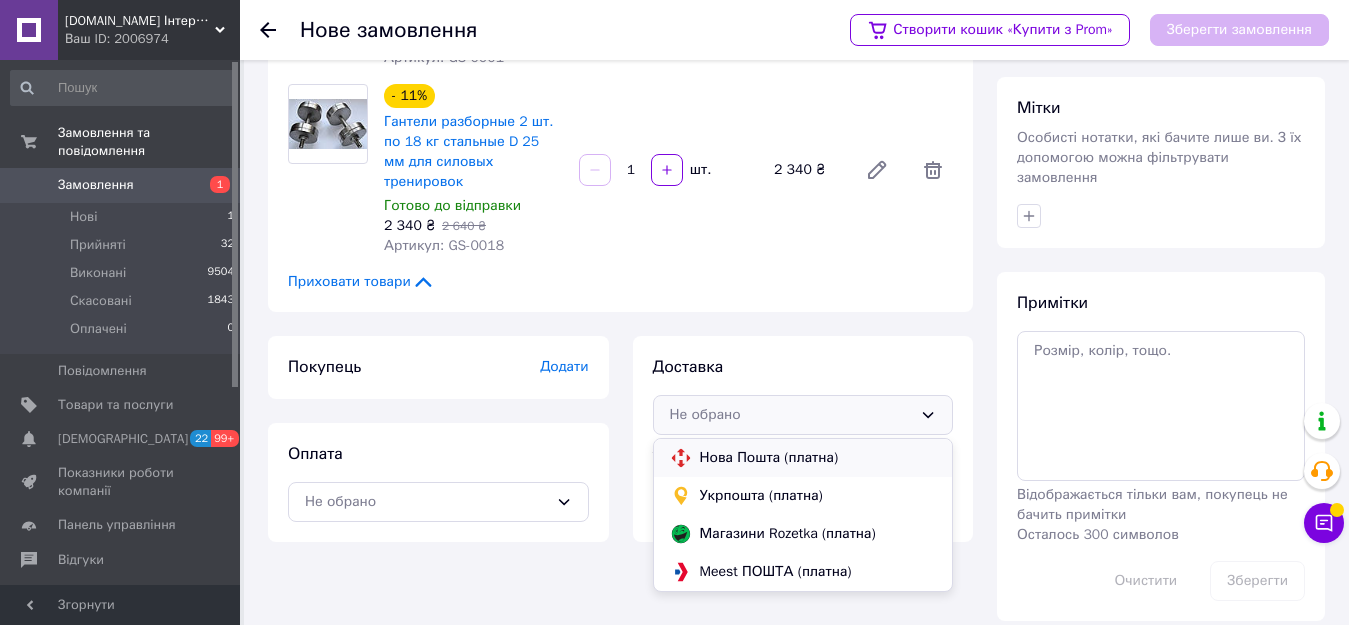 click on "Нова Пошта (платна)" at bounding box center [818, 458] 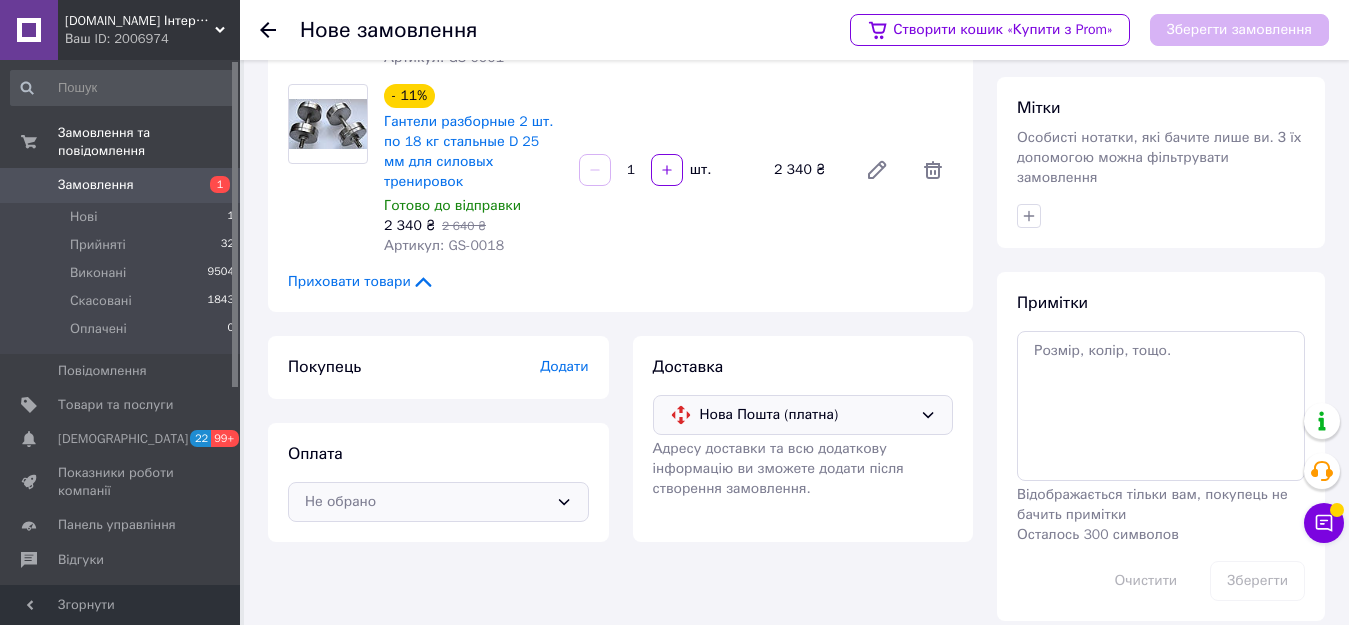 click on "Не обрано" at bounding box center (438, 502) 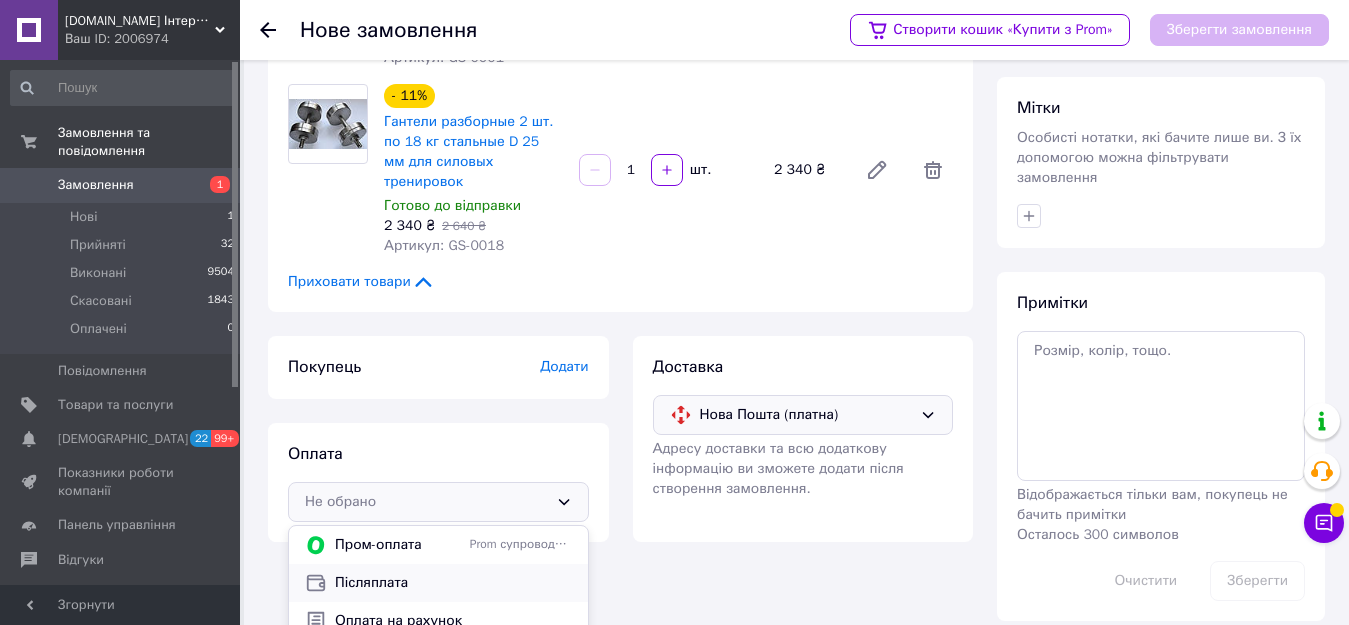 click on "Післяплата" at bounding box center [453, 583] 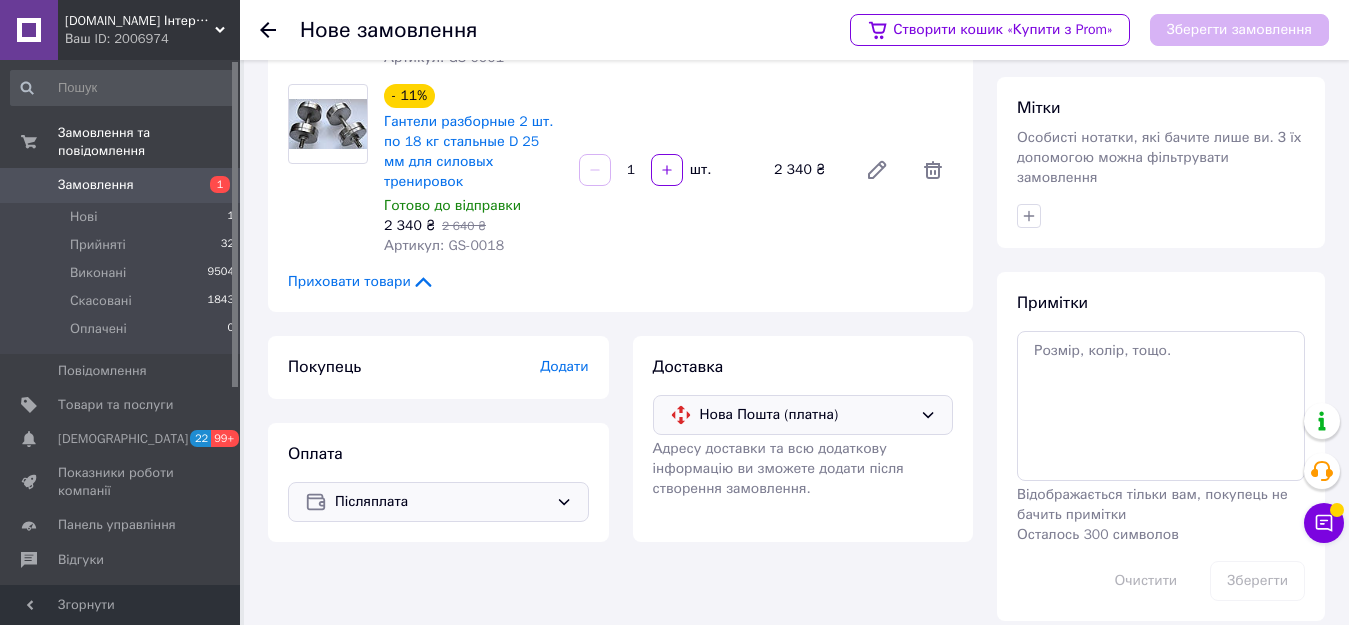 click on "Додати" at bounding box center (564, 366) 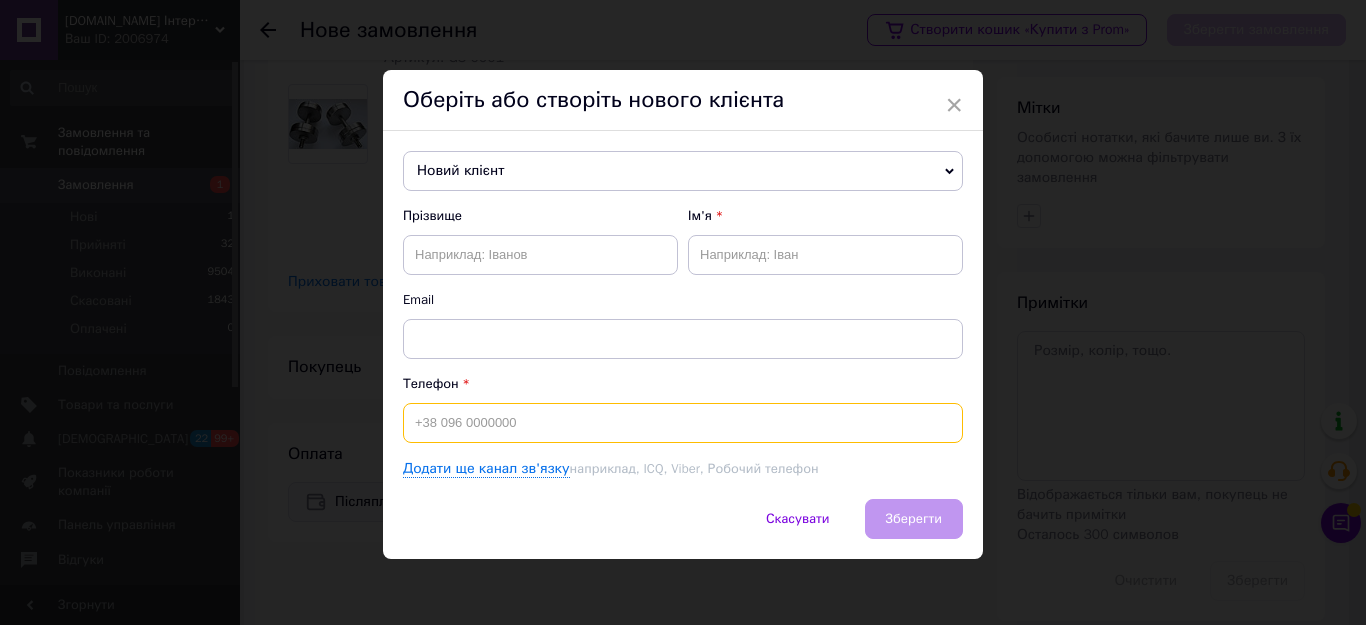click at bounding box center (683, 423) 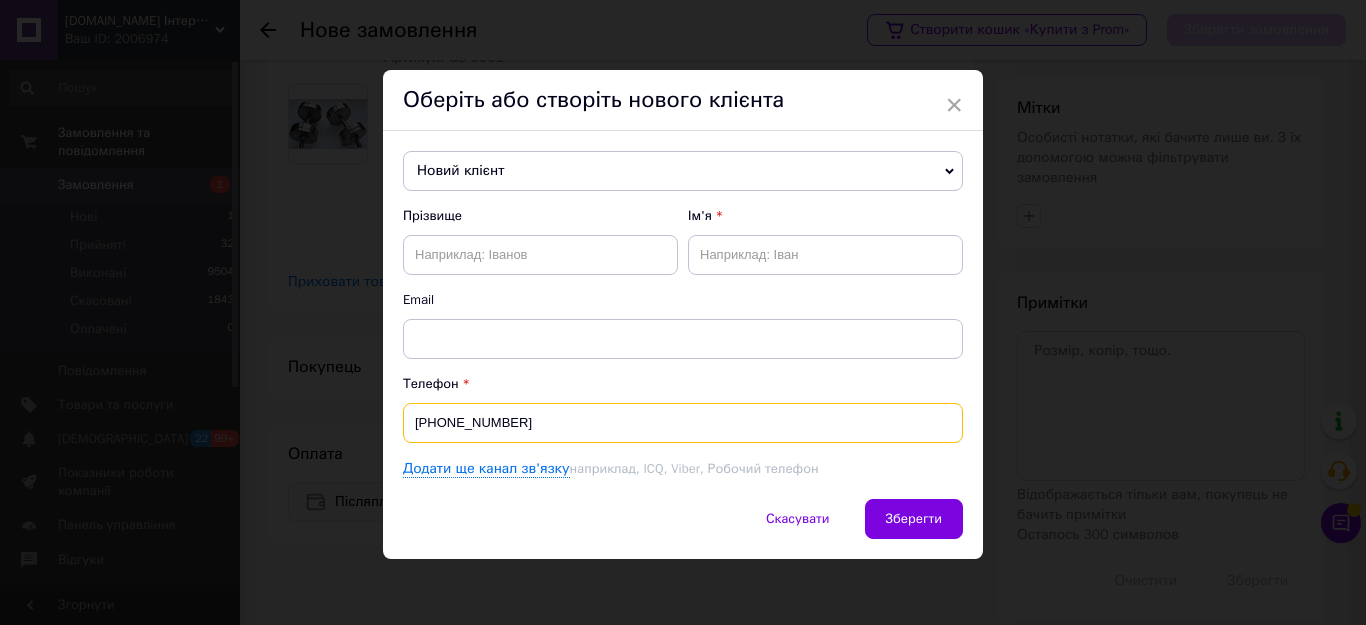 type on "+380996304929" 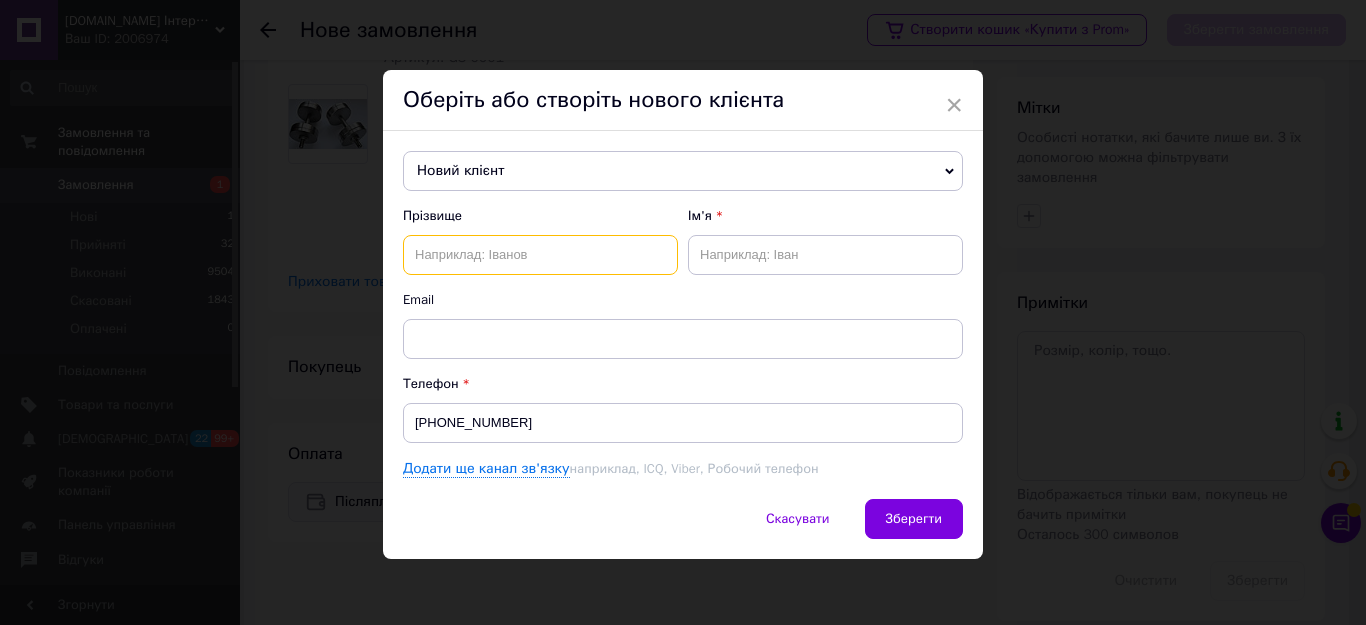 click at bounding box center (540, 255) 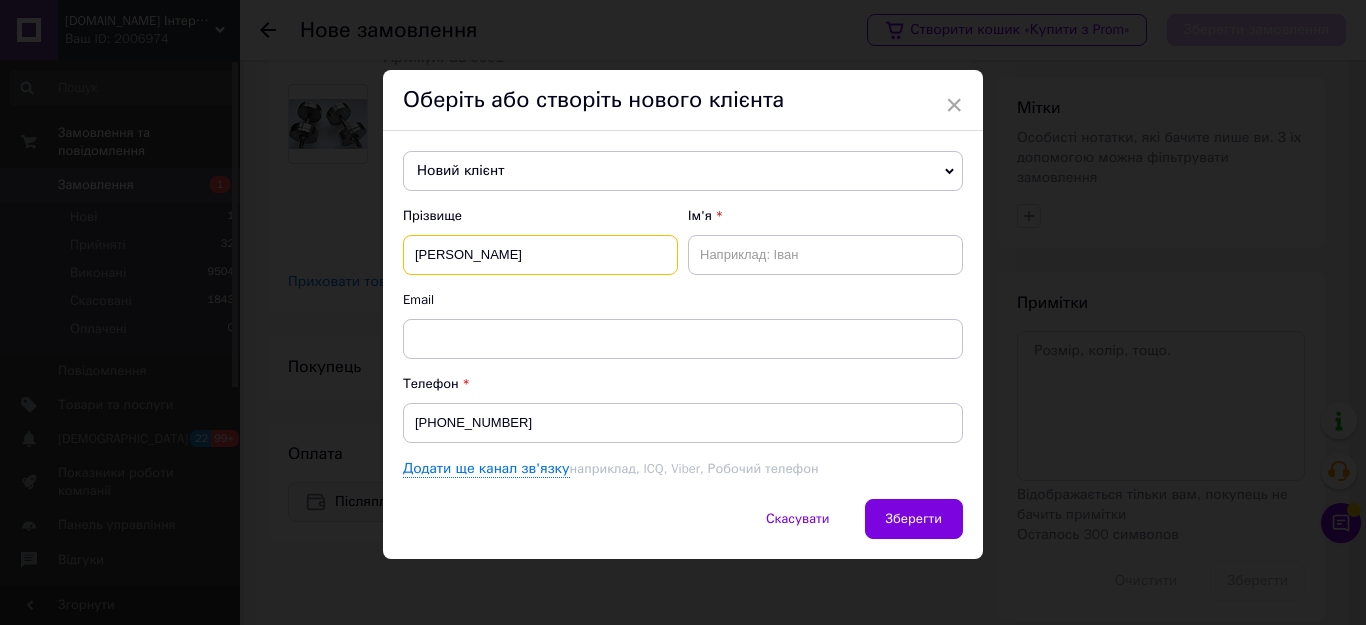 click on "Скворцов Олексій" at bounding box center (540, 255) 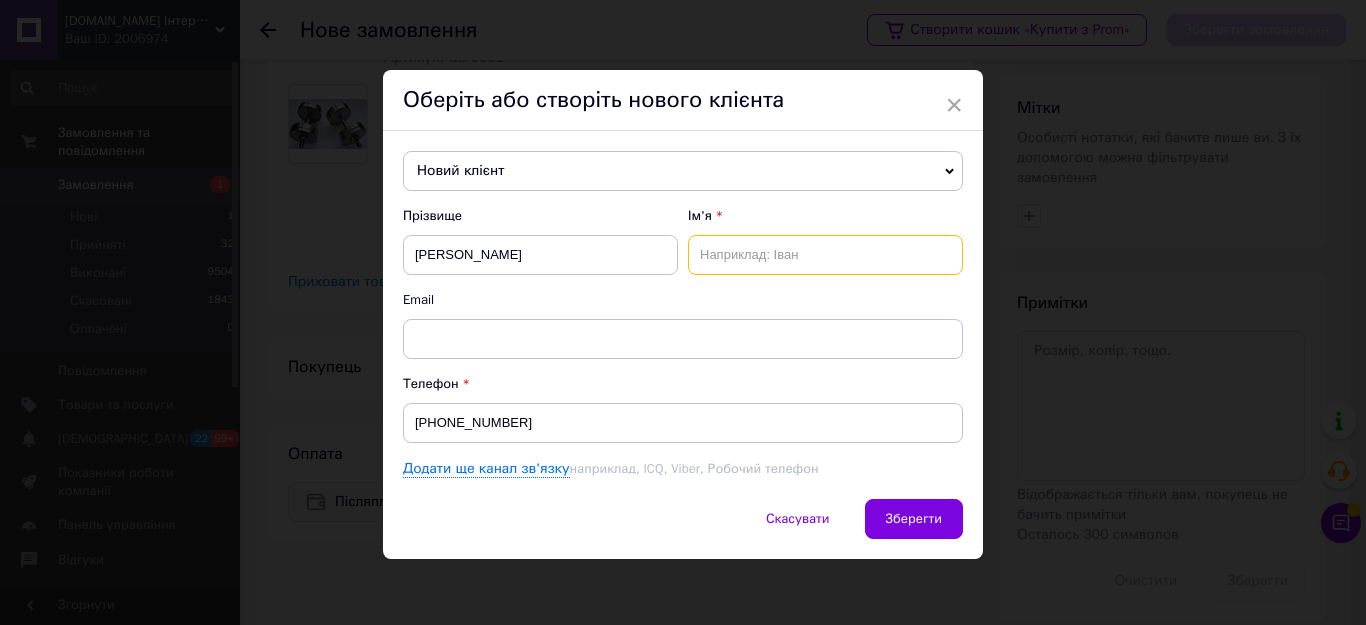 click at bounding box center (825, 255) 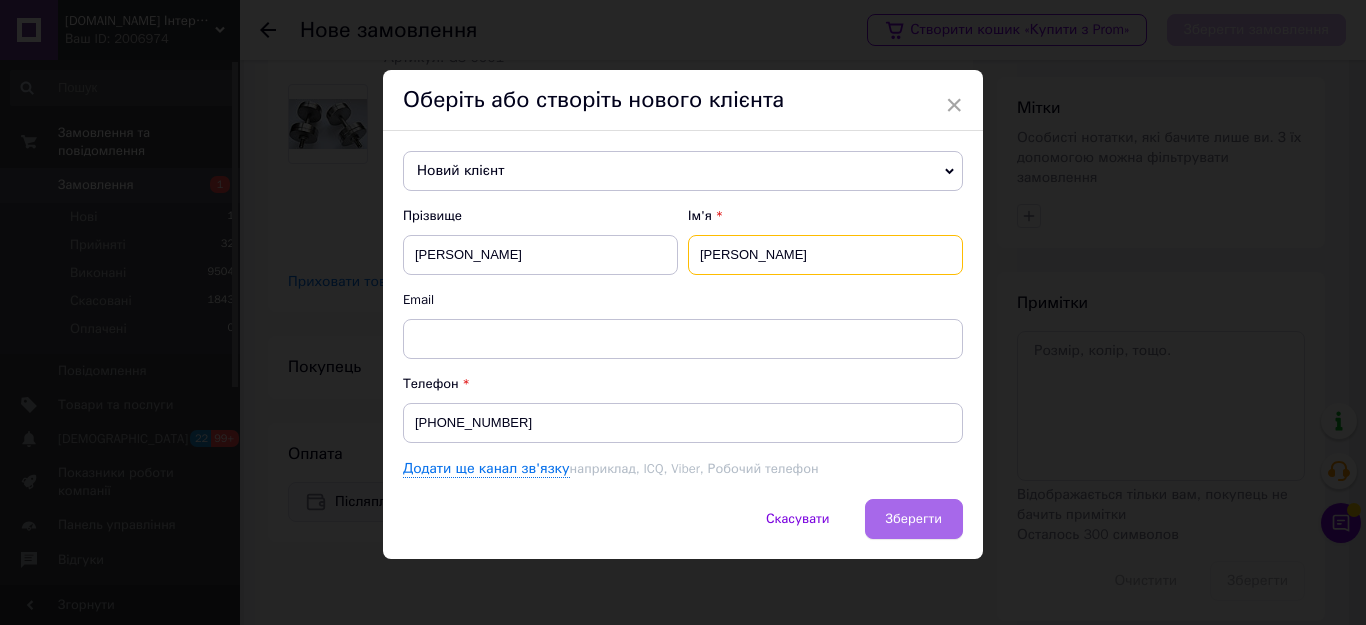 type on "Олексій" 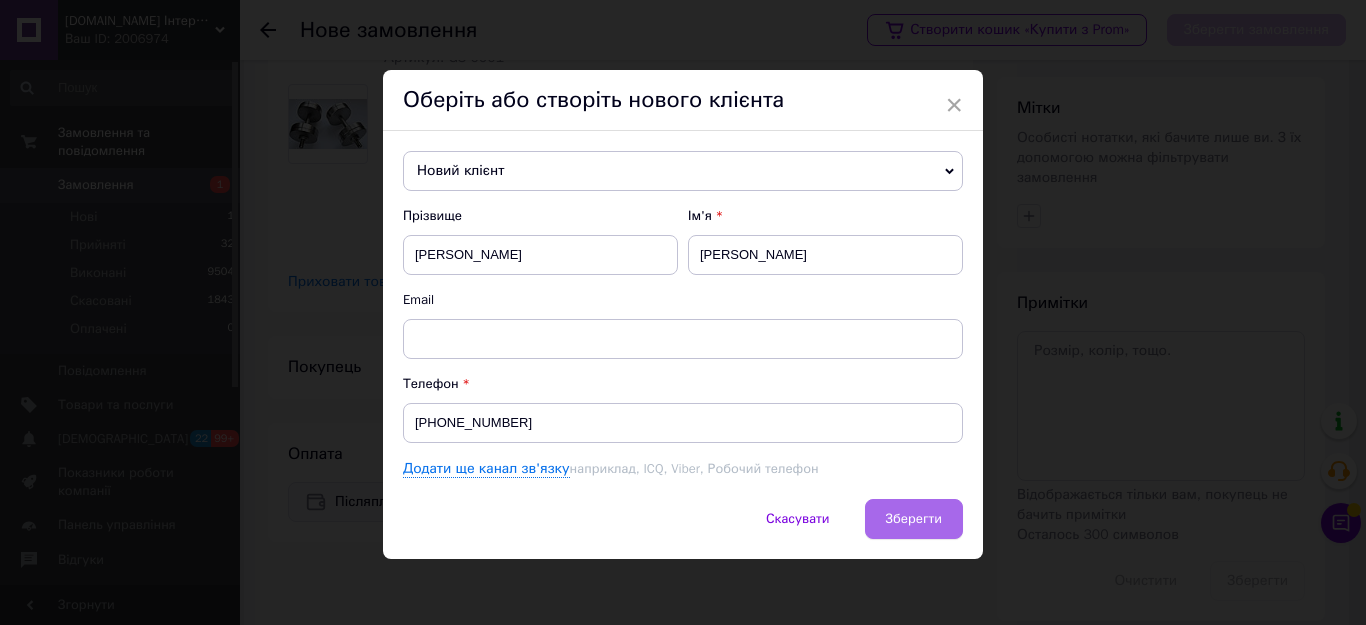 click on "Зберегти" at bounding box center (914, 518) 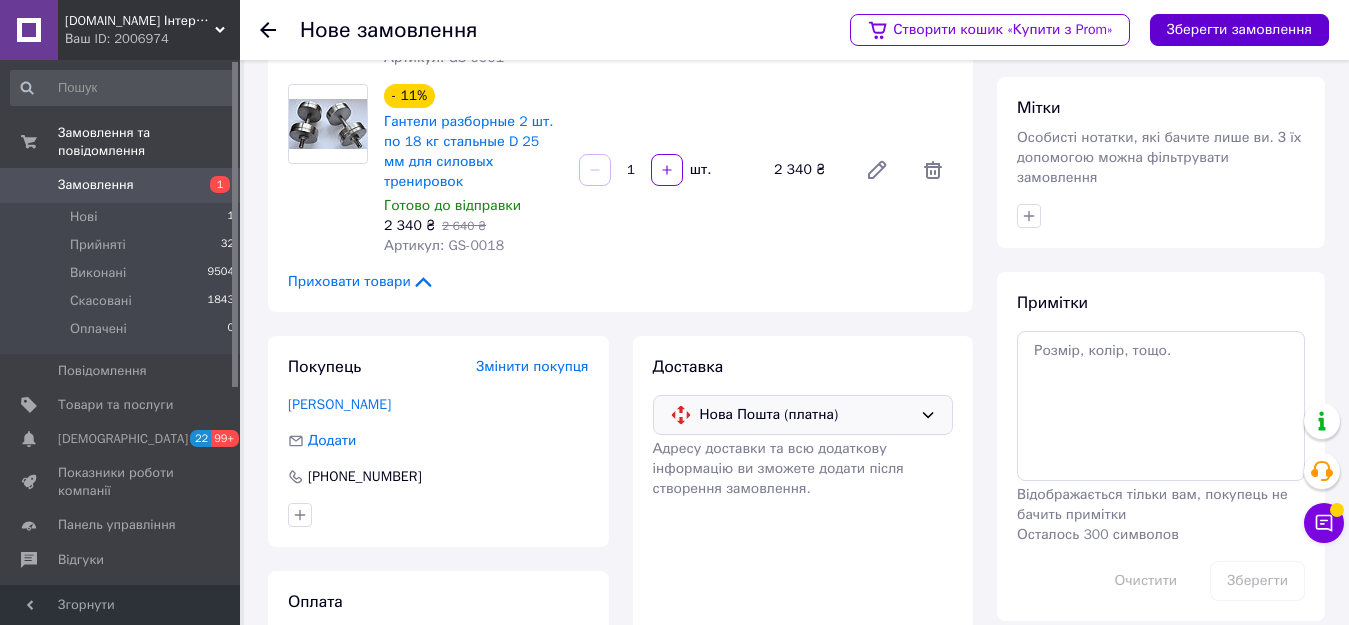 click on "Зберегти замовлення" at bounding box center [1239, 30] 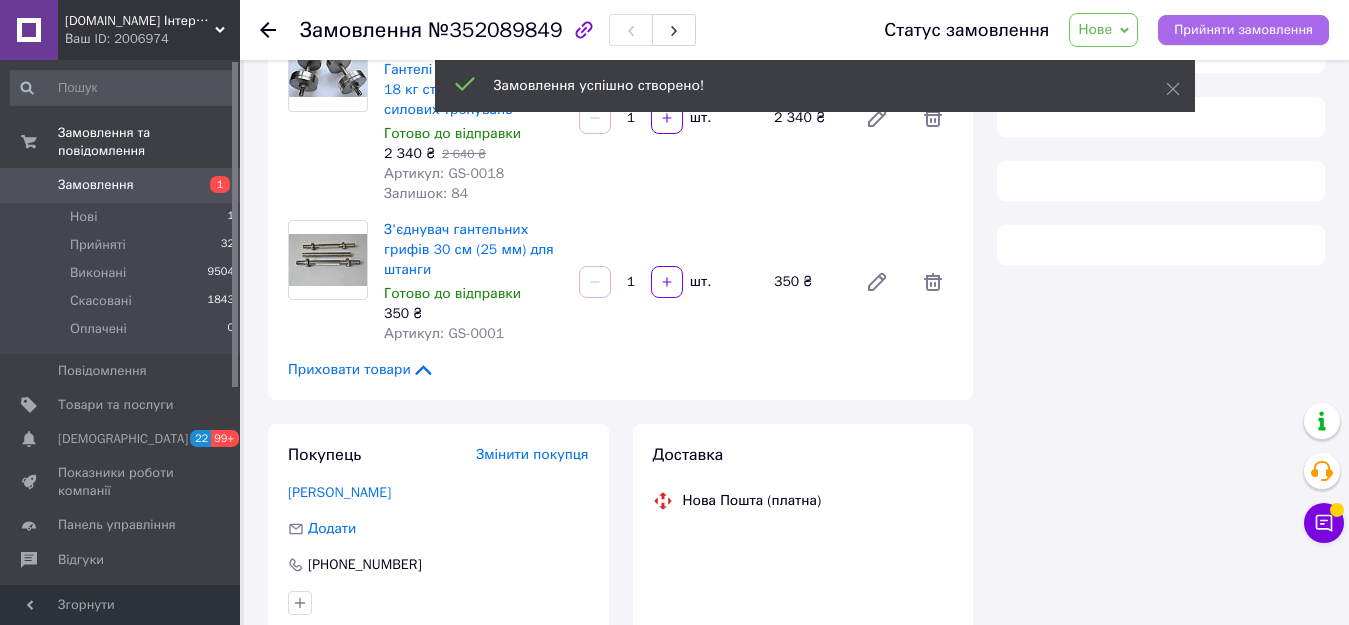 click on "Прийняти замовлення" at bounding box center [1243, 30] 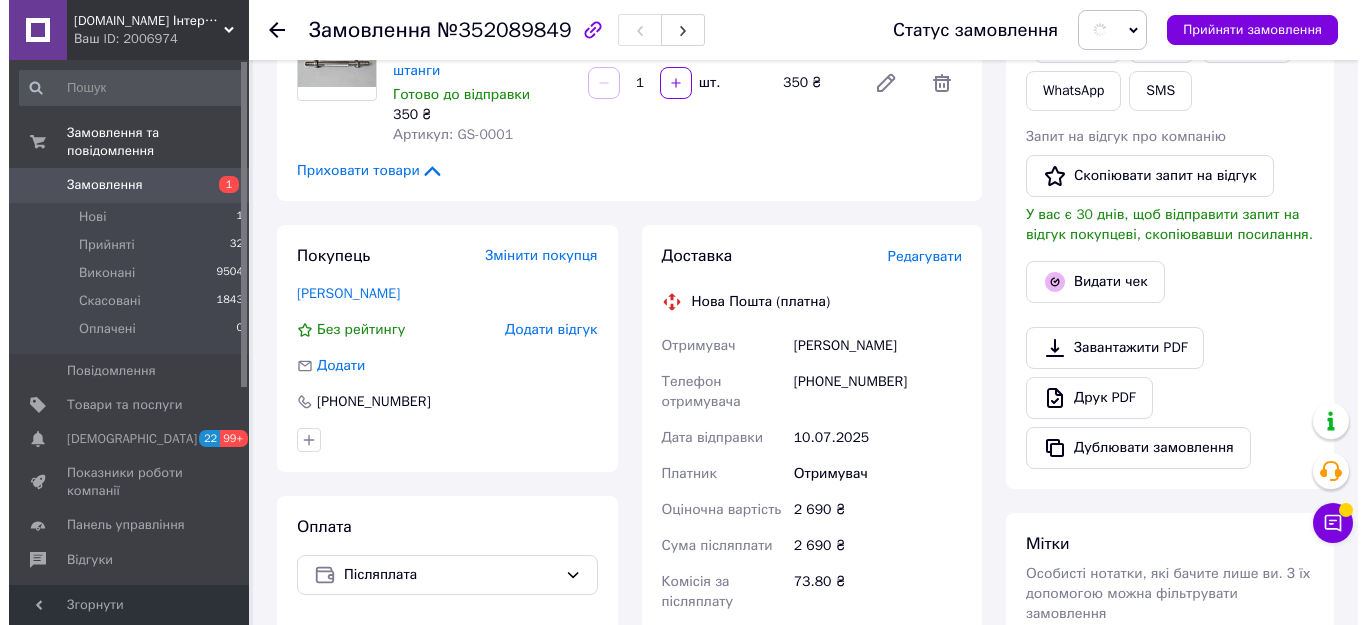 scroll, scrollTop: 399, scrollLeft: 0, axis: vertical 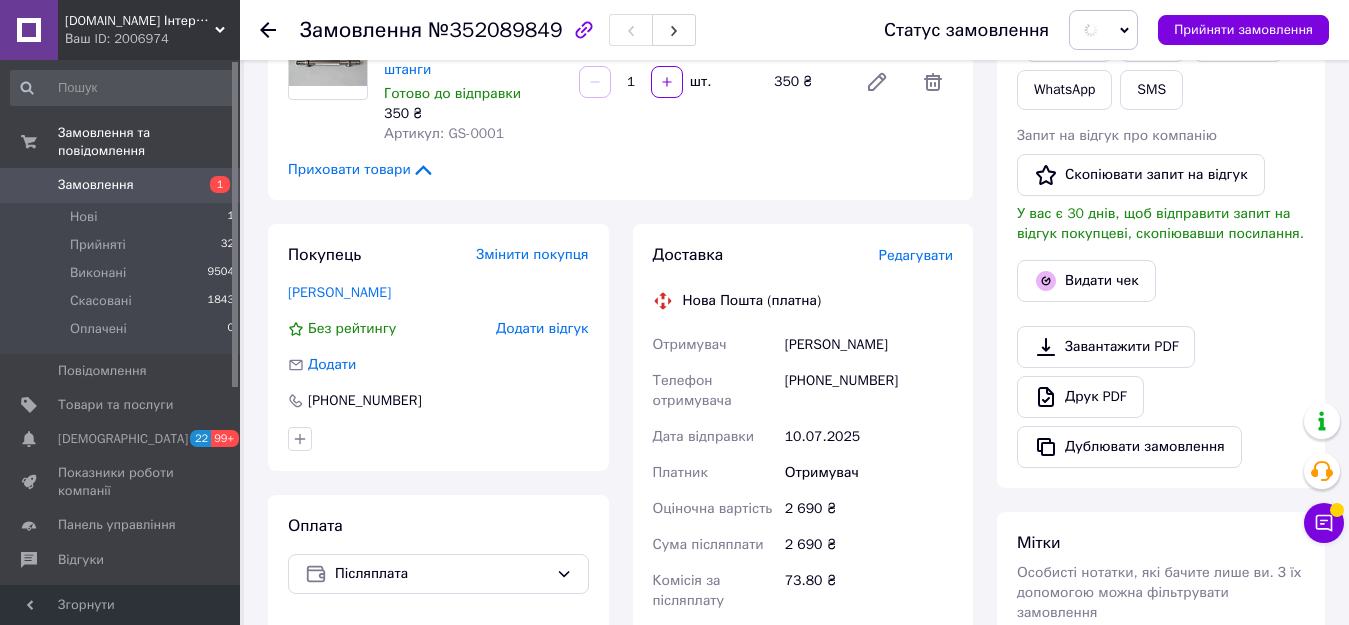 click on "Редагувати" at bounding box center (916, 255) 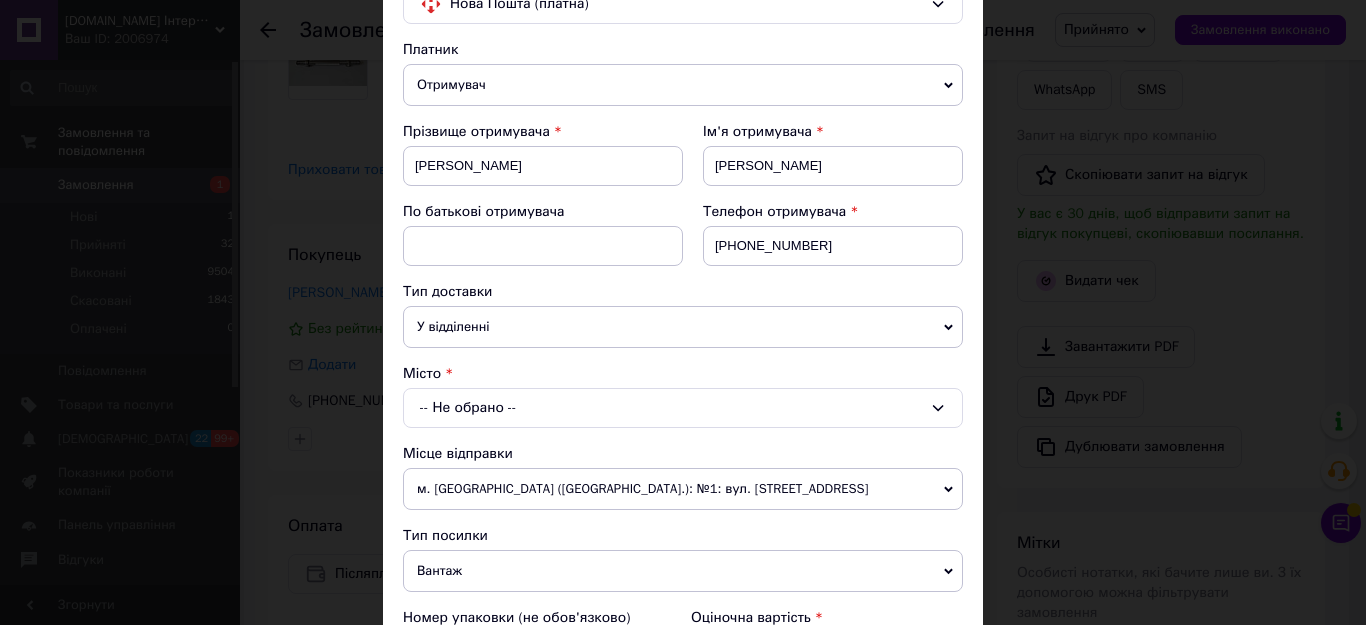 scroll, scrollTop: 500, scrollLeft: 0, axis: vertical 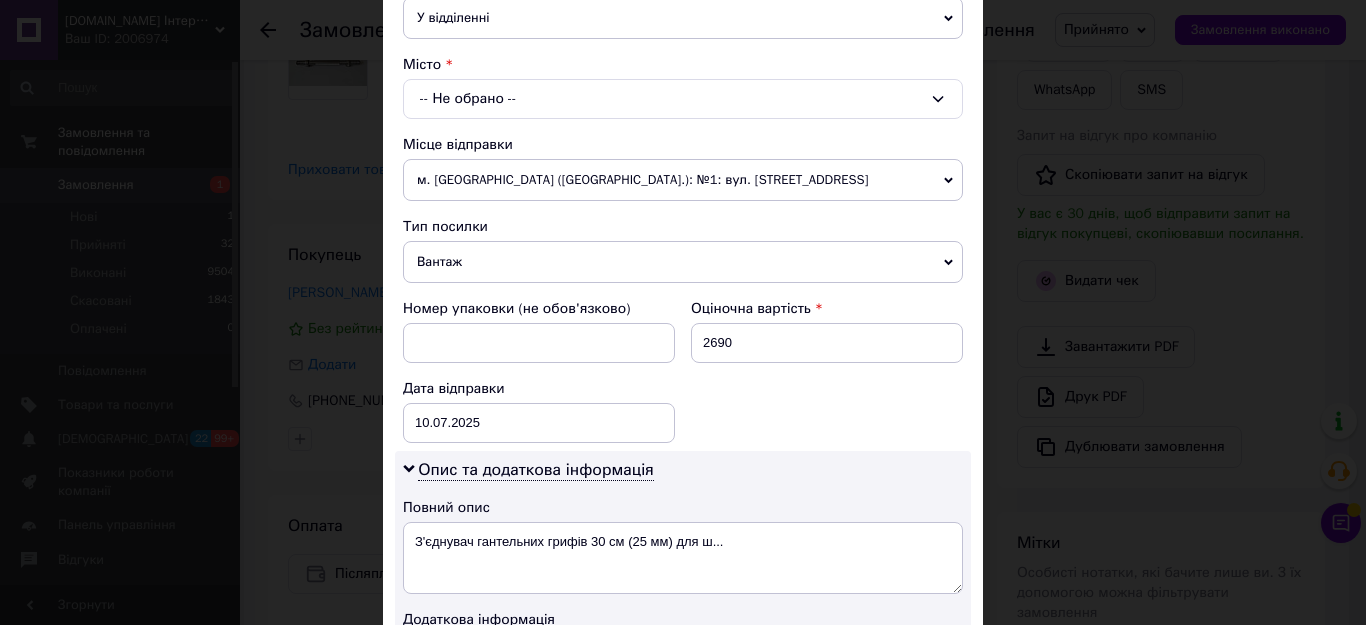 click on "-- Не обрано --" at bounding box center [683, 99] 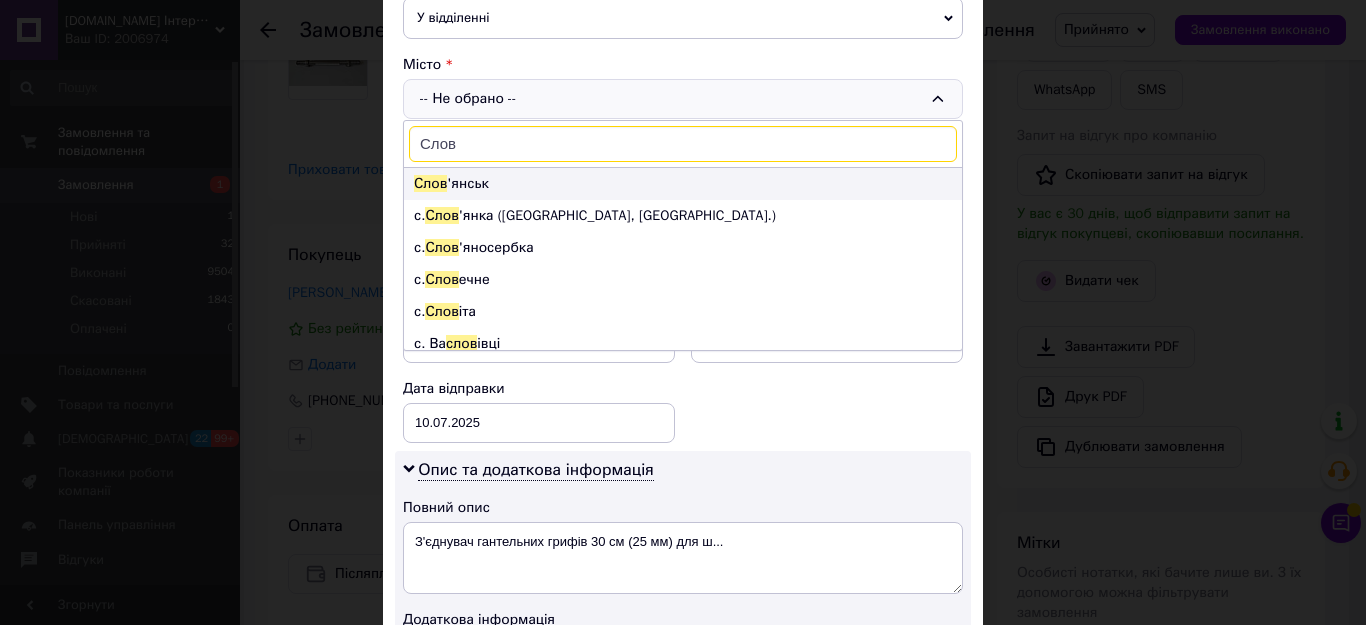 type on "Слов" 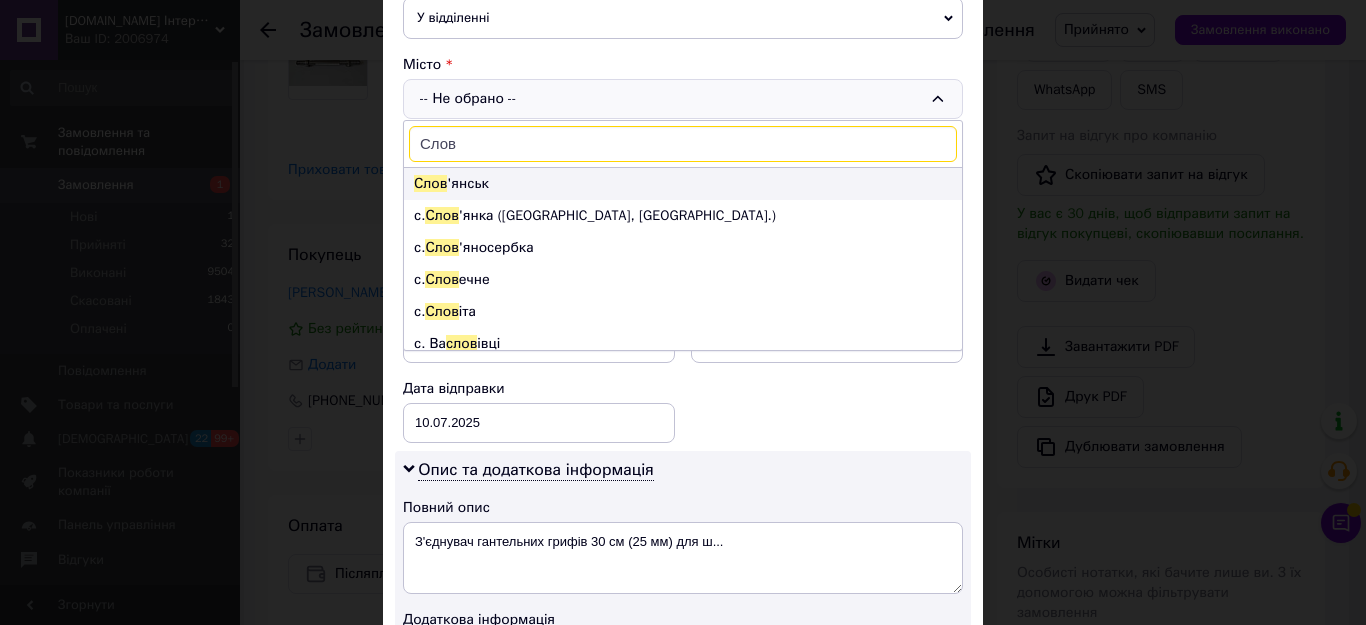 click on "Слов 'янськ" at bounding box center [683, 184] 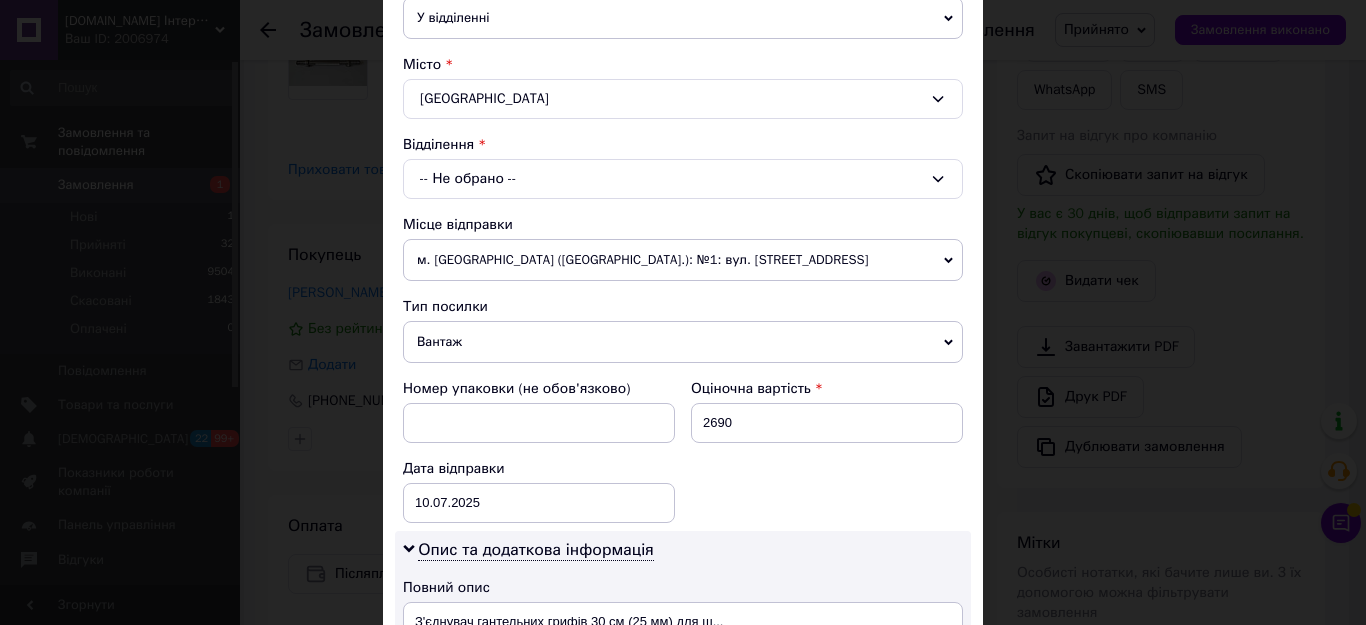 click on "-- Не обрано --" at bounding box center (683, 179) 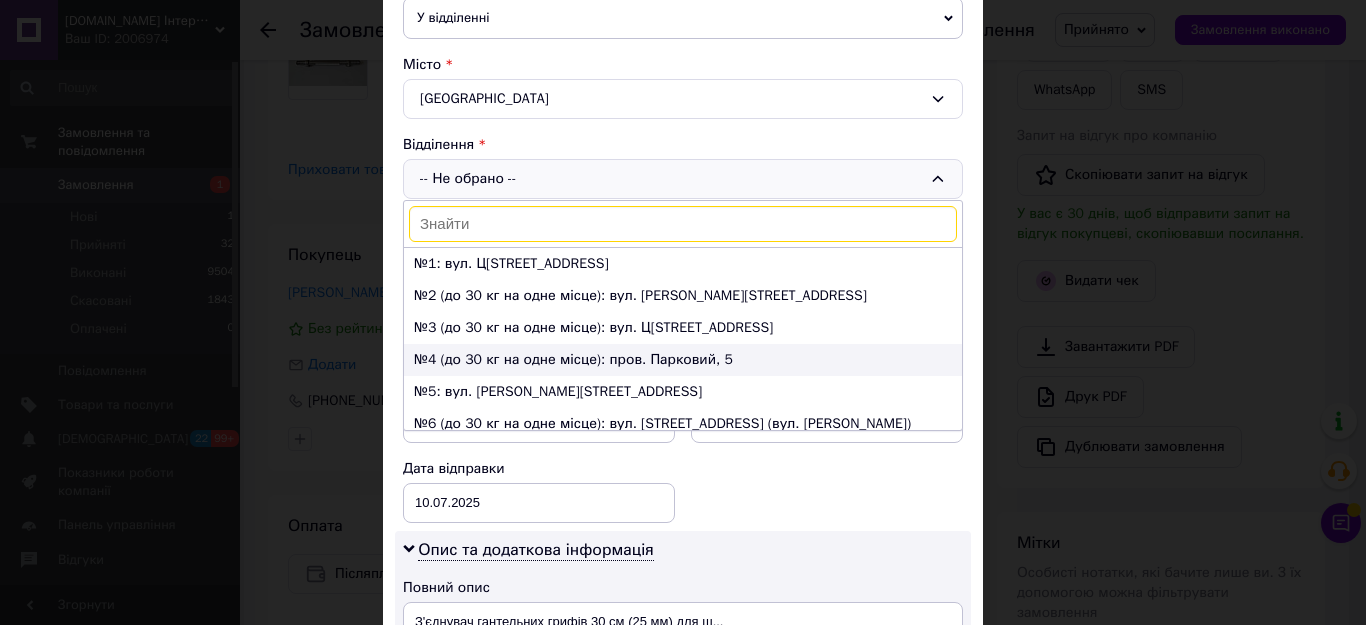 click on "№4 (до 30 кг на одне місце): пров. Парковий, 5" at bounding box center (683, 360) 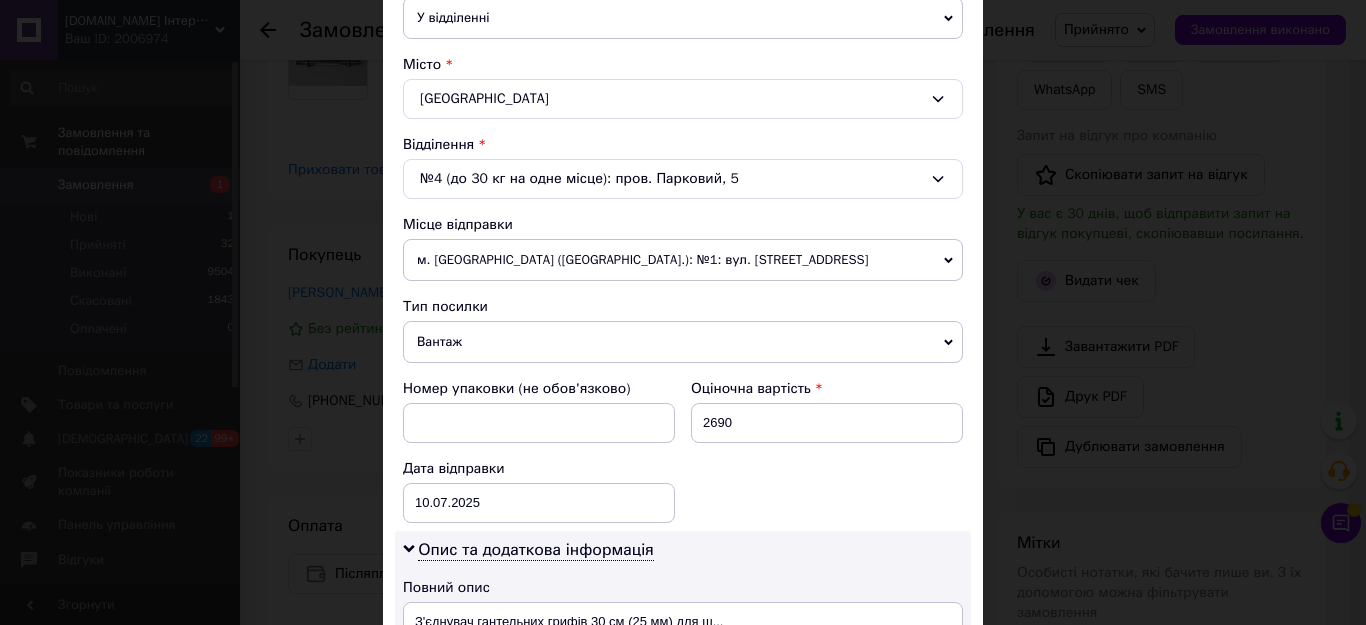 click on "м. [GEOGRAPHIC_DATA] ([GEOGRAPHIC_DATA].): №1: вул. [STREET_ADDRESS]" at bounding box center (683, 260) 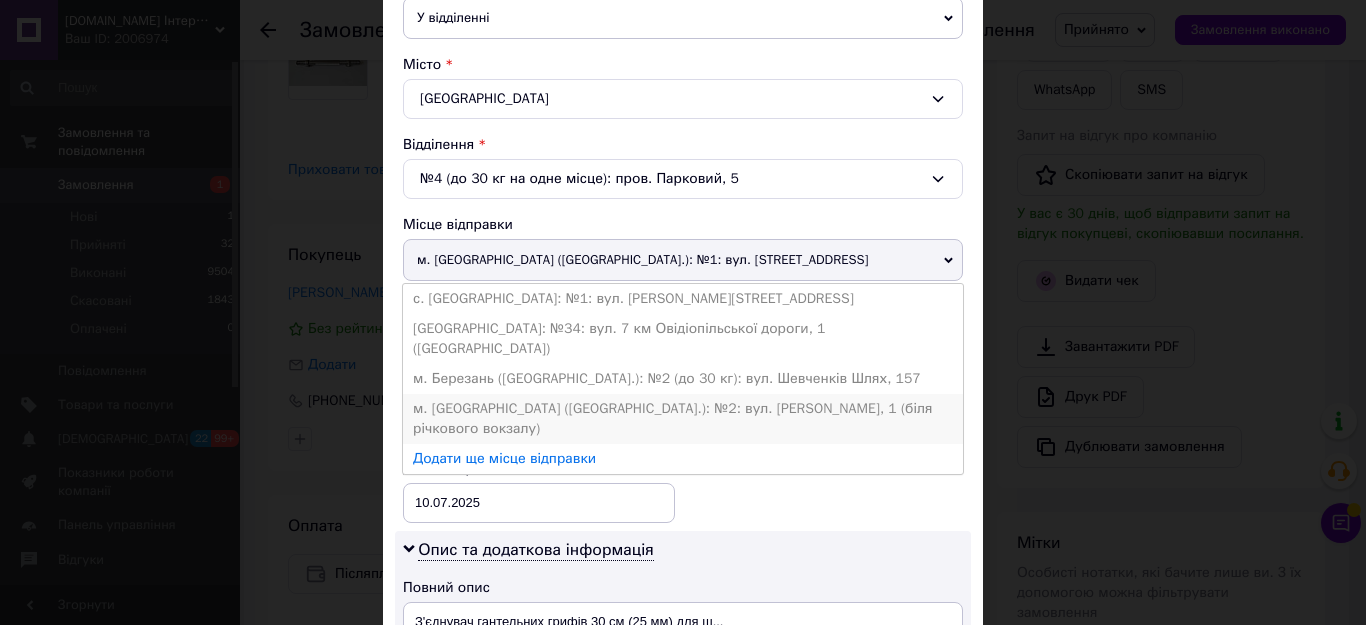 click on "м. [GEOGRAPHIC_DATA] ([GEOGRAPHIC_DATA].): №2: вул. [PERSON_NAME], 1 (біля річкового вокзалу)" at bounding box center (683, 419) 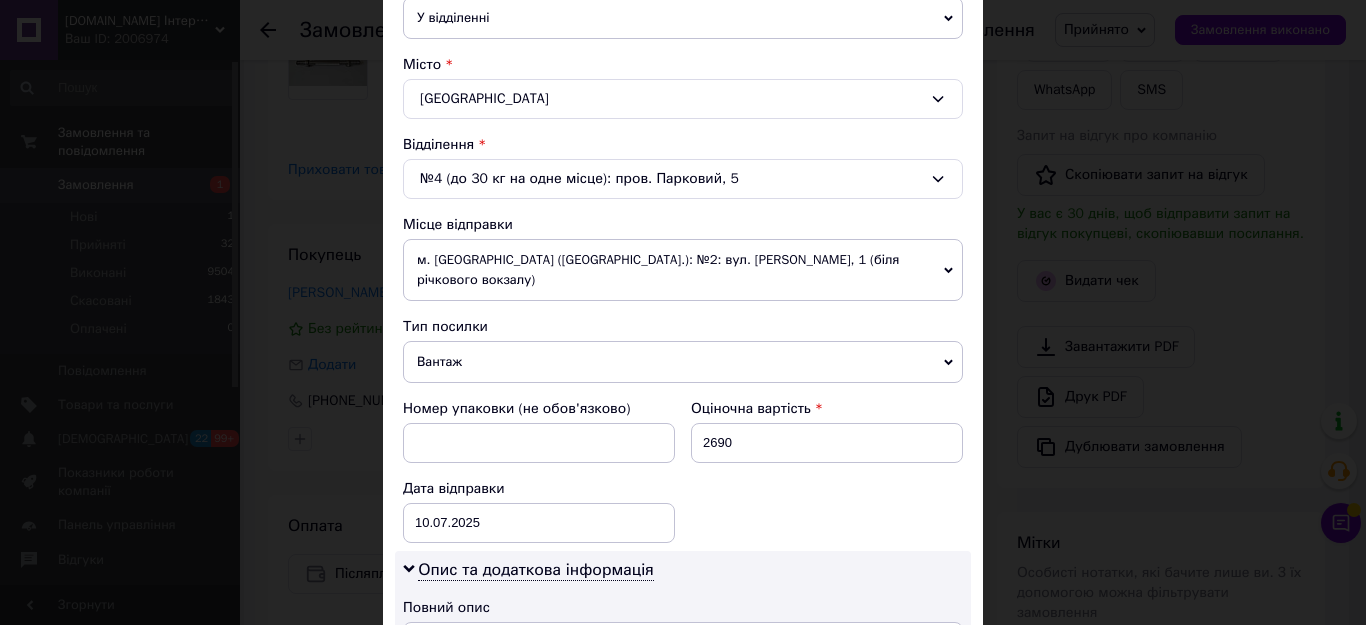 click on "Номер упаковки (не обов'язково) Оціночна вартість 2690 Дата відправки 10.07.2025 < 2025 > < Июль > Пн Вт Ср Чт Пт Сб Вс 30 1 2 3 4 5 6 7 8 9 10 11 12 13 14 15 16 17 18 19 20 21 22 23 24 25 26 27 28 29 30 31 1 2 3 4 5 6 7 8 9 10" at bounding box center (683, 471) 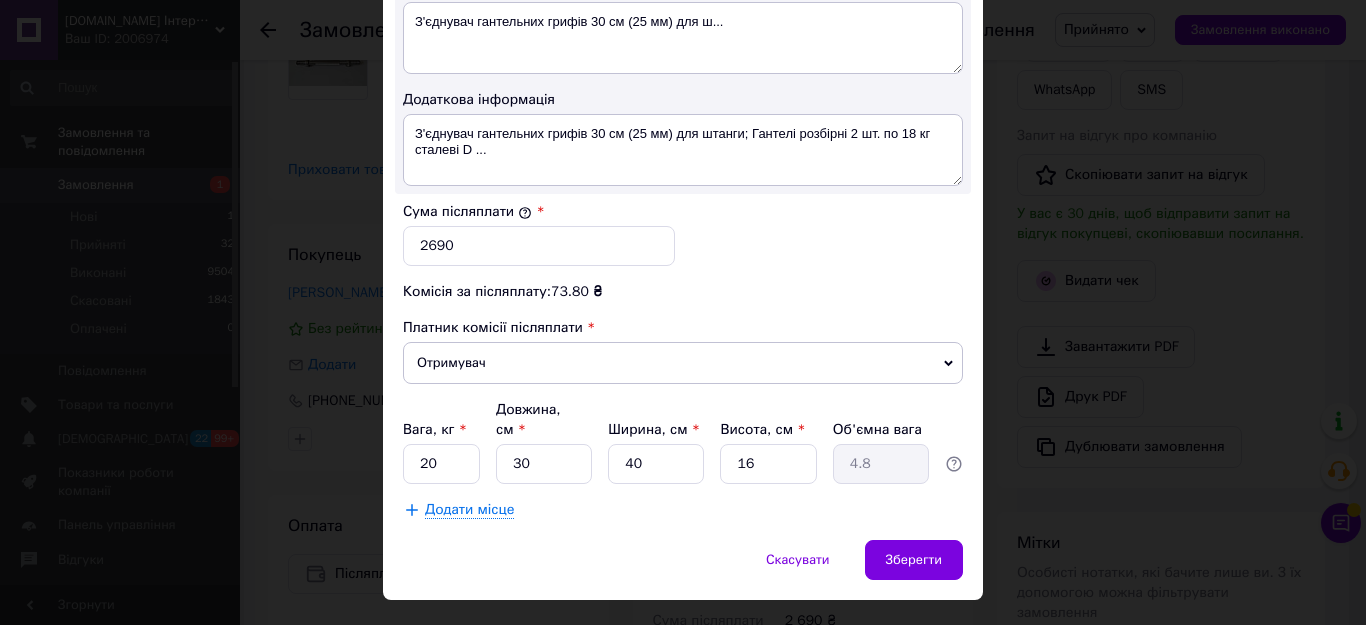 scroll, scrollTop: 1125, scrollLeft: 0, axis: vertical 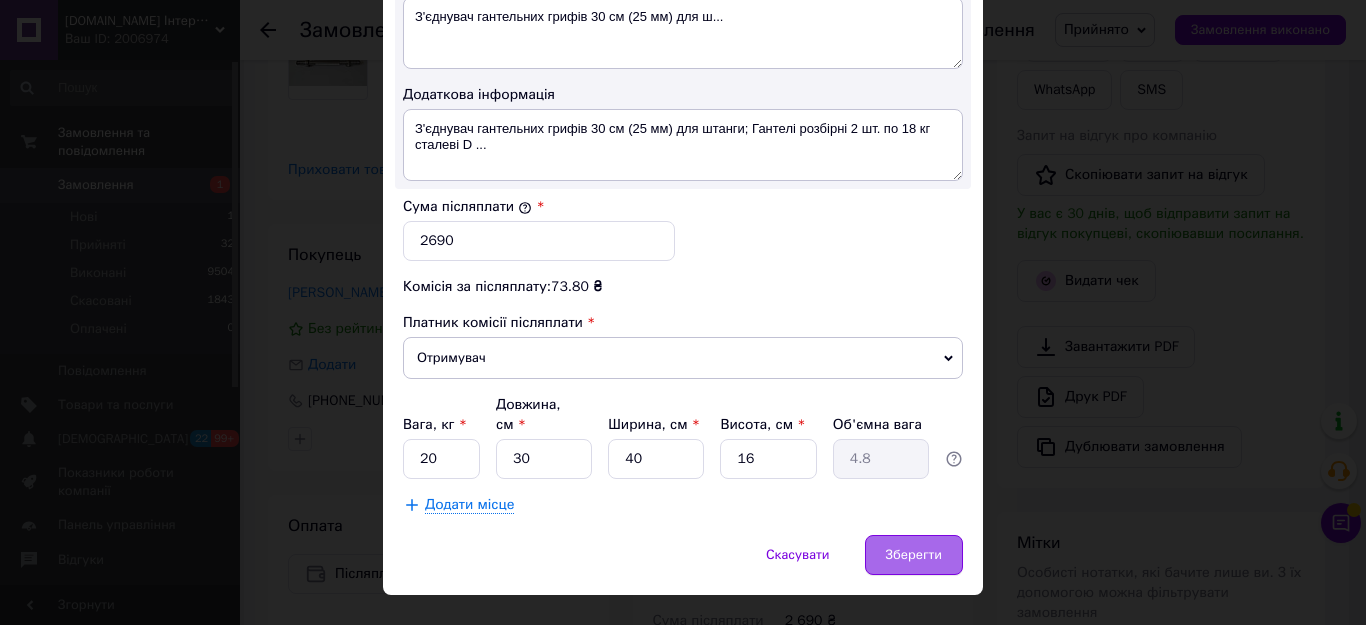 click on "Зберегти" at bounding box center [914, 555] 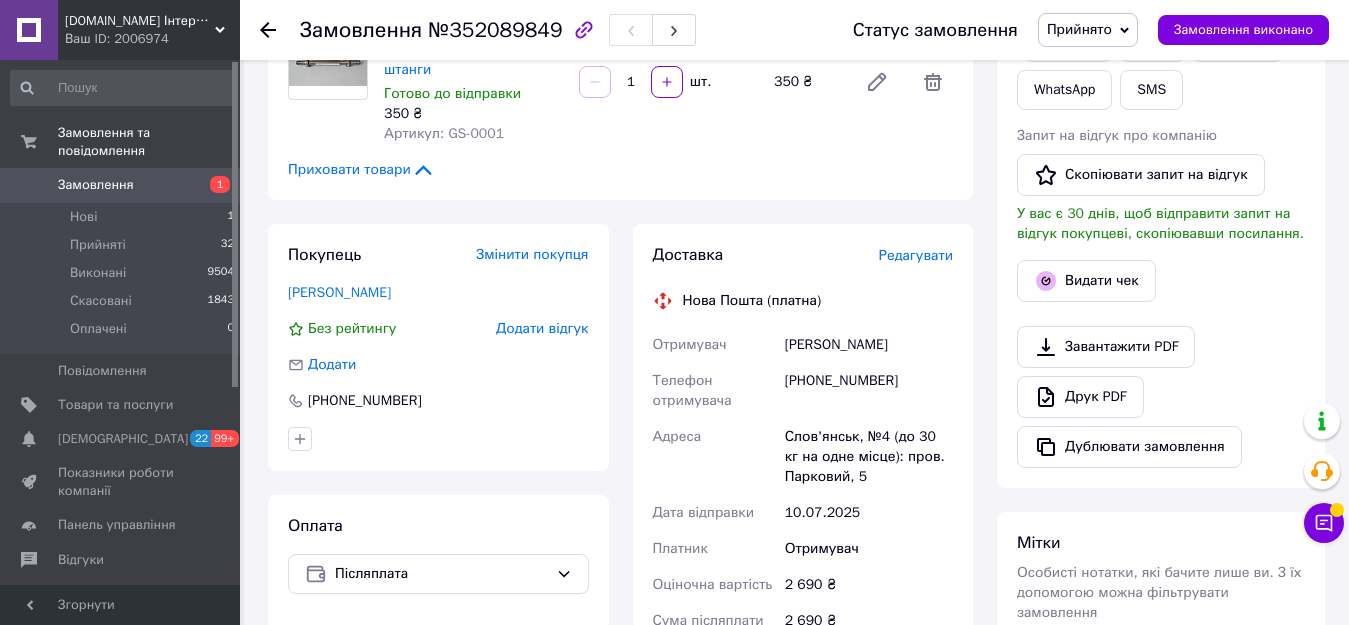 click on "Редагувати" at bounding box center (916, 255) 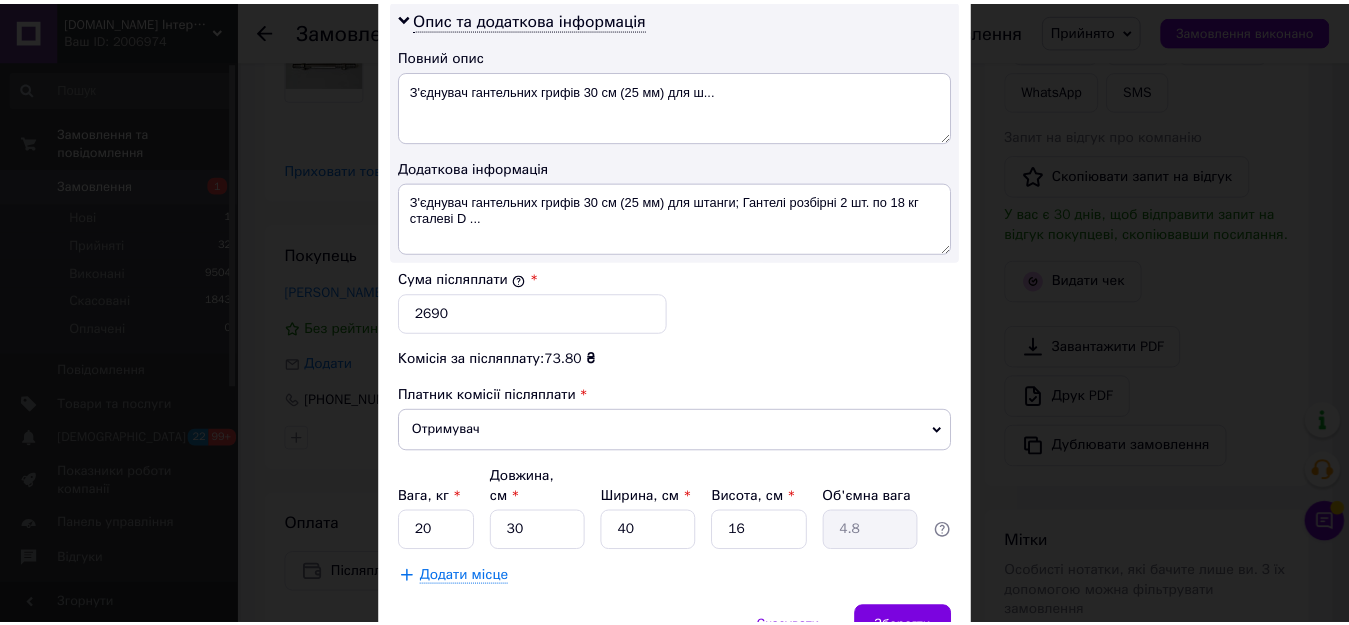 scroll, scrollTop: 1125, scrollLeft: 0, axis: vertical 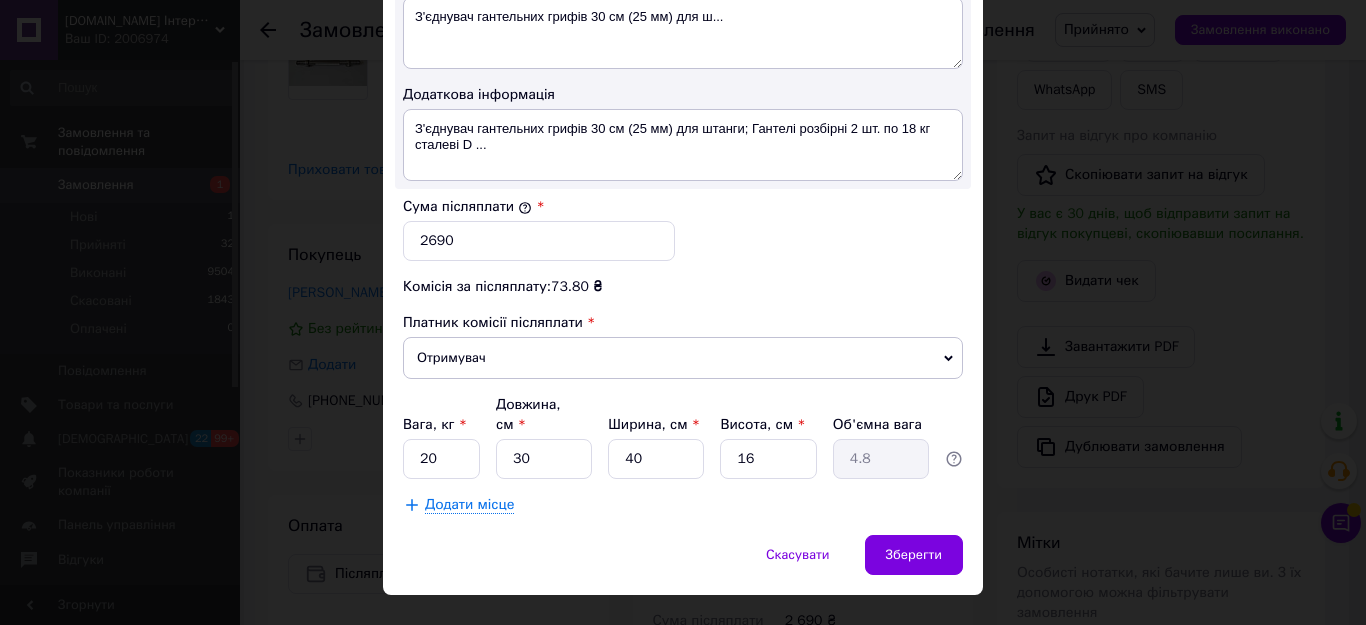 click on "Додати місце" at bounding box center [469, 505] 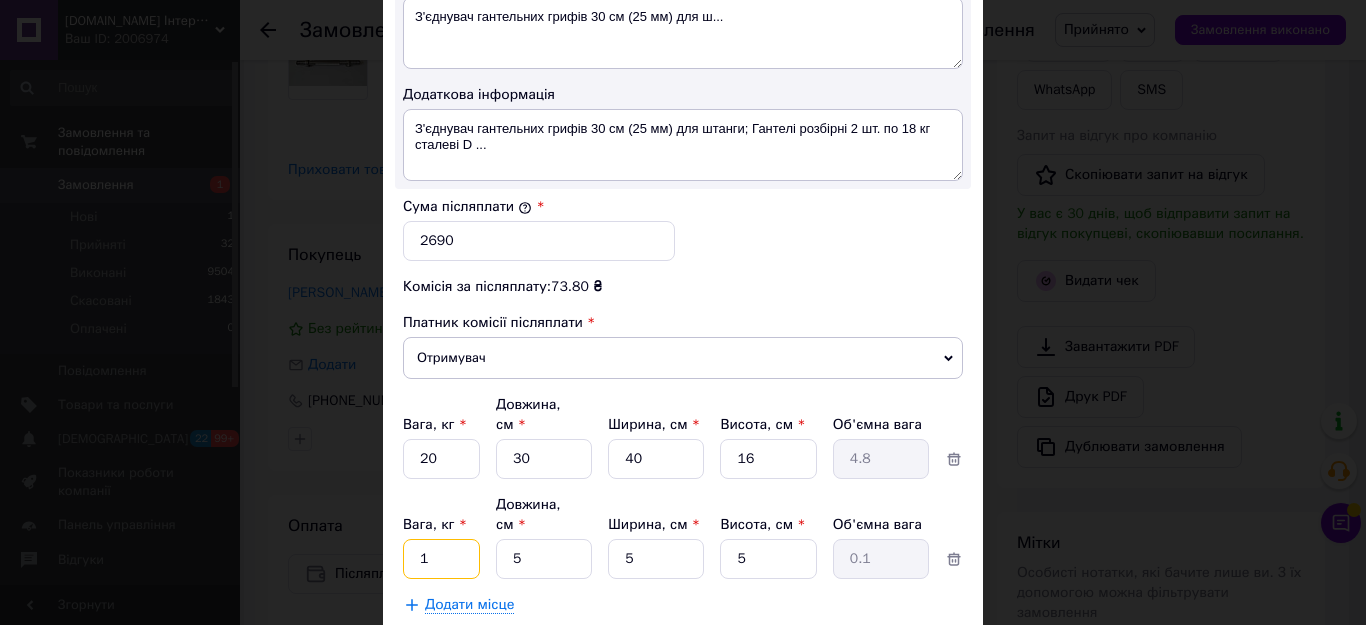 click on "1" at bounding box center (441, 459) 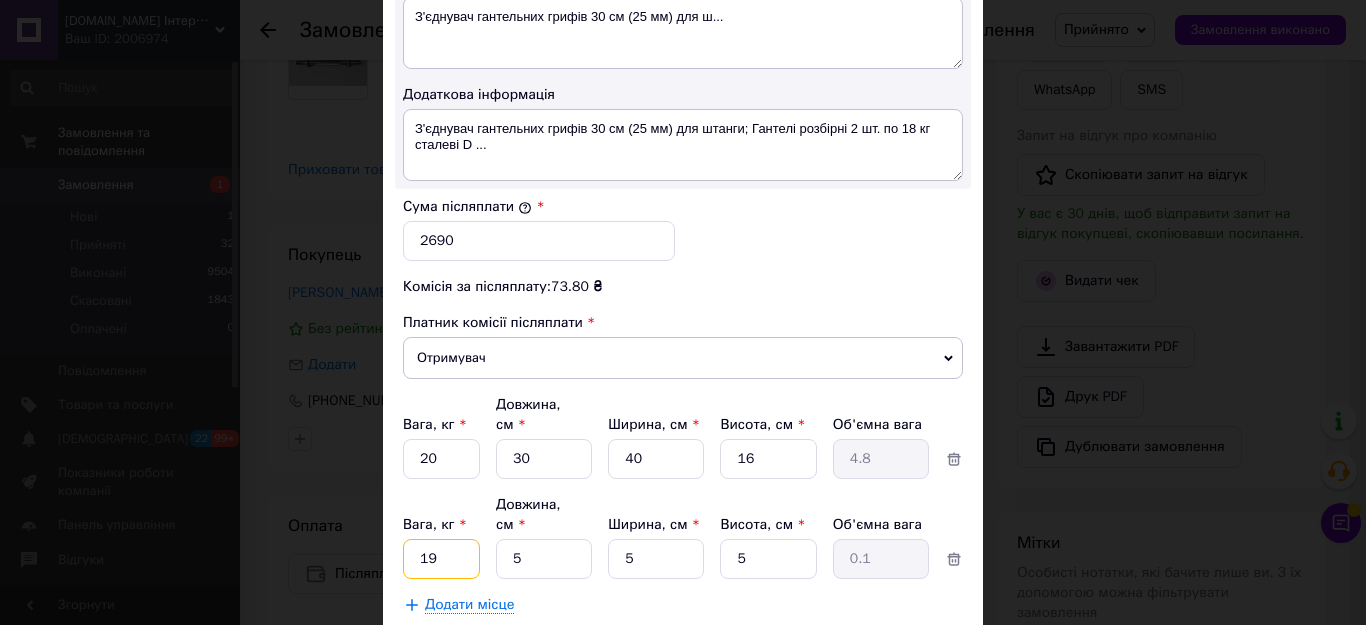 type on "19" 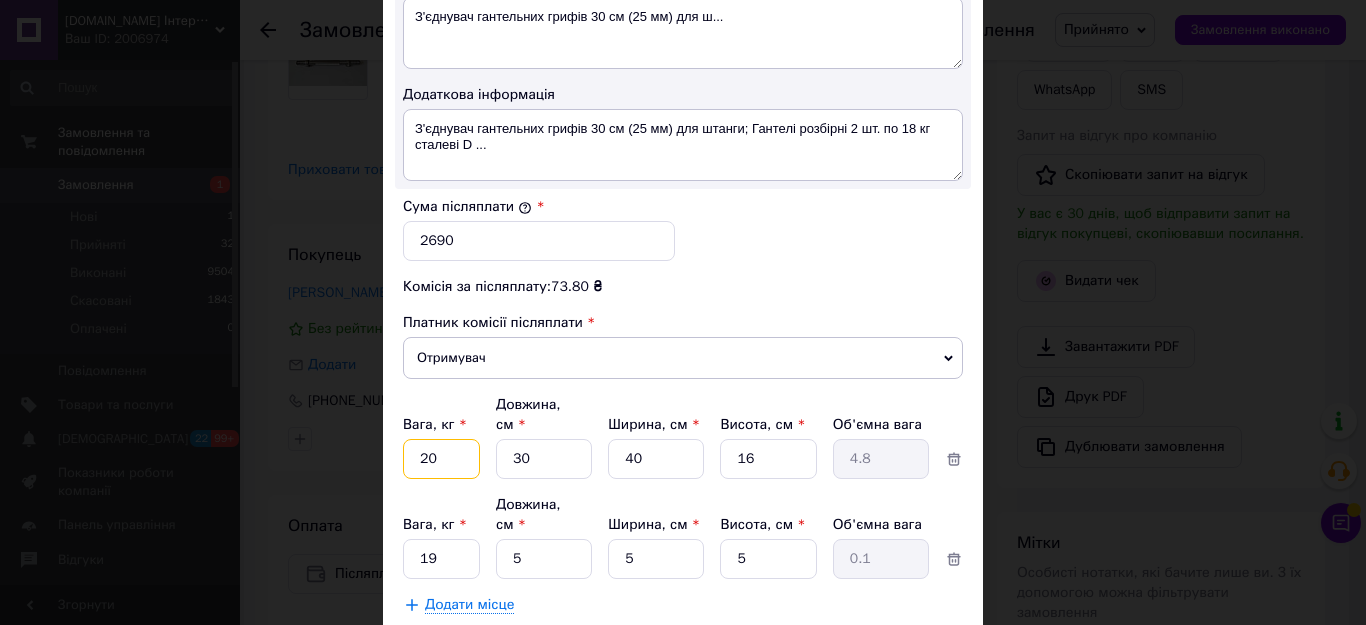 click on "20" at bounding box center [441, 459] 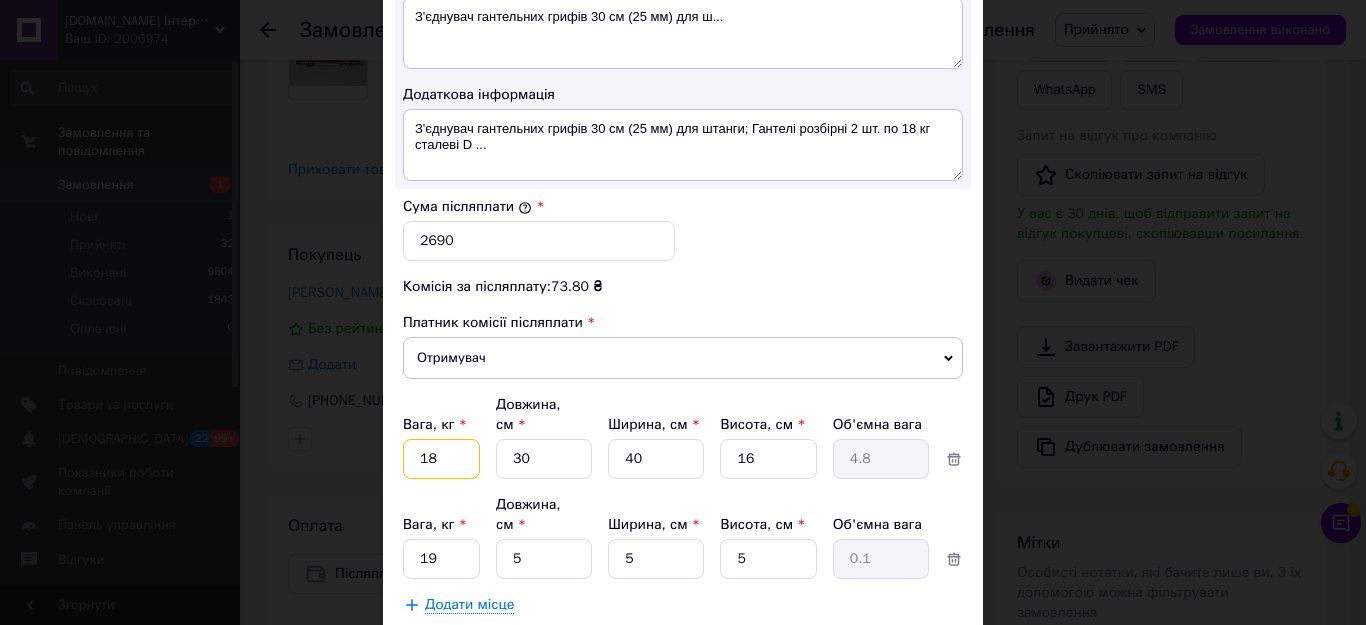 type on "18" 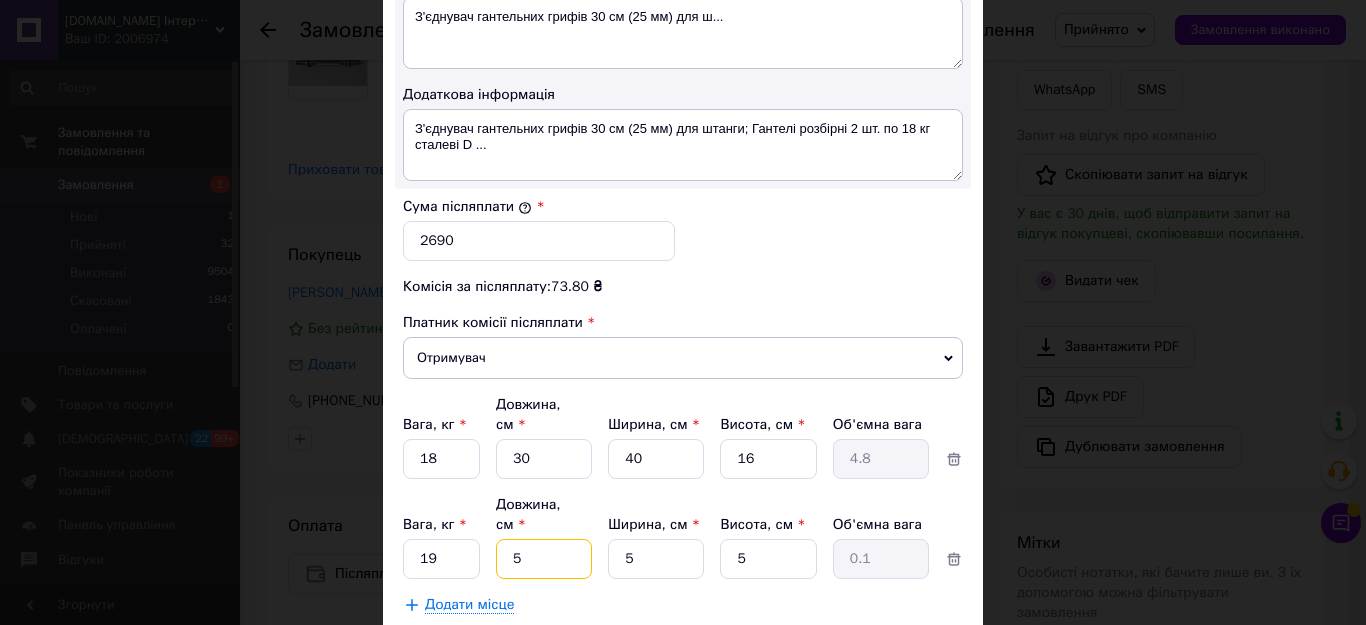 click on "5" at bounding box center [544, 459] 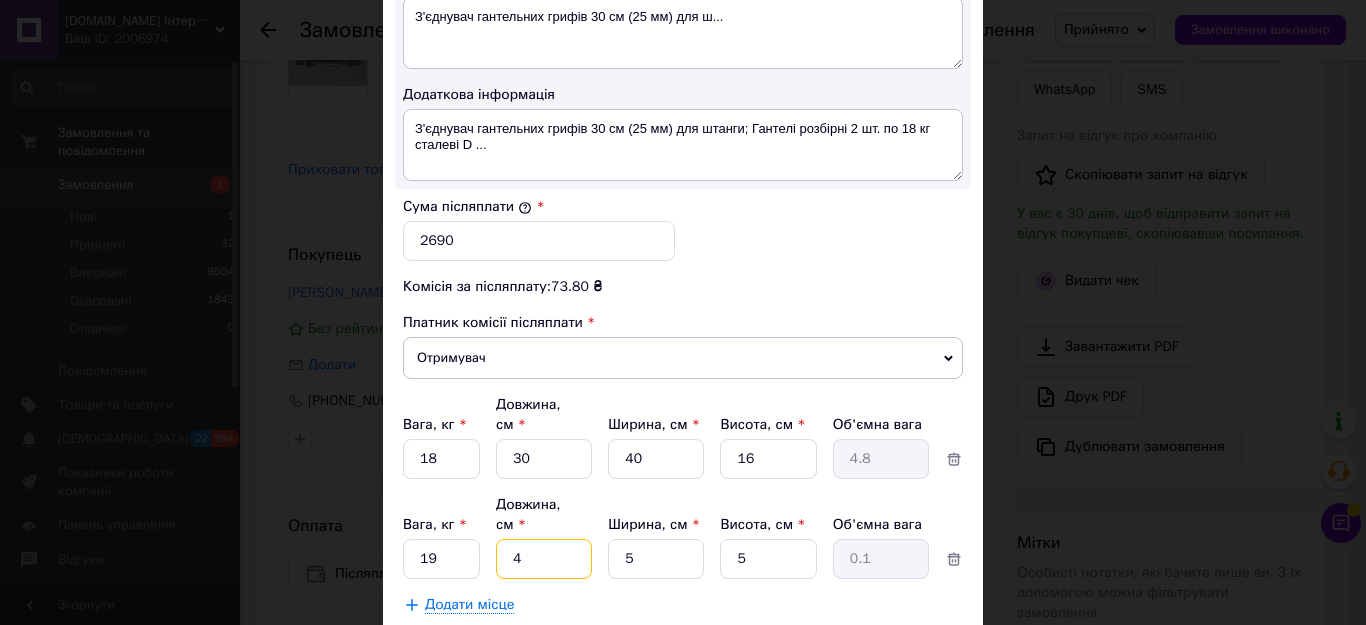 type on "44" 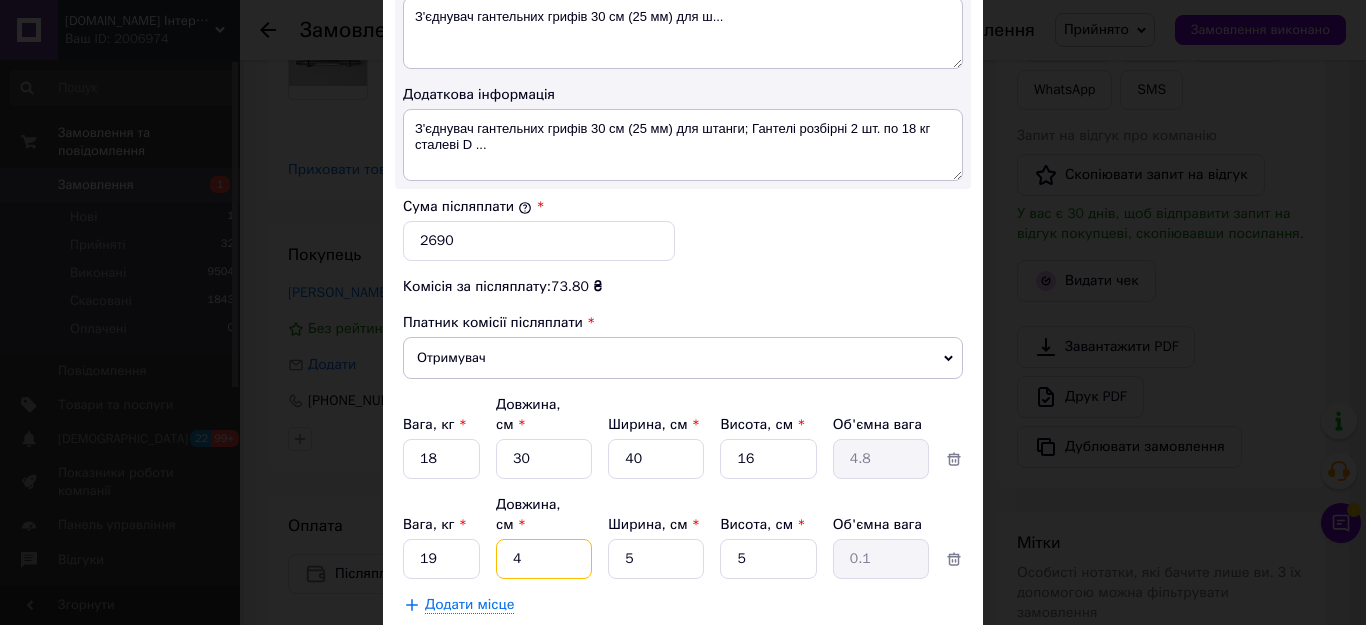 type on "0.28" 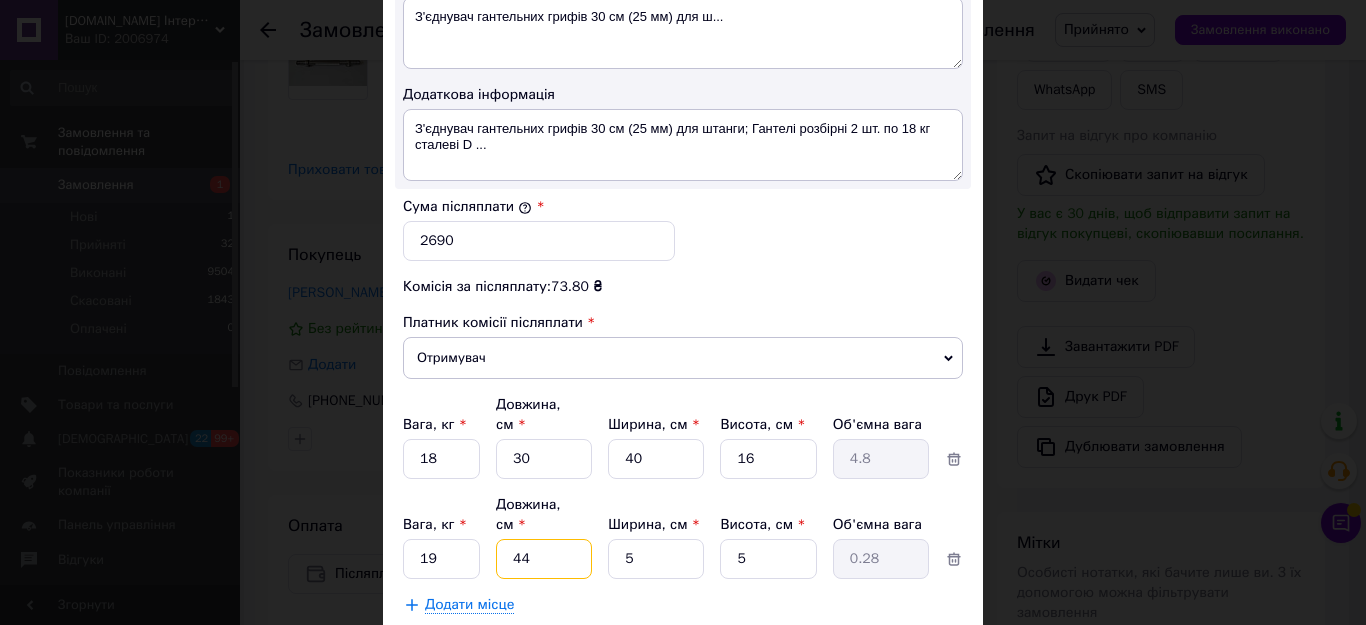 type on "44" 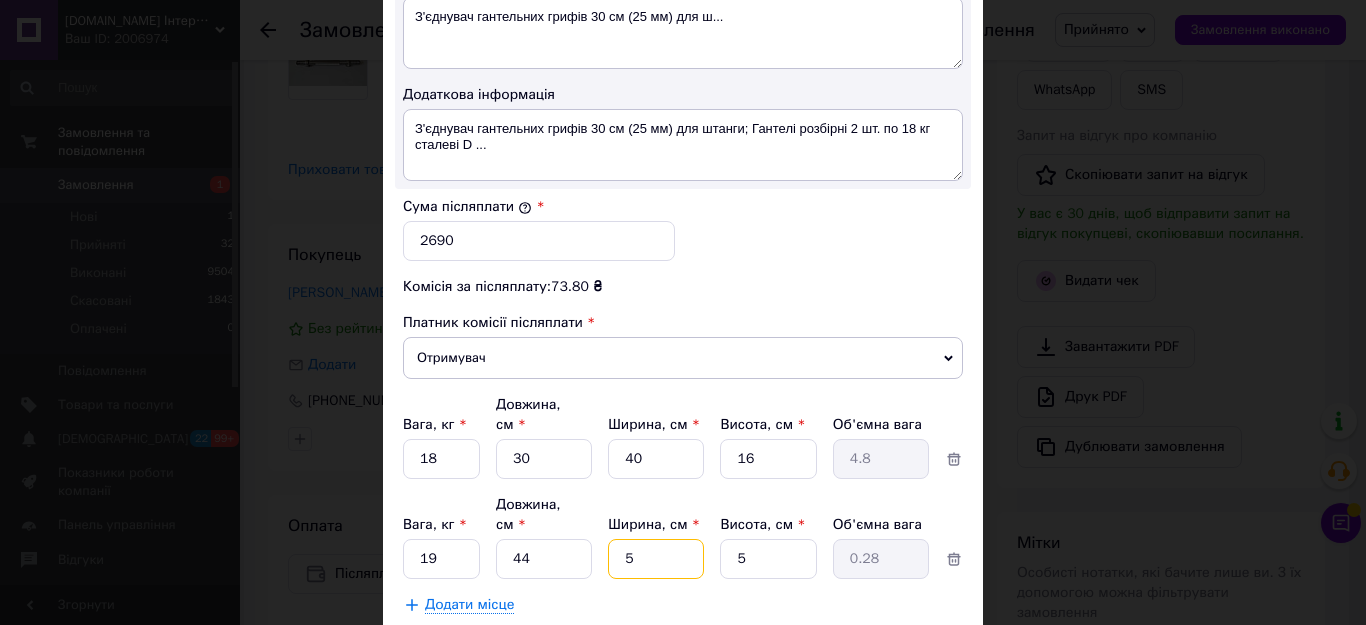 click on "5" at bounding box center (656, 459) 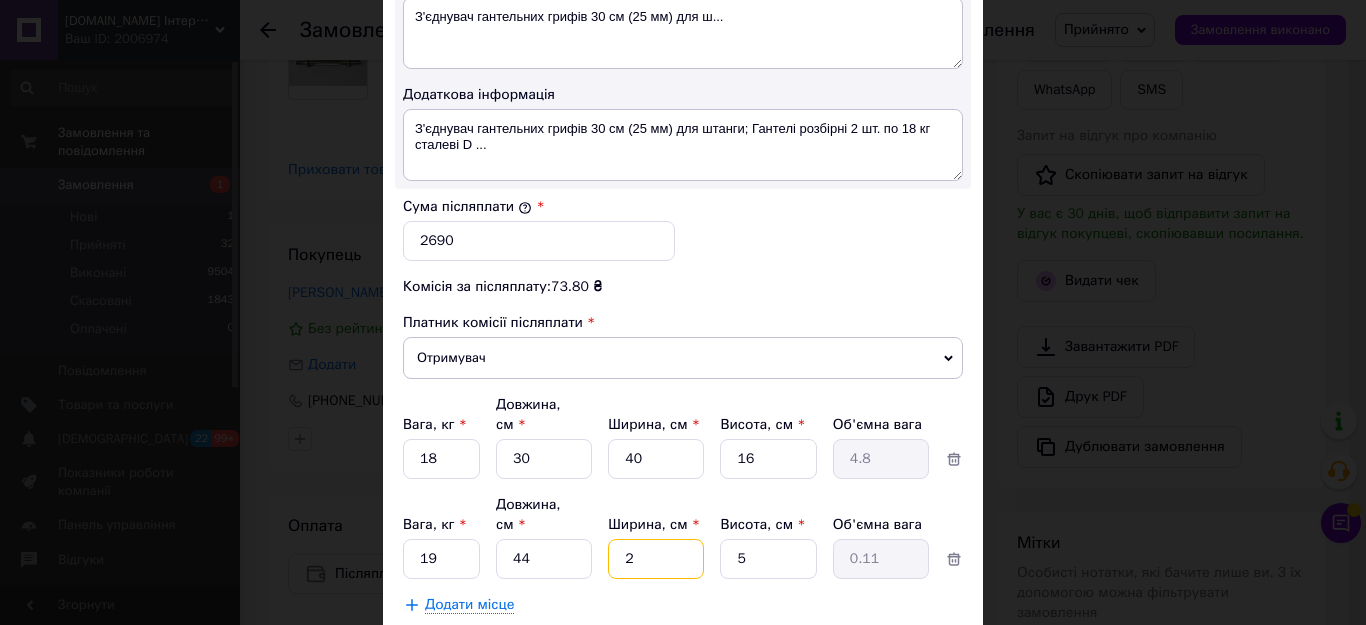 type on "22" 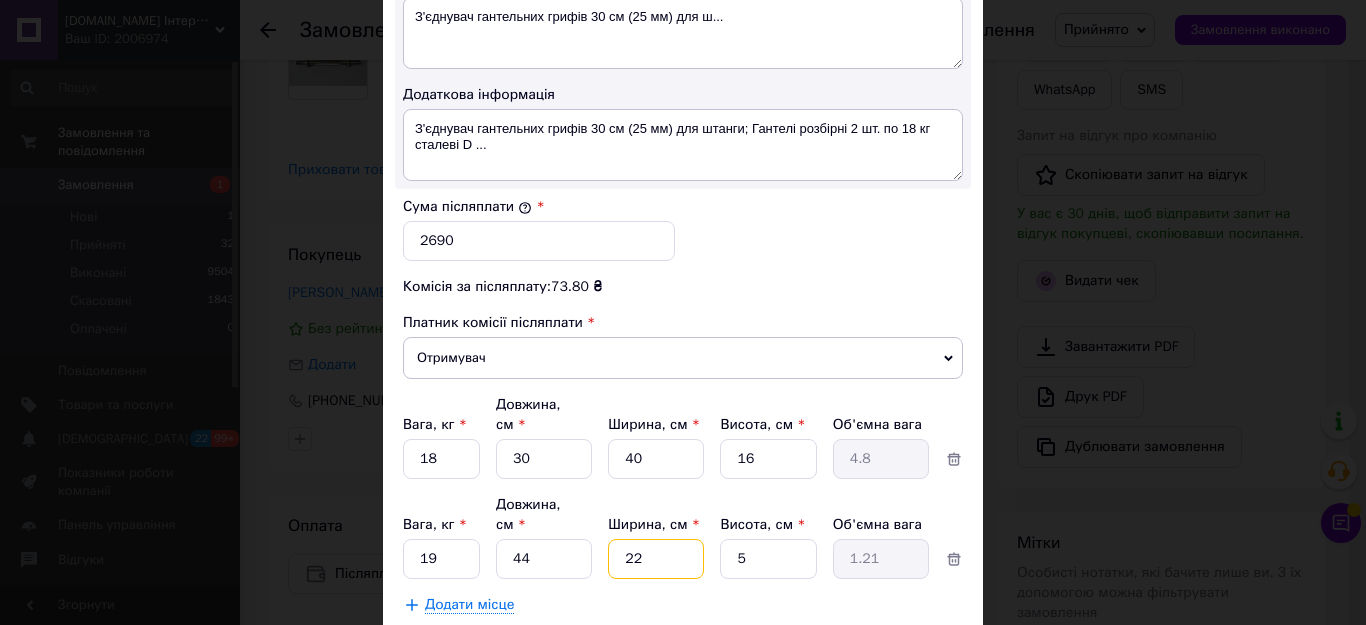 type on "22" 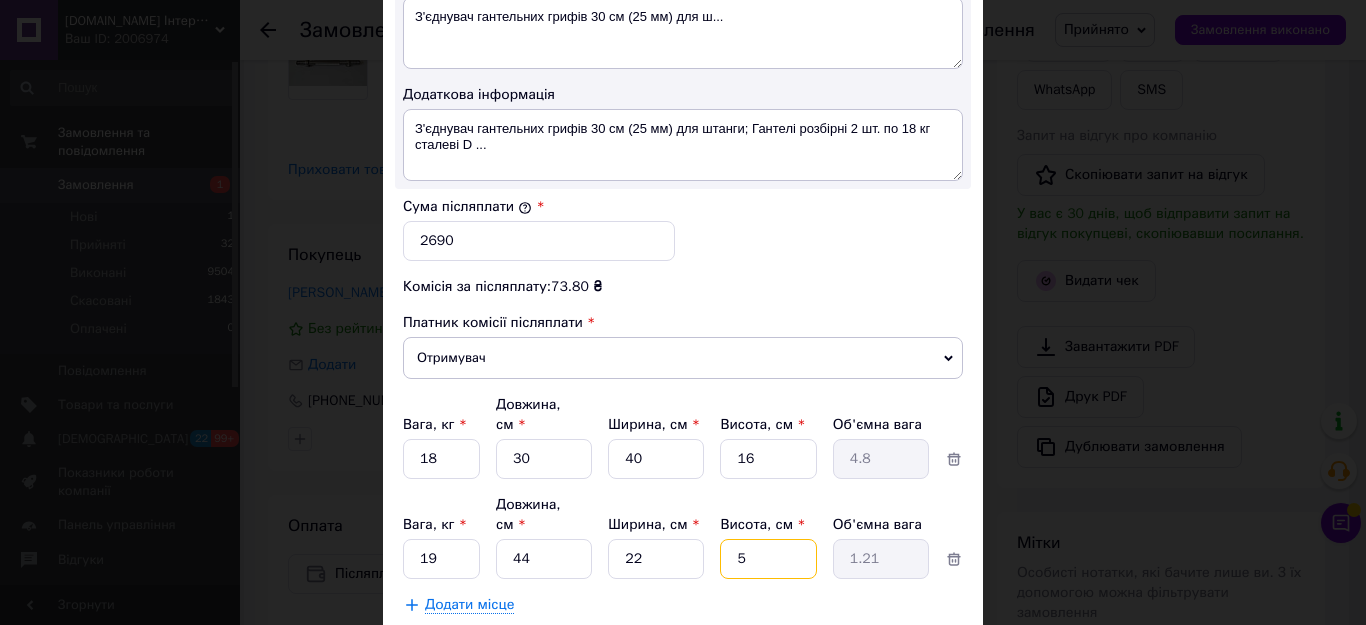 click on "5" at bounding box center (768, 459) 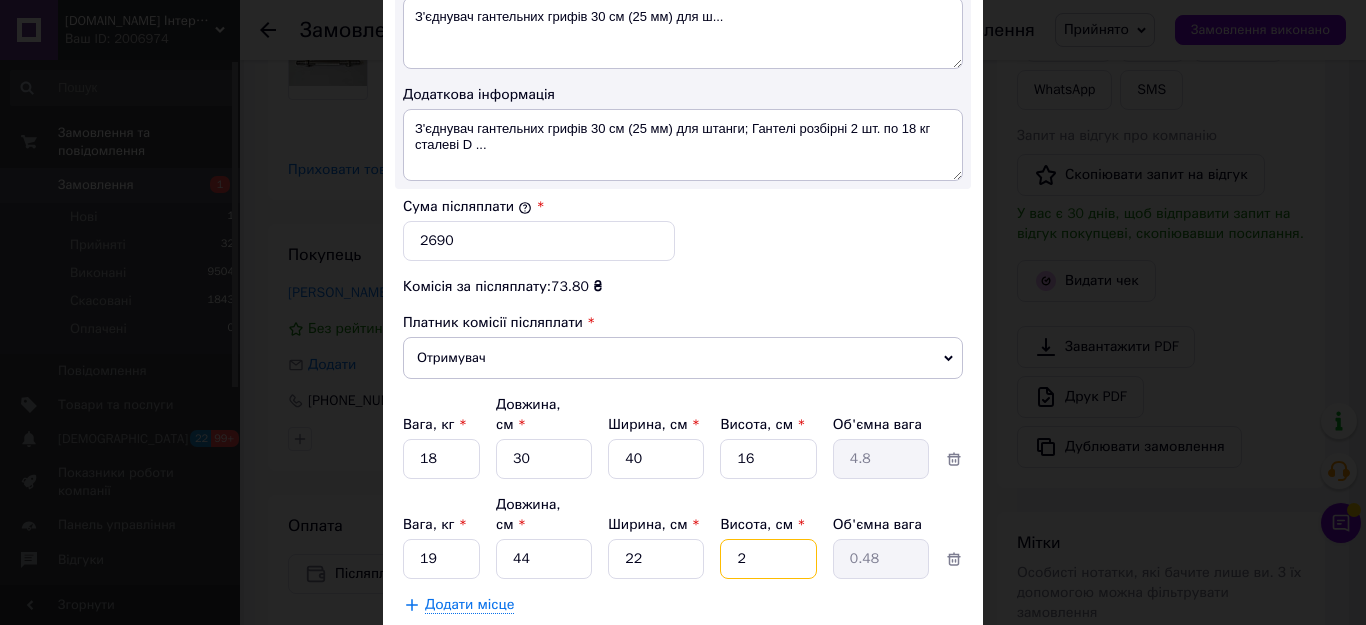 type on "22" 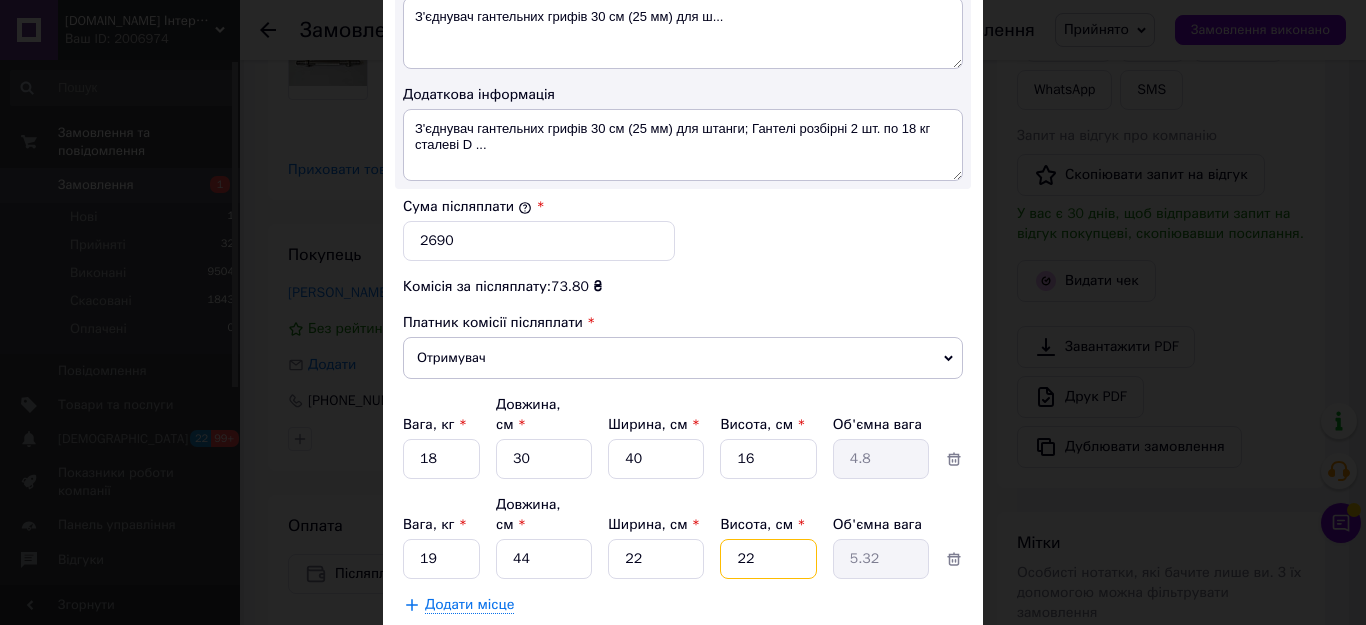 type on "22" 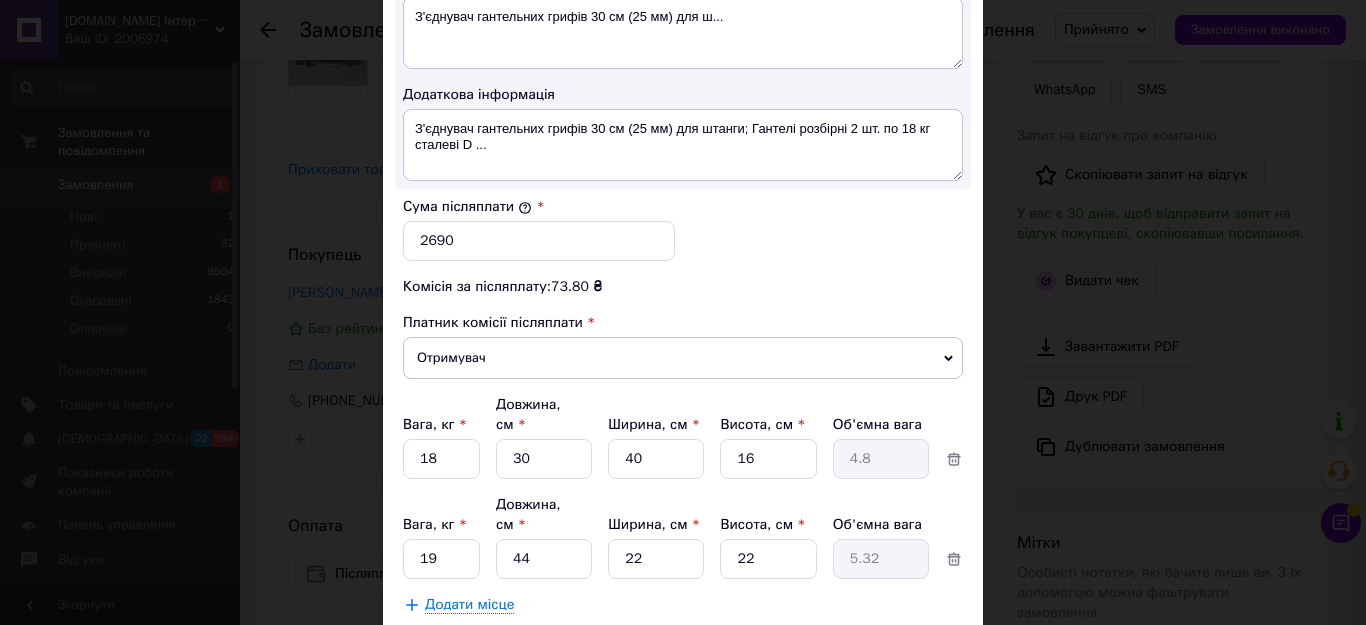 click on "Зберегти" at bounding box center [914, 655] 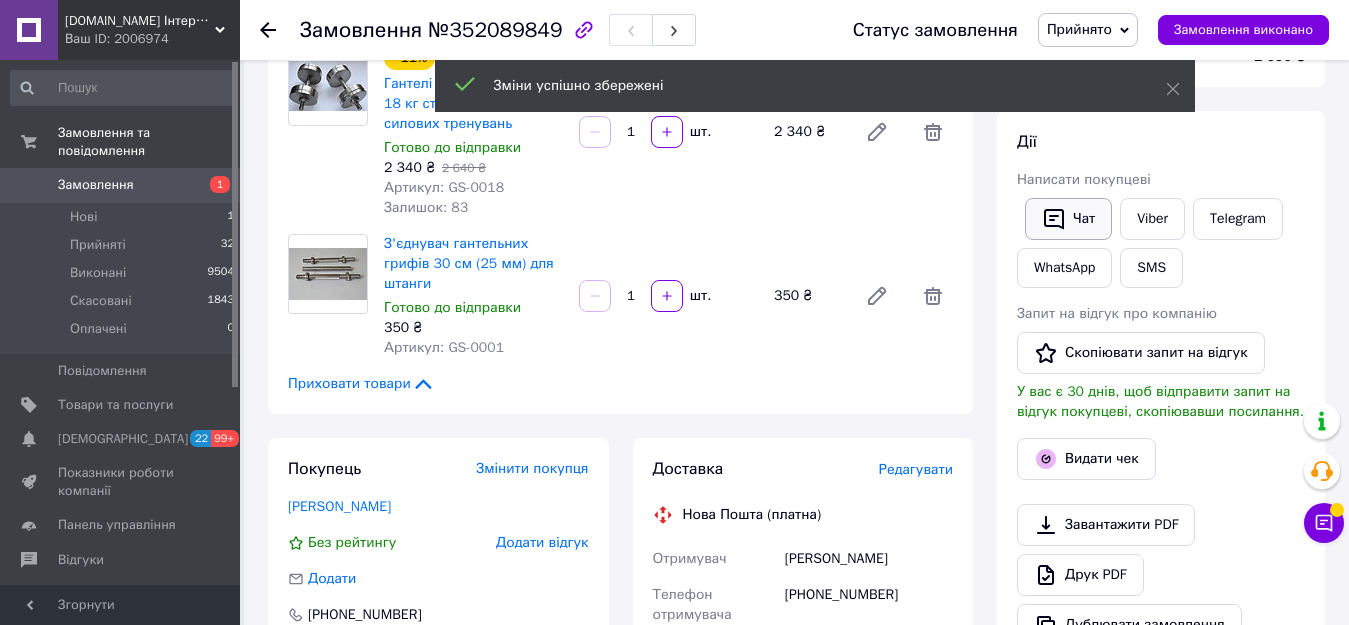 scroll, scrollTop: 0, scrollLeft: 0, axis: both 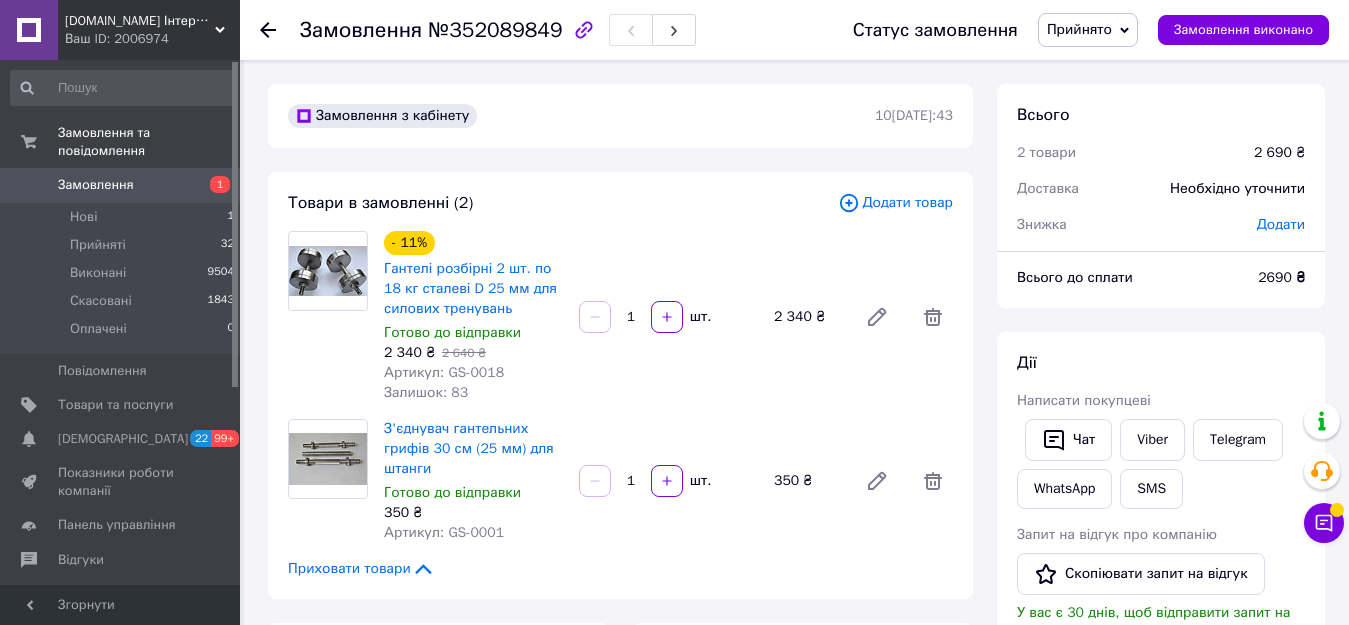 click on "Додати" at bounding box center (1281, 224) 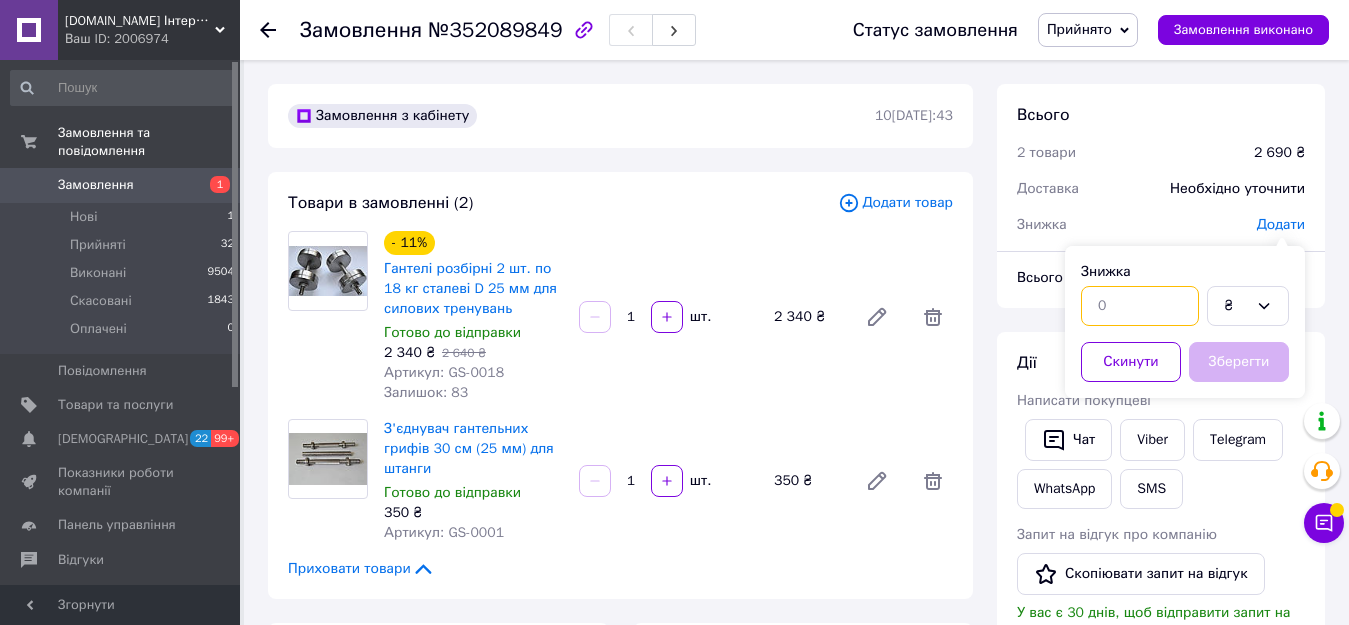 click at bounding box center (1140, 306) 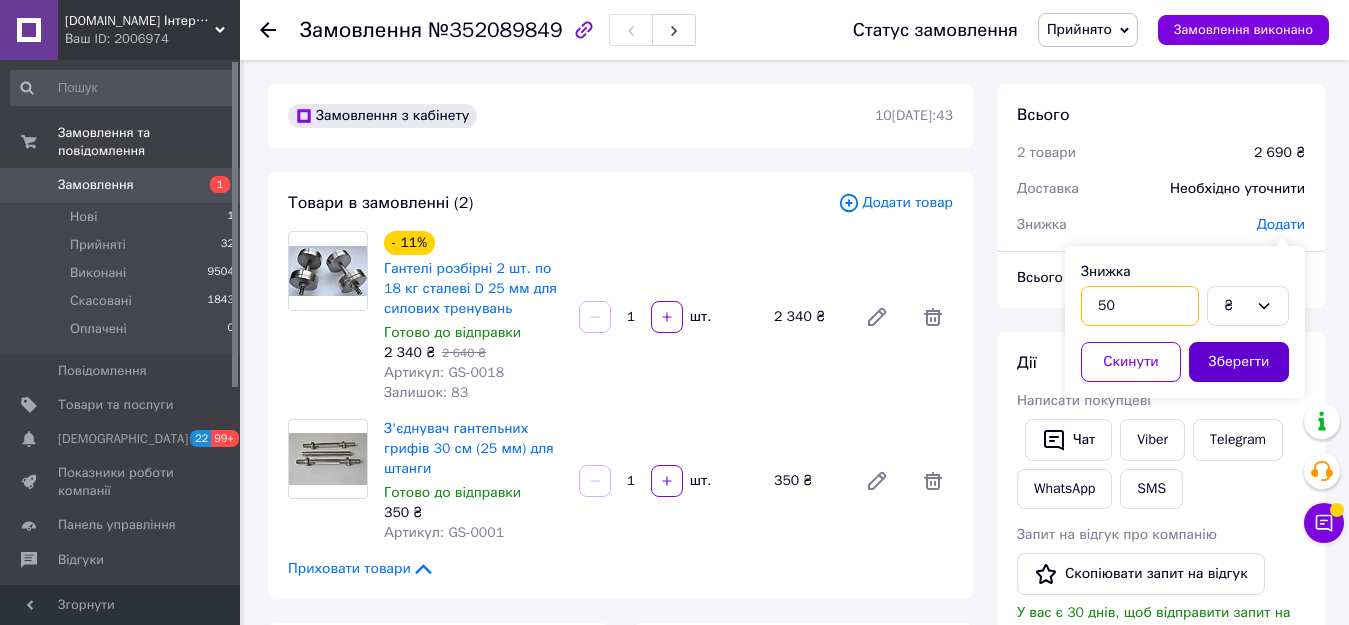type on "50" 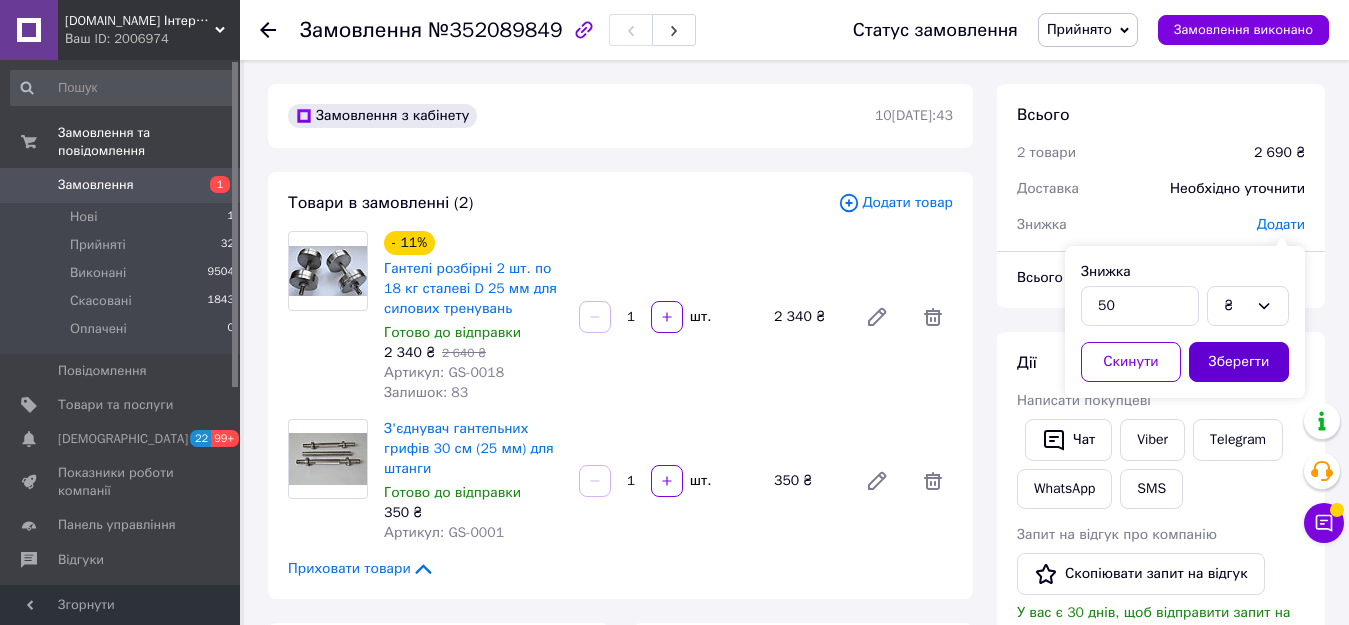click on "Зберегти" at bounding box center [1239, 362] 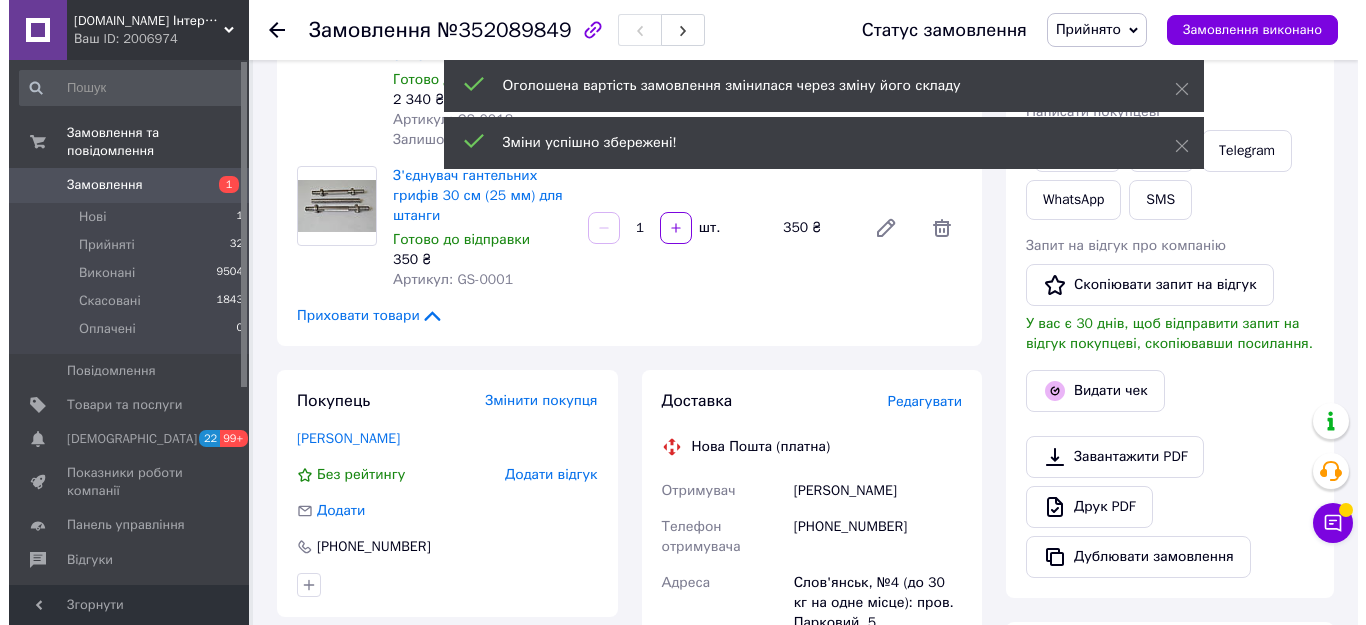 scroll, scrollTop: 300, scrollLeft: 0, axis: vertical 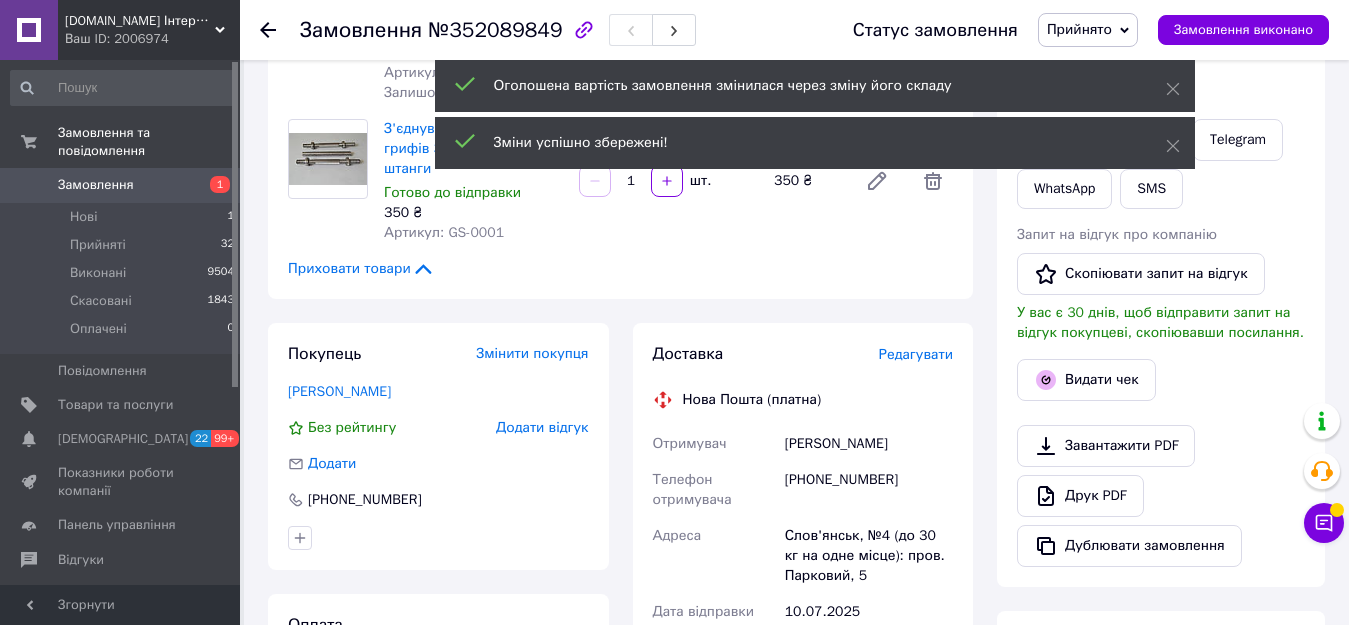 click on "Редагувати" at bounding box center [916, 354] 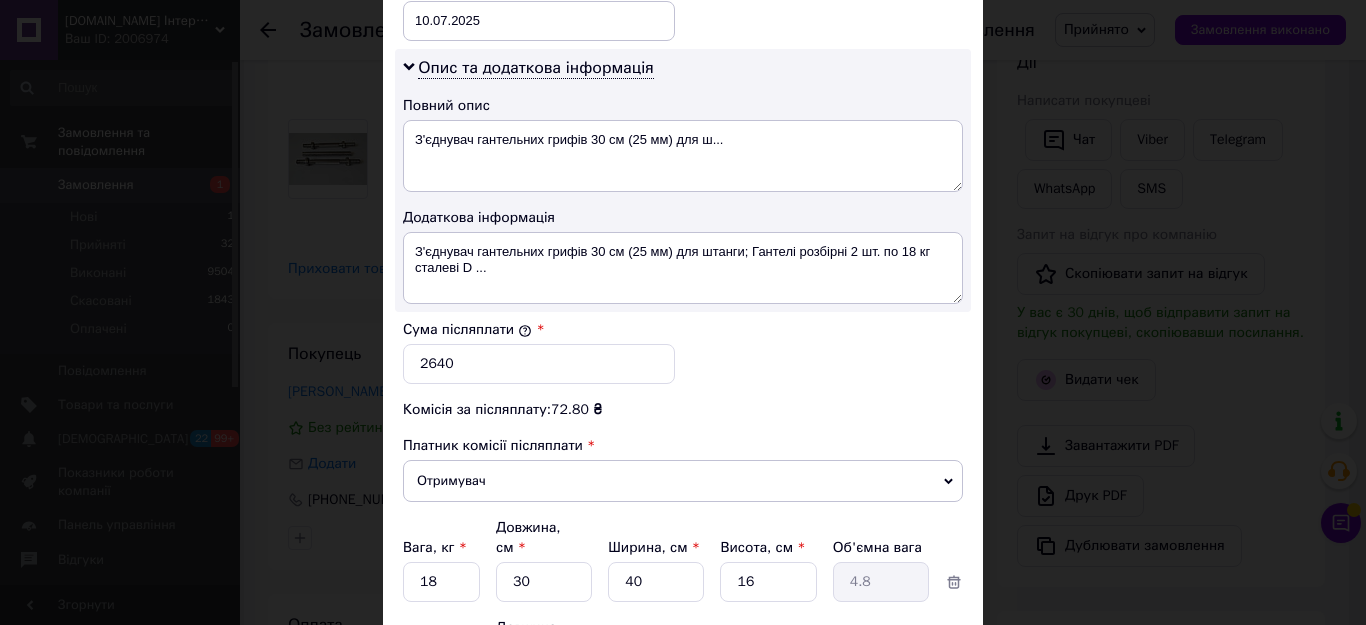 scroll, scrollTop: 1000, scrollLeft: 0, axis: vertical 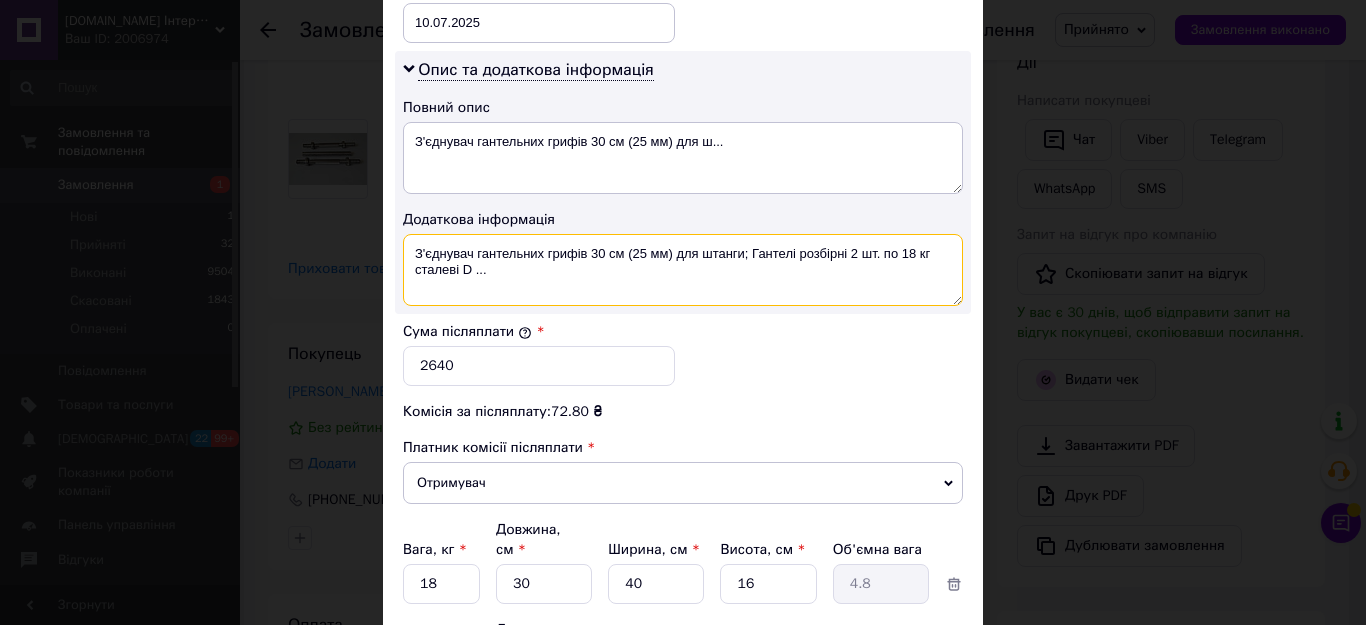drag, startPoint x: 750, startPoint y: 230, endPoint x: 926, endPoint y: 238, distance: 176.18172 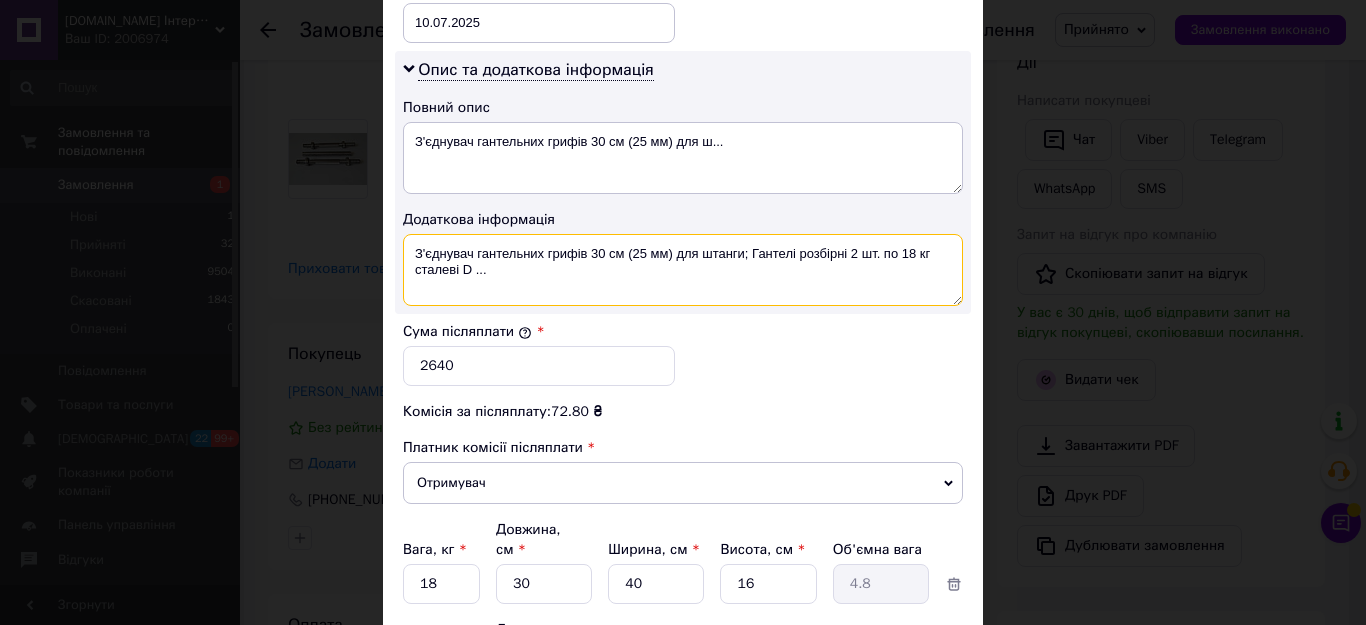 click on "З'єднувач гантельних грифів 30 см (25 мм) для штанги; Гантелі розбірні 2 шт. по 18 кг сталеві D ..." at bounding box center (683, 270) 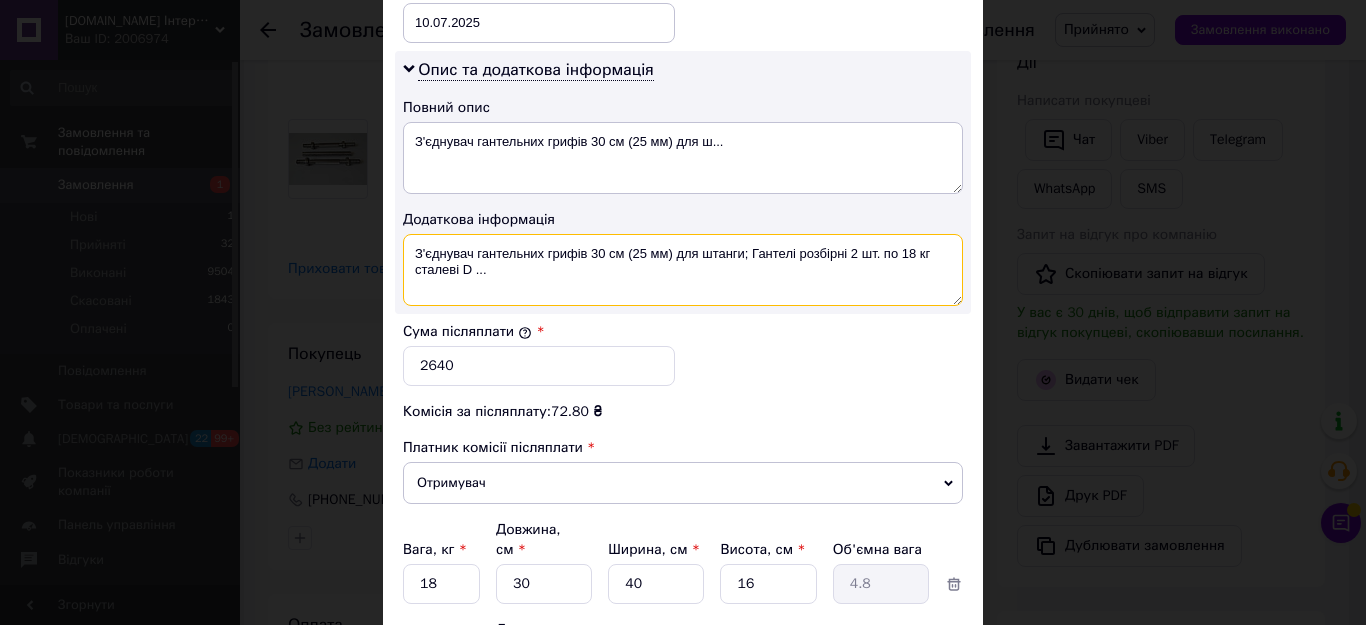 click on "З'єднувач гантельних грифів 30 см (25 мм) для штанги; Гантелі розбірні 2 шт. по 18 кг сталеві D ..." at bounding box center (683, 270) 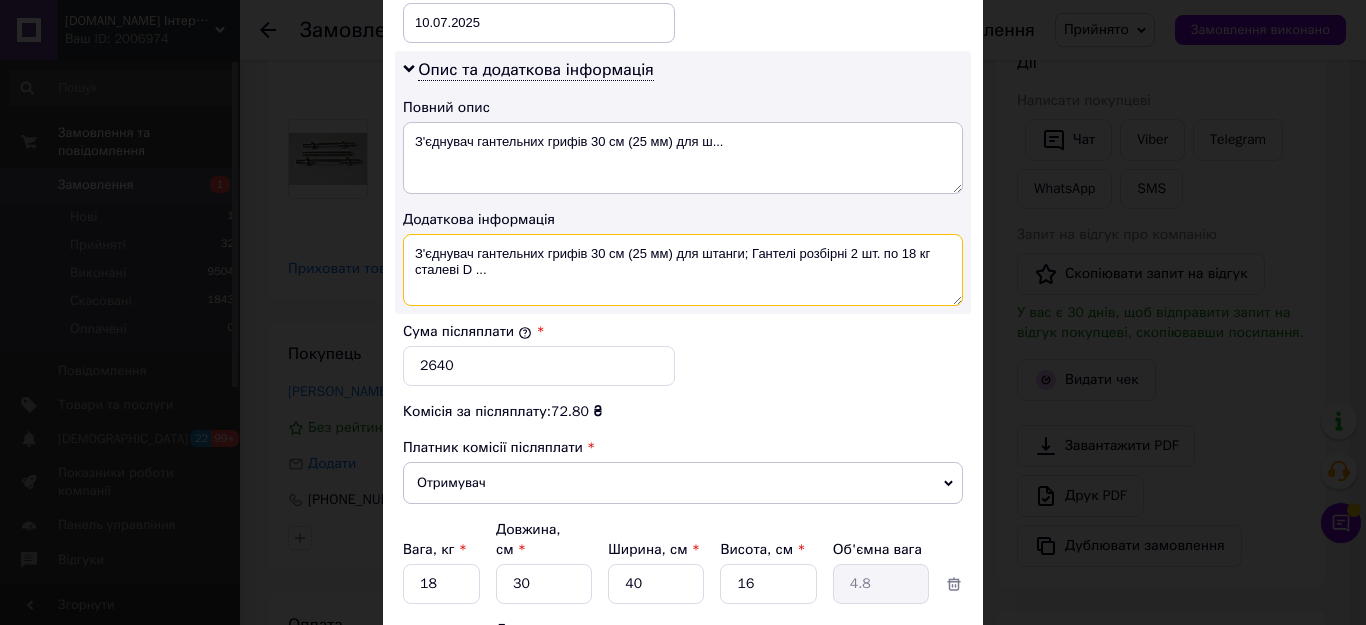 paste 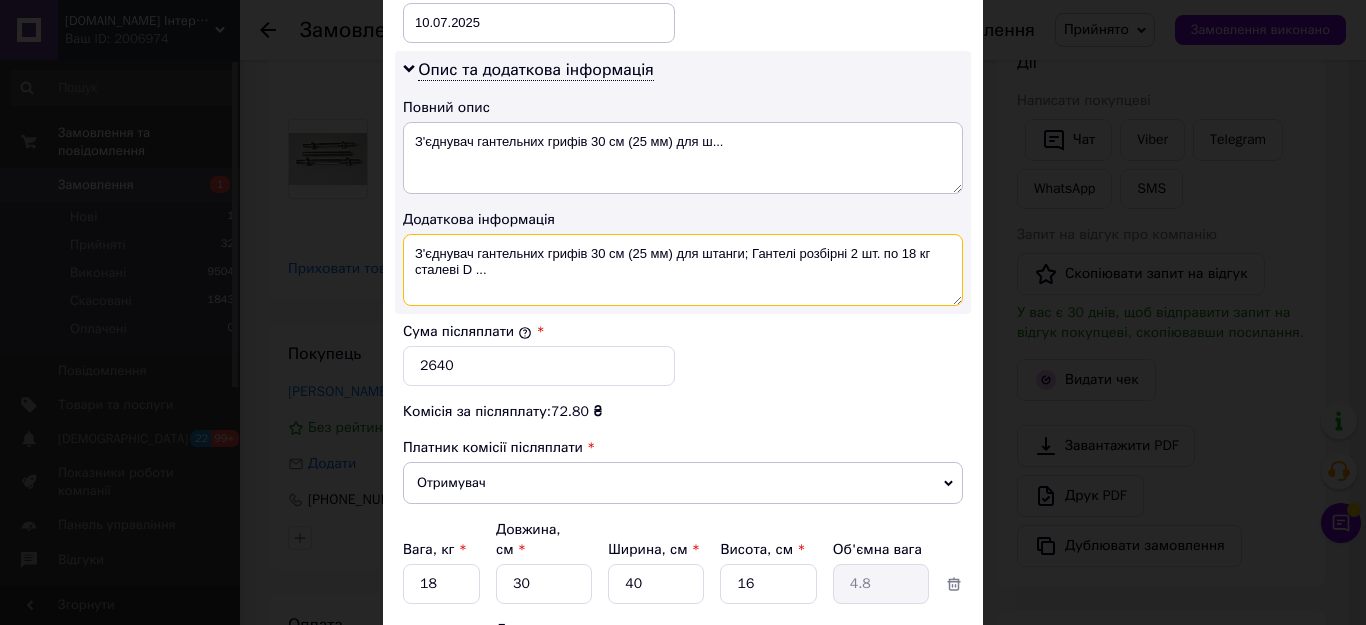 drag, startPoint x: 746, startPoint y: 236, endPoint x: 786, endPoint y: 288, distance: 65.60488 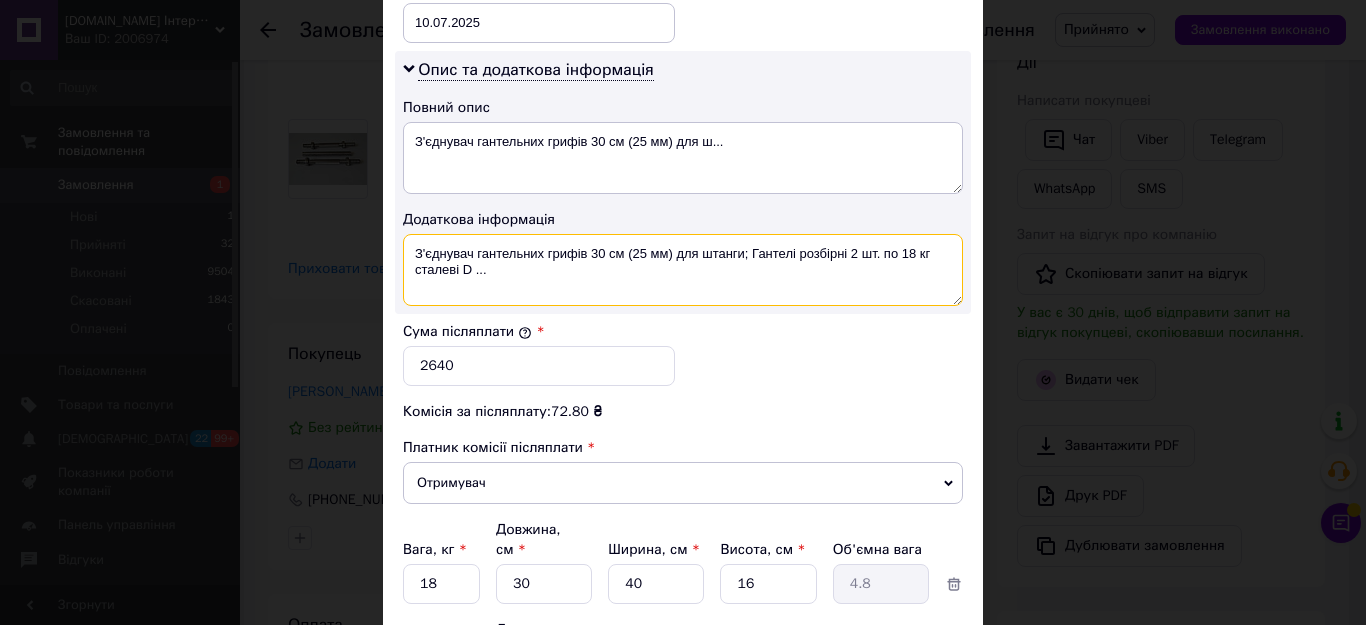 click on "Опис та додаткова інформація Повний опис З'єднувач гантельних грифів 30 см (25 мм) для ш... Додаткова інформація З'єднувач гантельних грифів 30 см (25 мм) для штанги; Гантелі розбірні 2 шт. по 18 кг сталеві D ..." at bounding box center [683, 182] 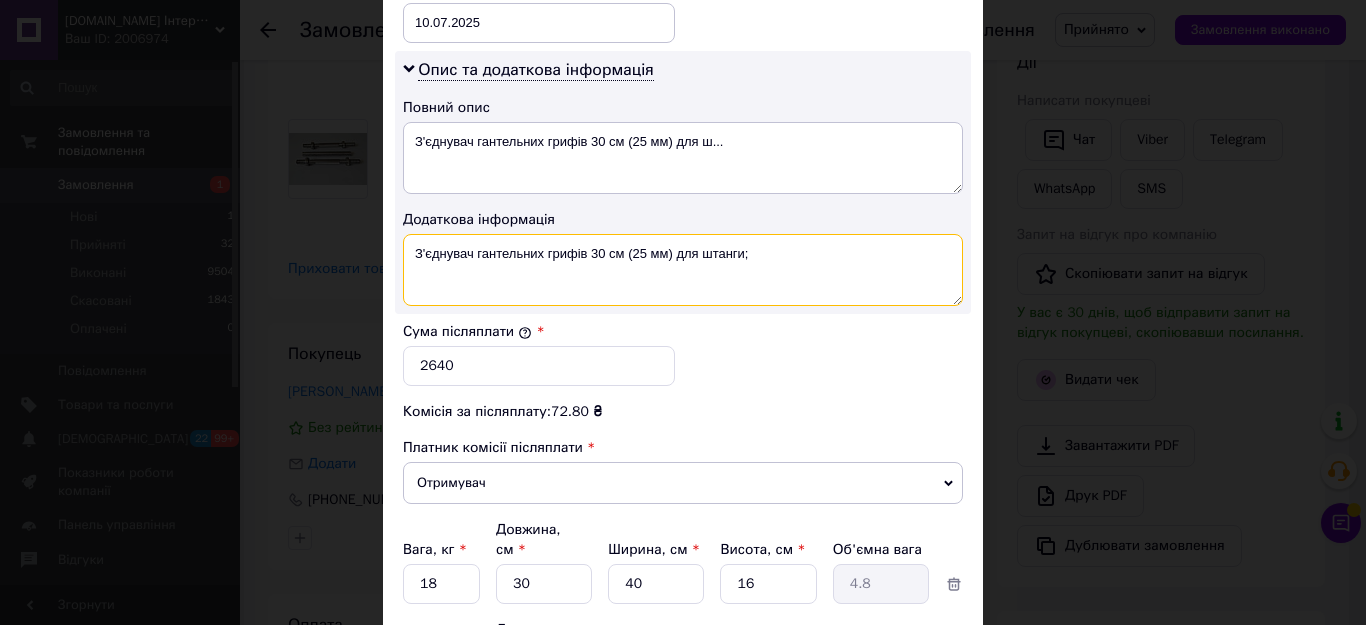 click on "З'єднувач гантельних грифів 30 см (25 мм) для штанги;" at bounding box center [683, 270] 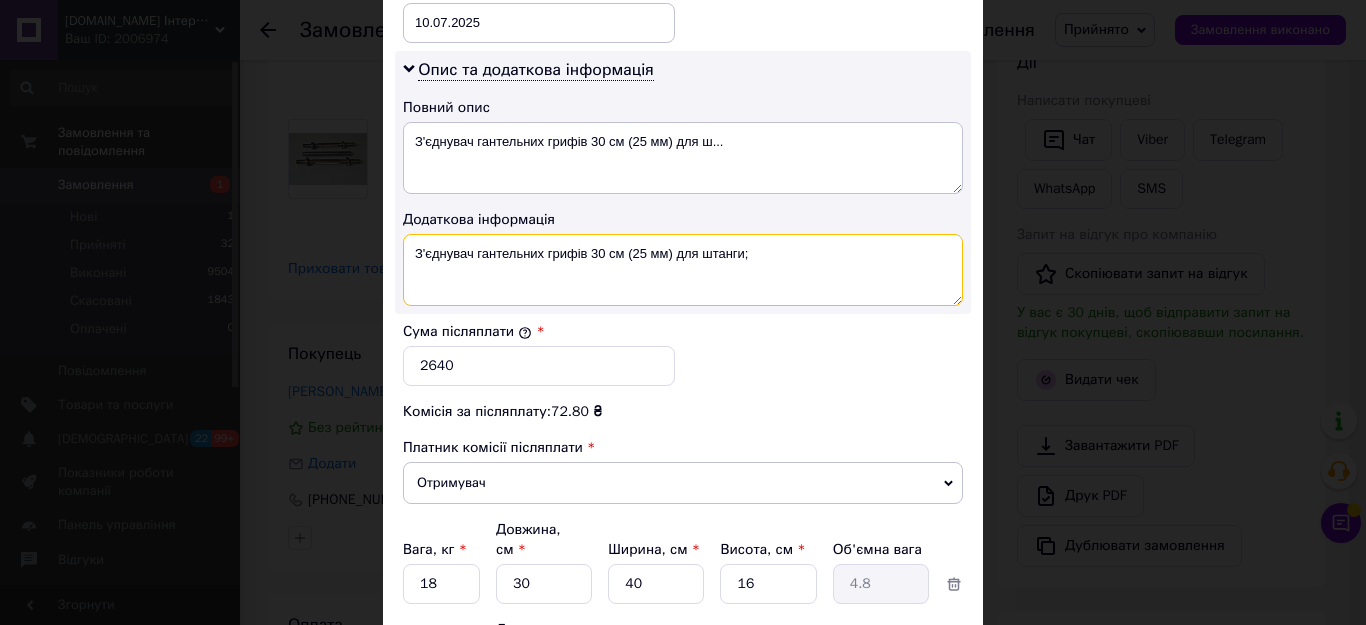 paste on "Гантелі розбірні 2 шт. по 18 кг" 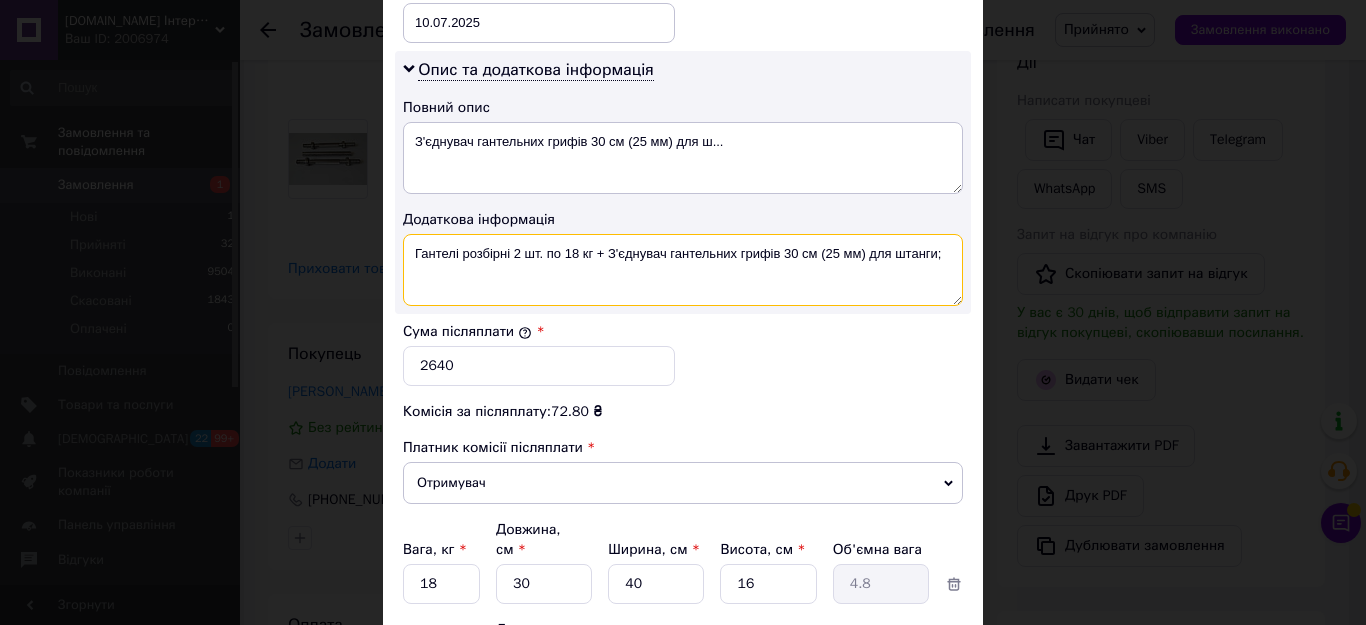 type on "Гантелі розбірні 2 шт. по 18 кг + З'єднувач гантельних грифів 30 см (25 мм) для штанги;" 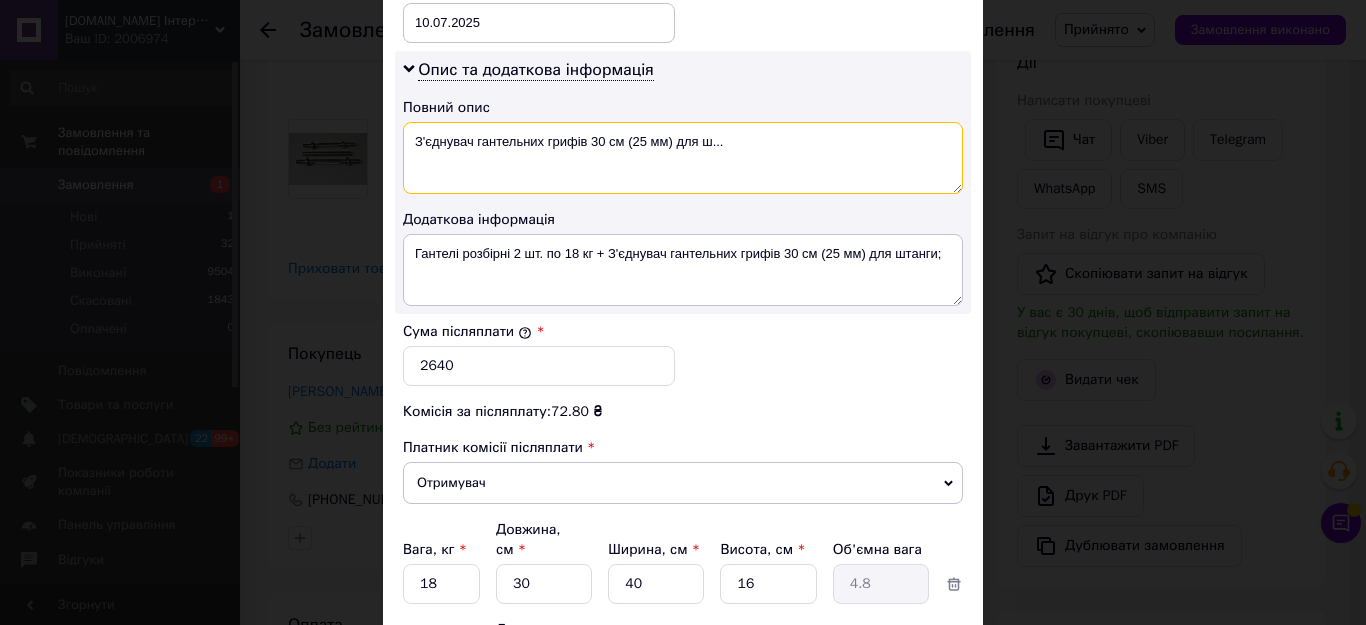 drag, startPoint x: 474, startPoint y: 125, endPoint x: 800, endPoint y: 119, distance: 326.0552 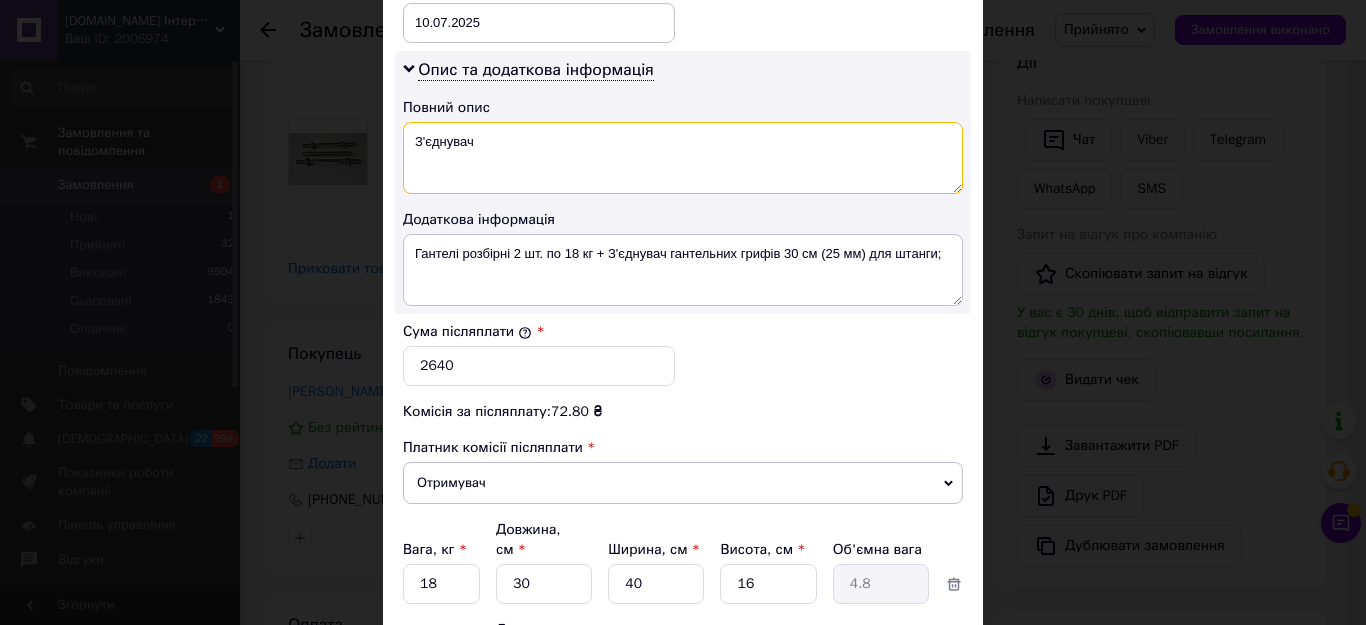click on "З'єднувач" at bounding box center (683, 158) 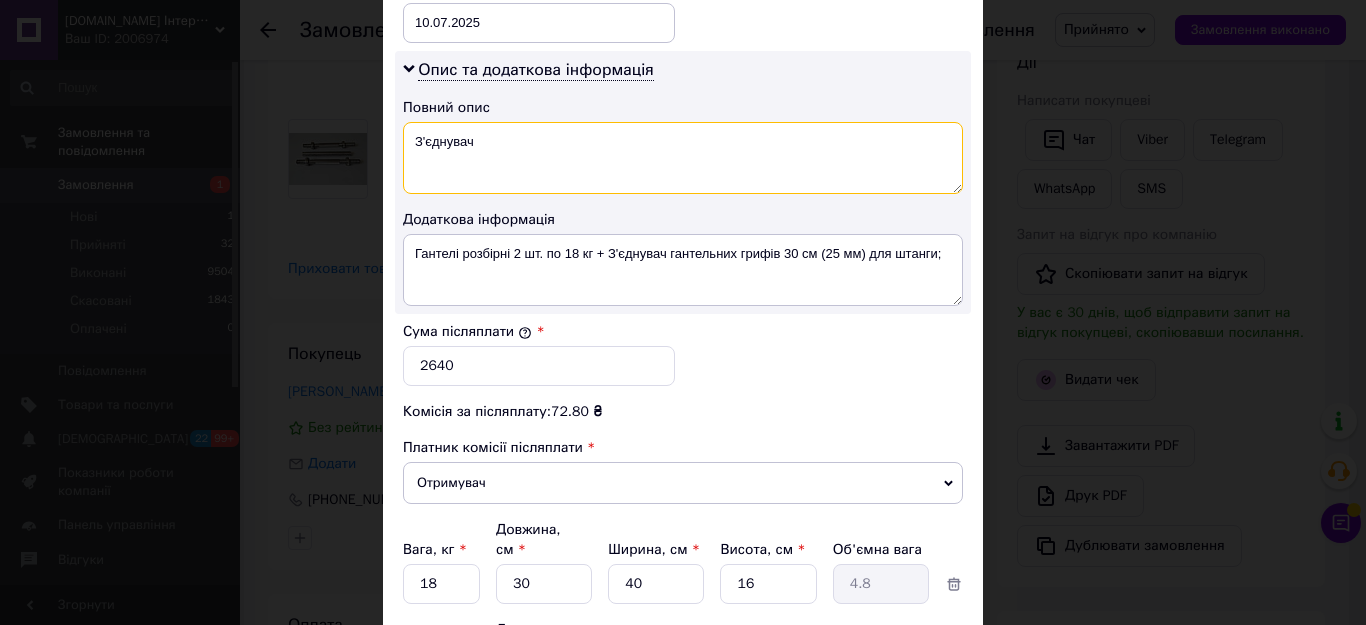 paste on "Гантелі розбірні 2 шт. по 18 кг" 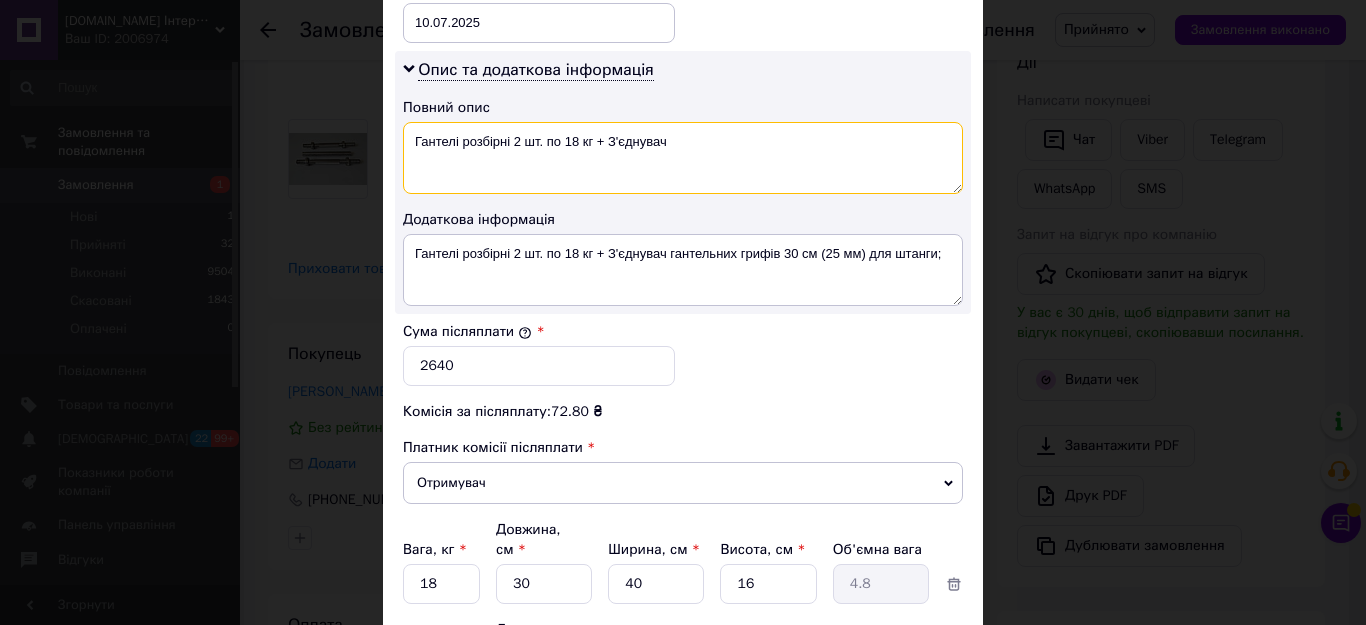 type on "Гантелі розбірні 2 шт. по 18 кг + З'єднувач" 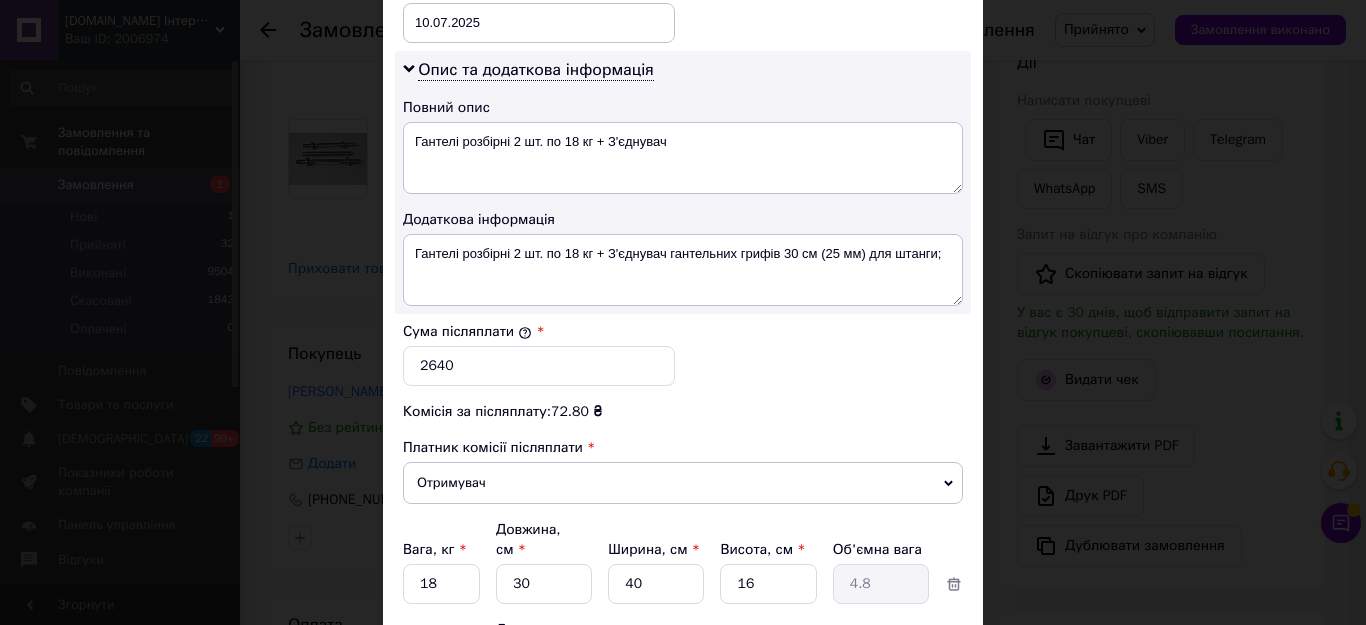click on "Сума післяплати     * 2640" at bounding box center (683, 354) 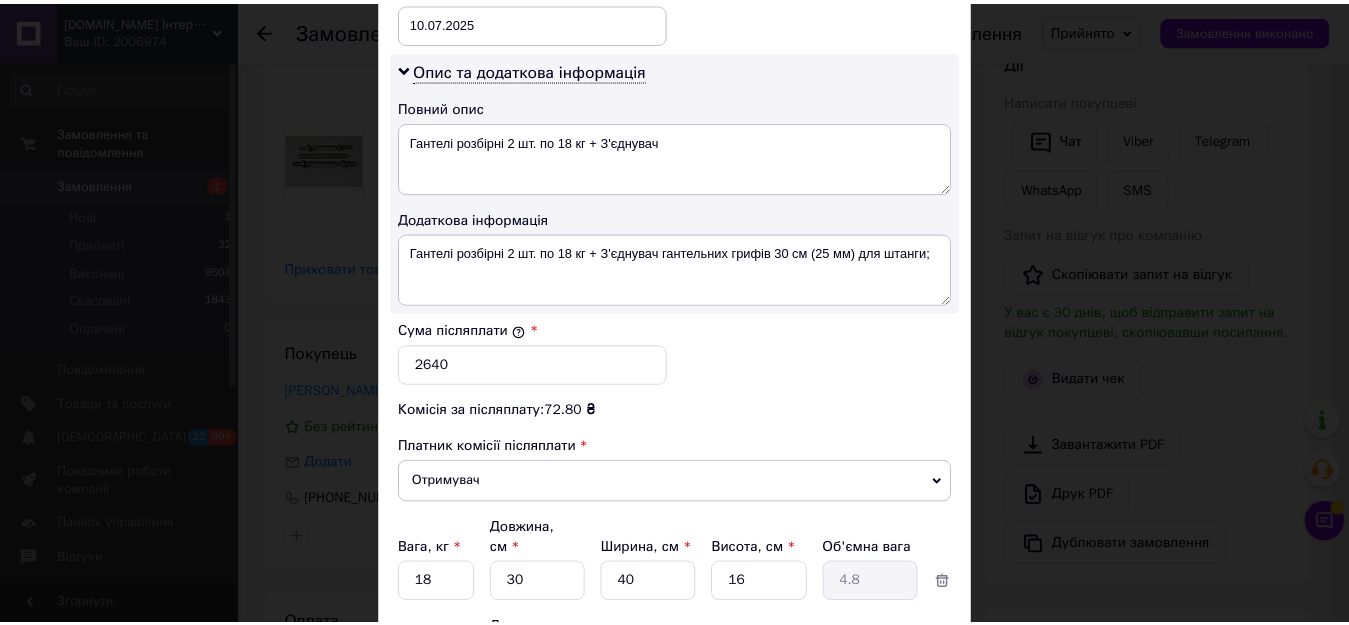 scroll, scrollTop: 1205, scrollLeft: 0, axis: vertical 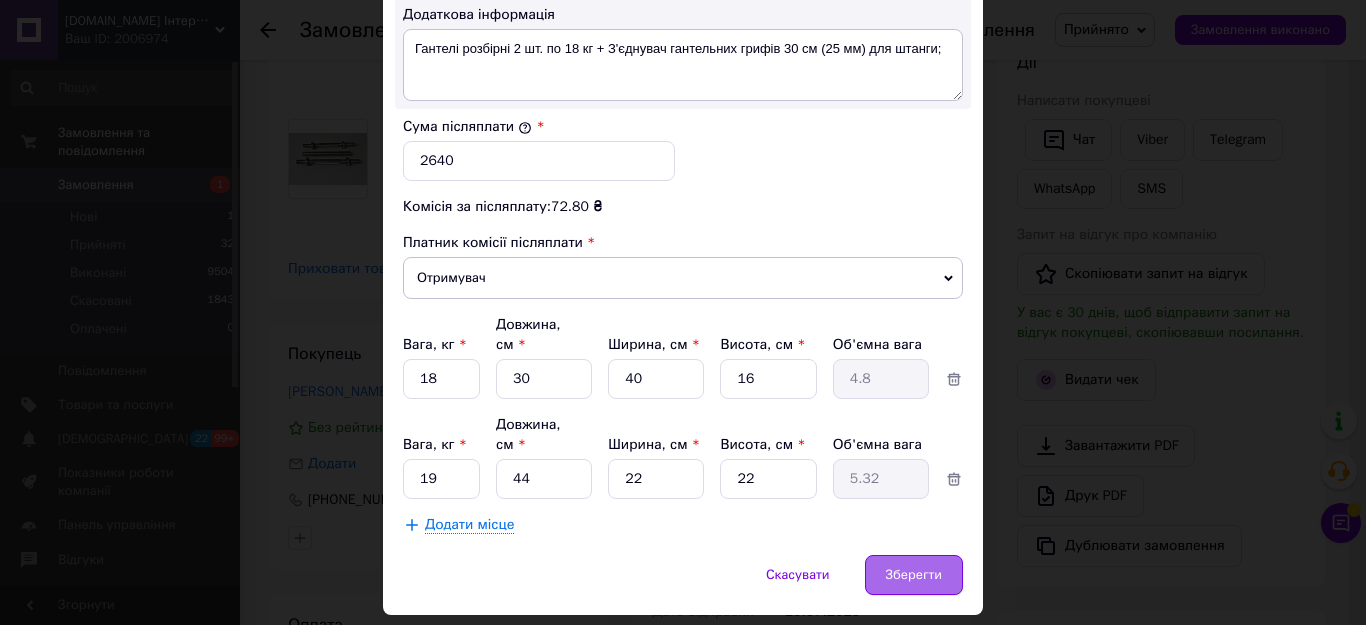 click on "Зберегти" at bounding box center [914, 575] 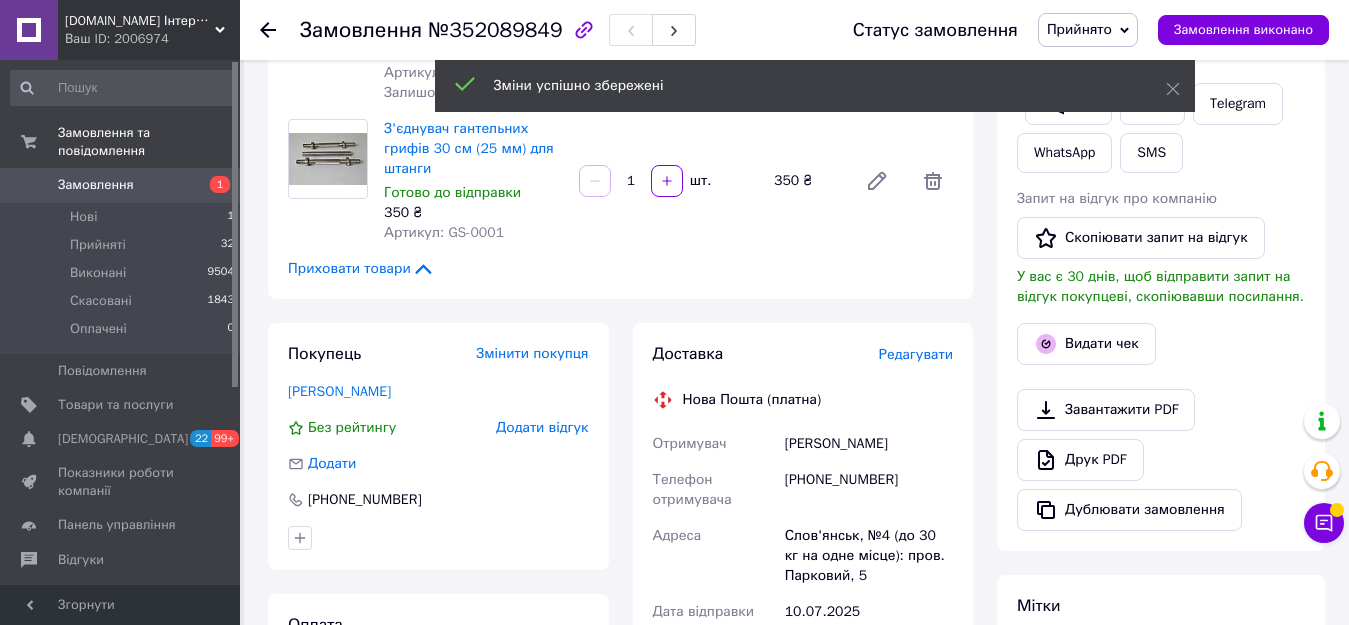 scroll, scrollTop: 44, scrollLeft: 0, axis: vertical 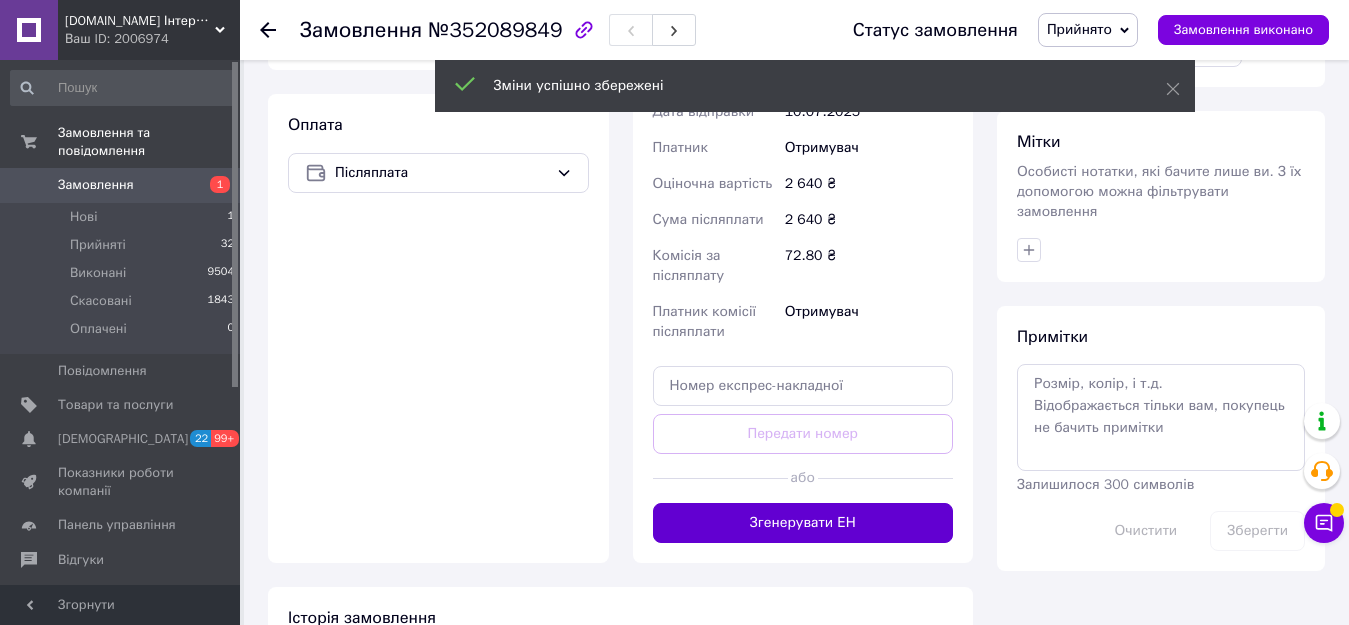 click on "Згенерувати ЕН" at bounding box center (803, 523) 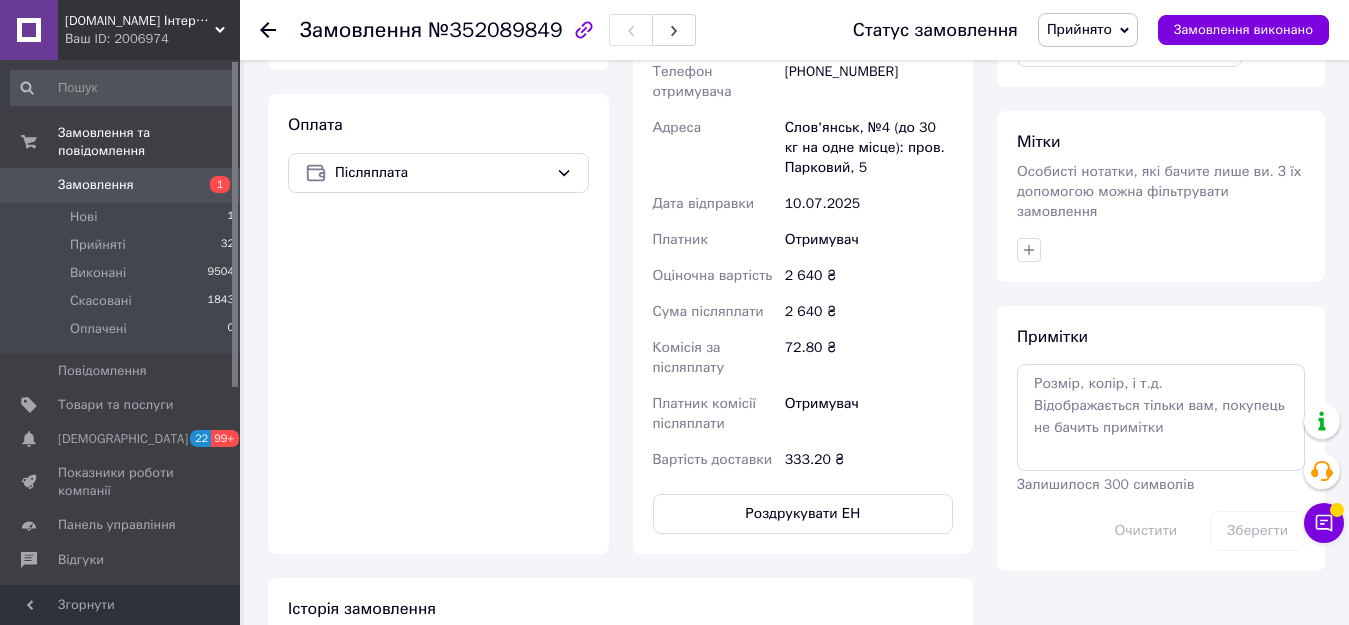 scroll, scrollTop: 92, scrollLeft: 0, axis: vertical 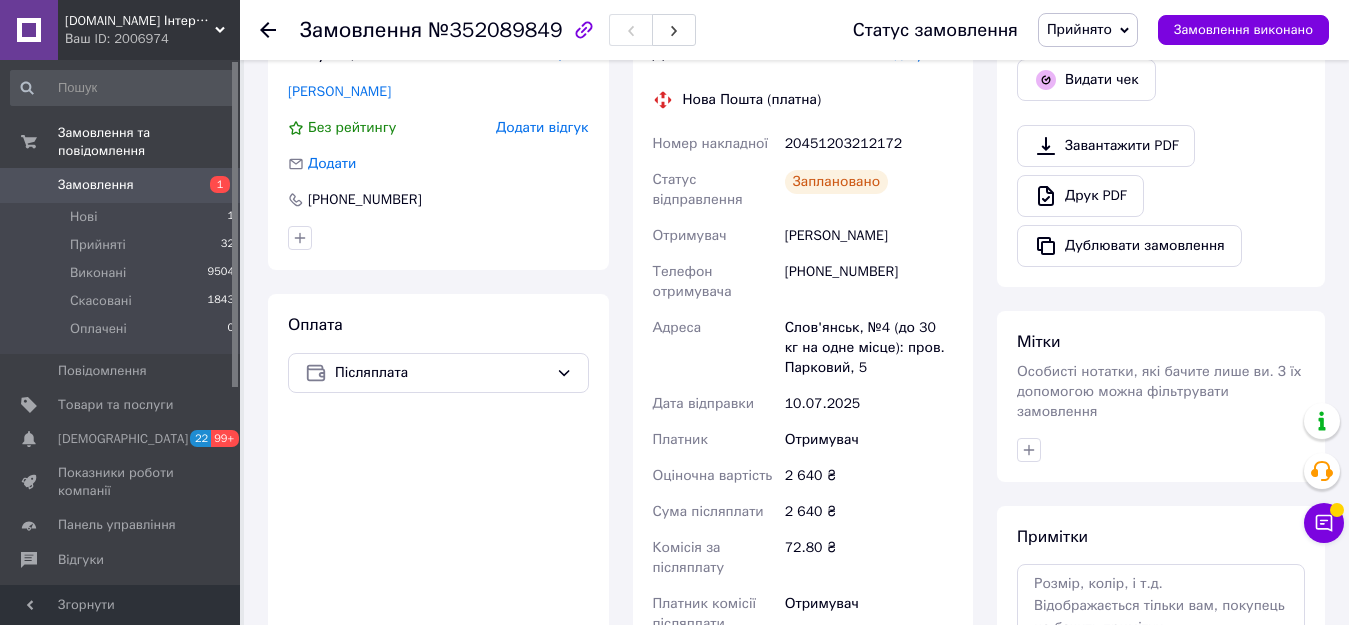 click on "20451203212172" at bounding box center [869, 144] 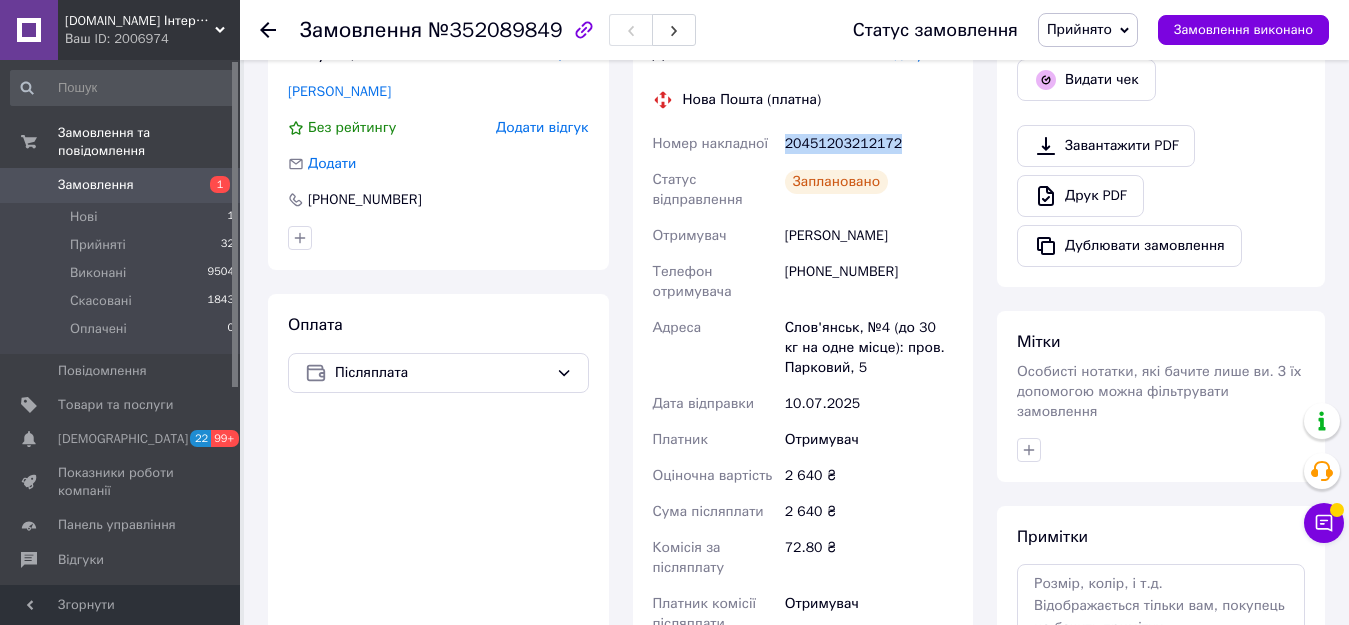 click on "20451203212172" at bounding box center [869, 144] 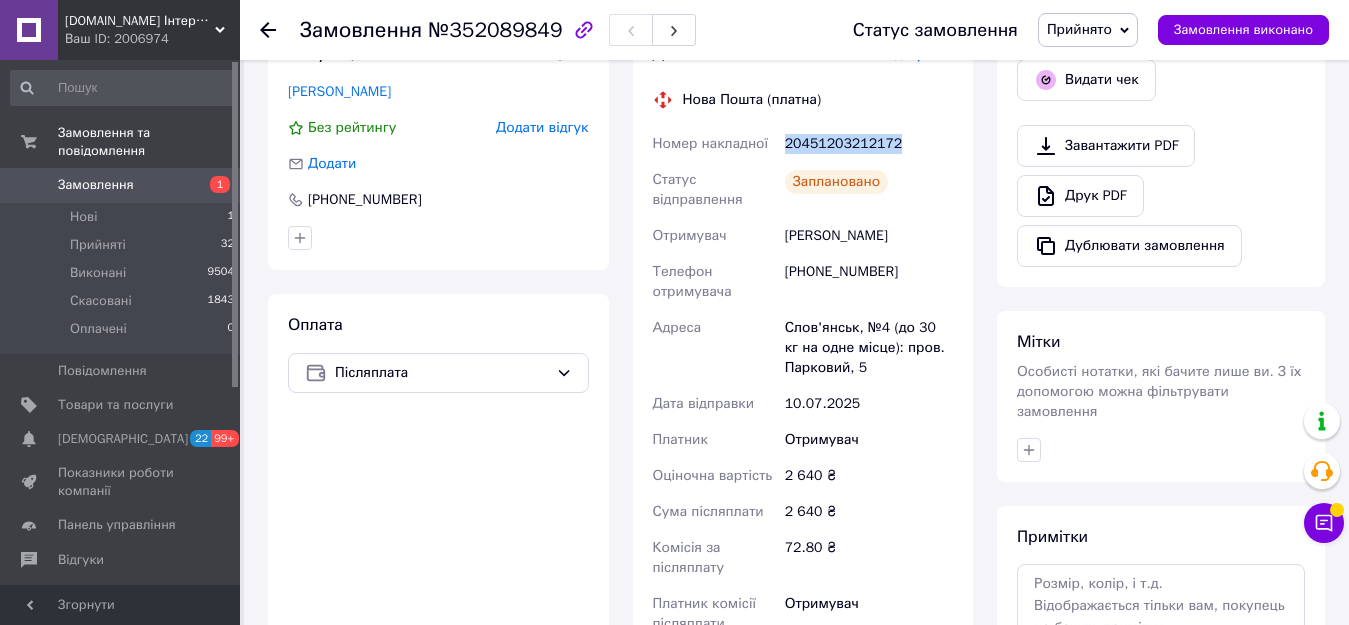 scroll, scrollTop: 0, scrollLeft: 0, axis: both 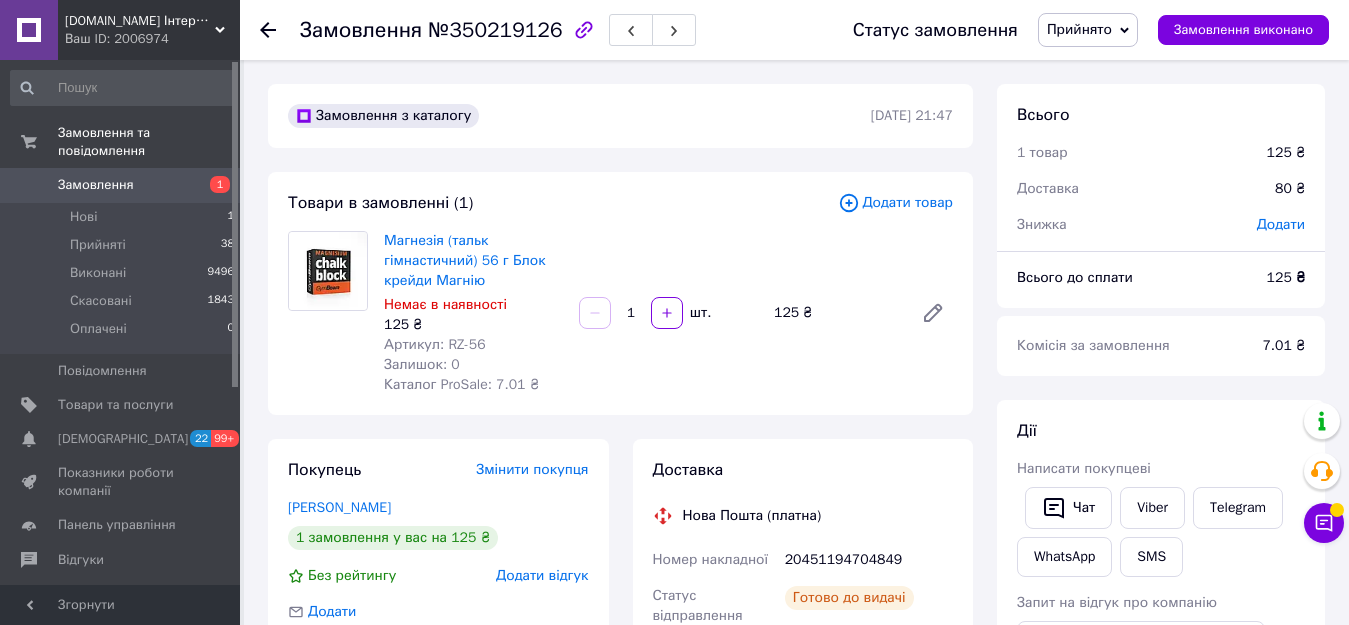 click on "Замовлення" at bounding box center (96, 185) 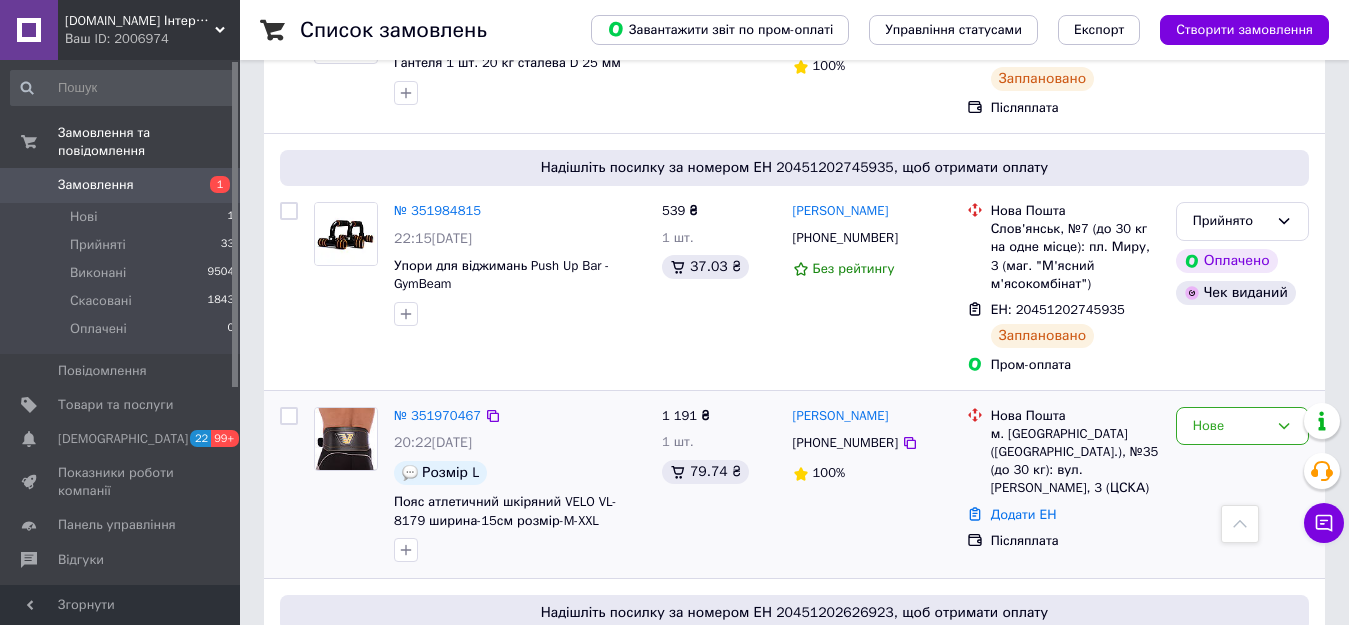 scroll, scrollTop: 1400, scrollLeft: 0, axis: vertical 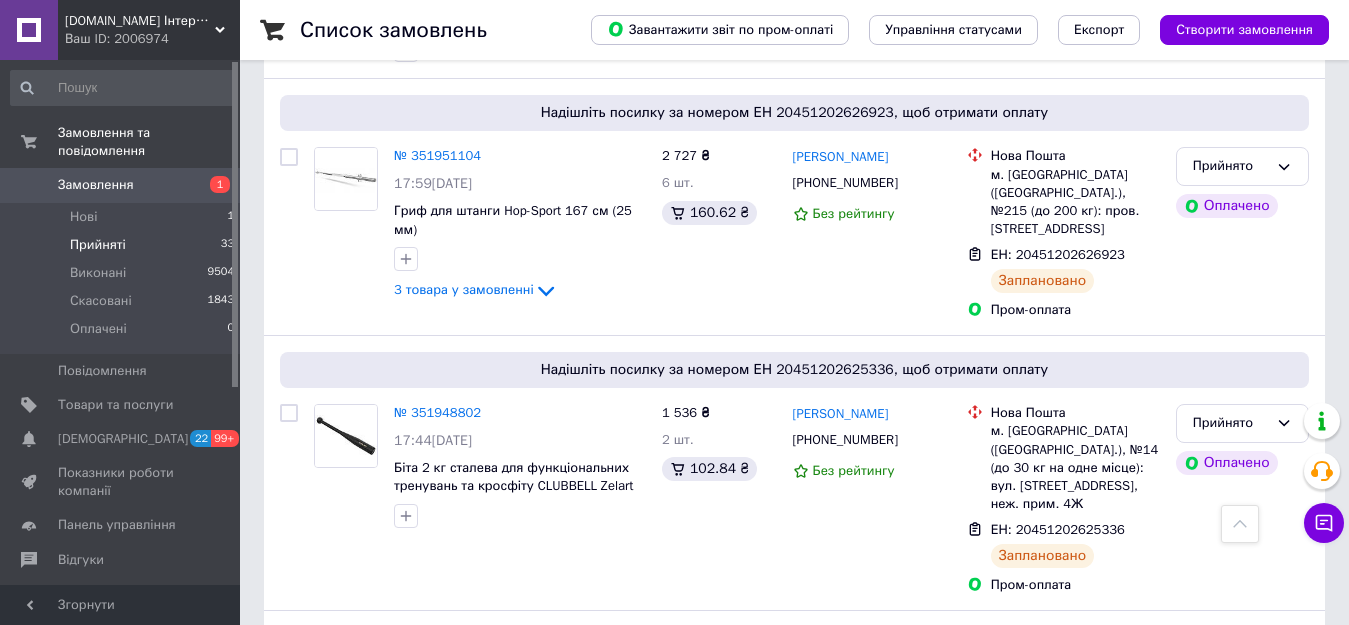 click on "Прийняті" at bounding box center [98, 245] 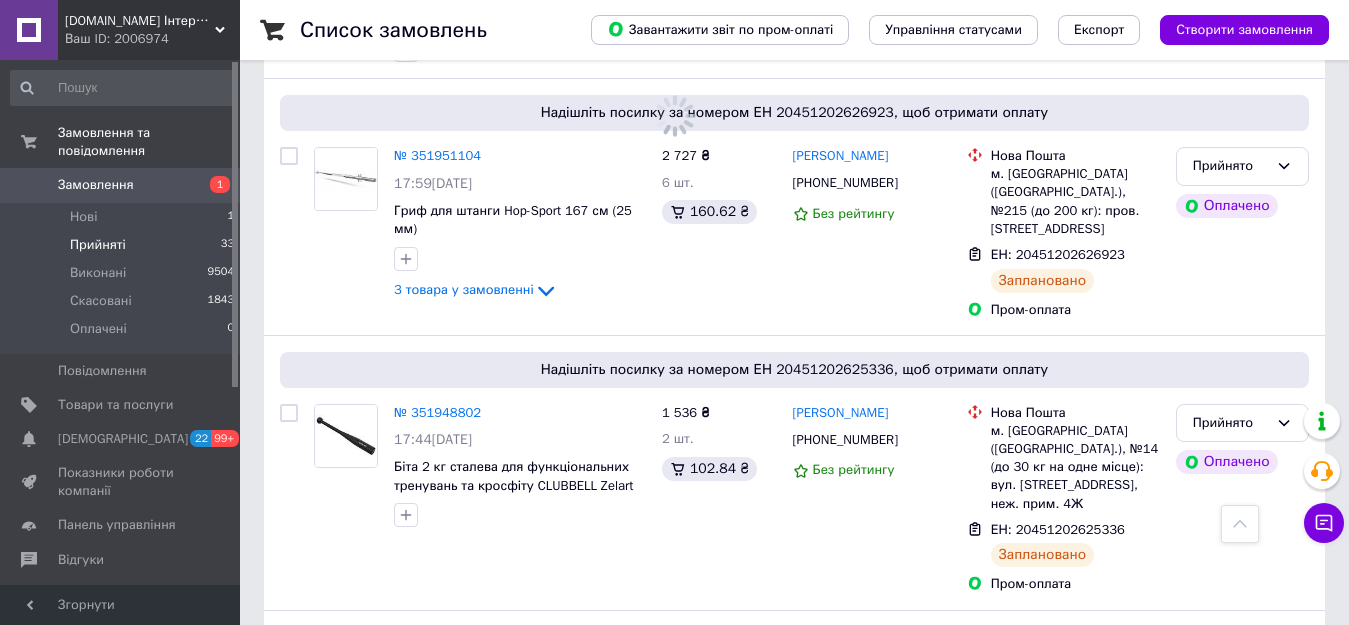 scroll, scrollTop: 0, scrollLeft: 0, axis: both 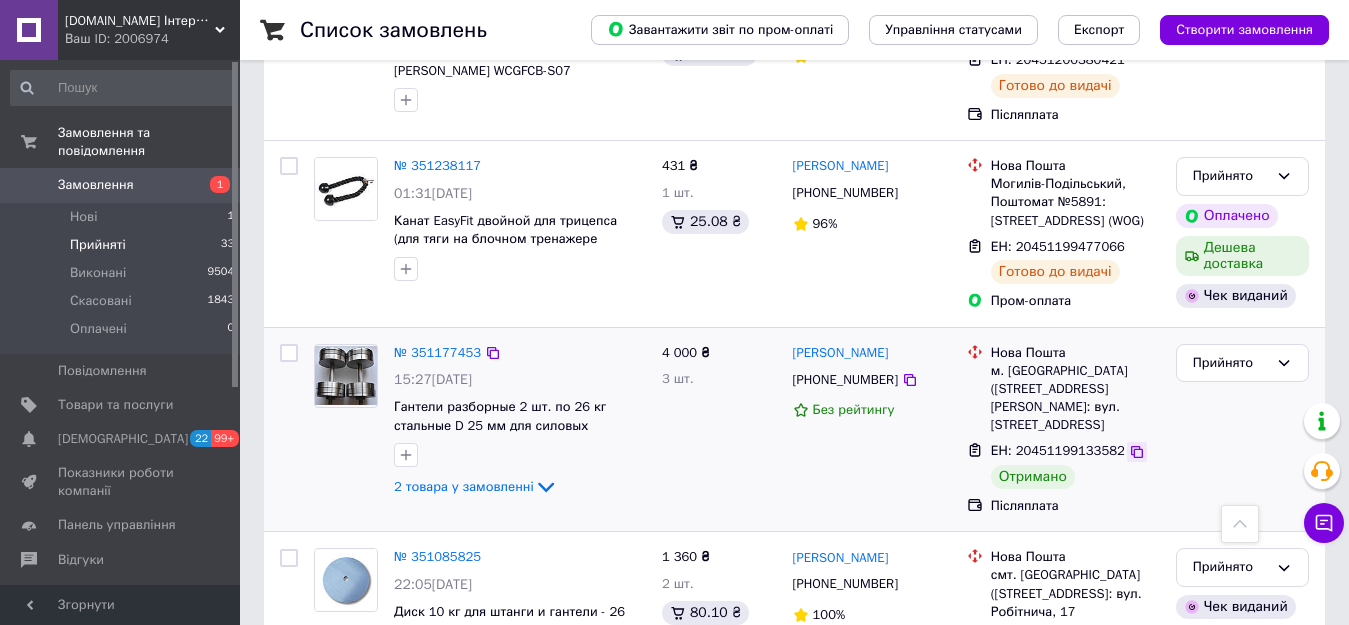 click 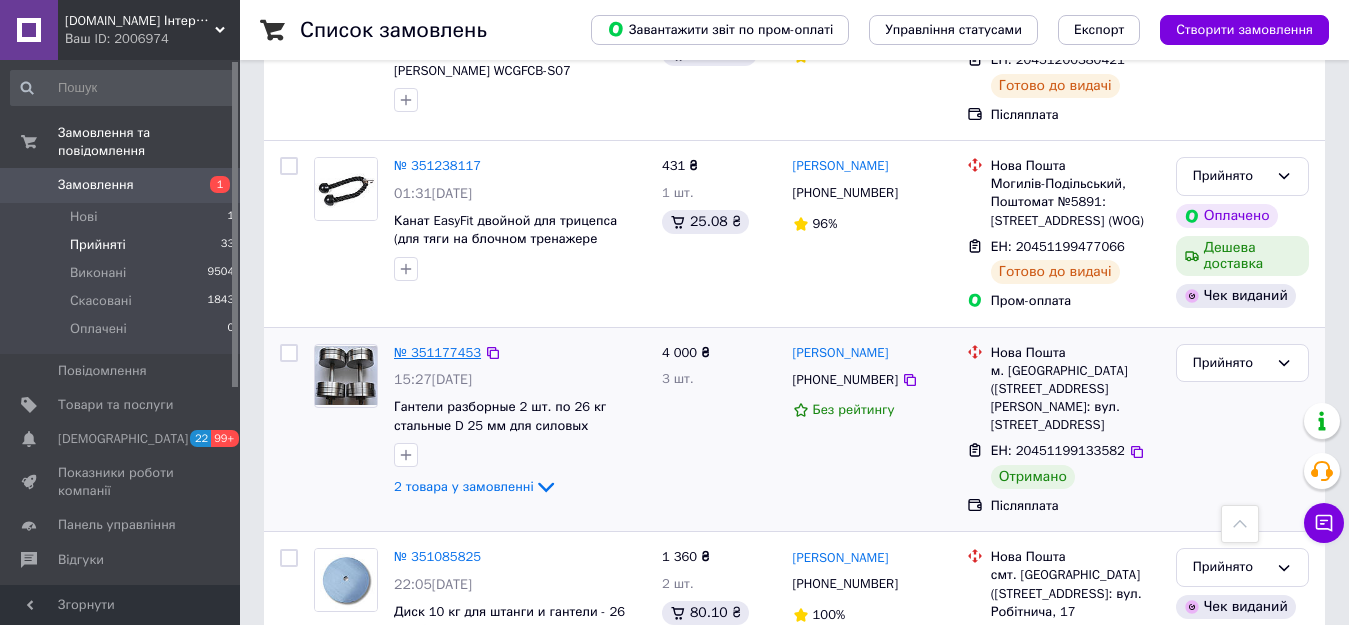 click on "№ 351177453" at bounding box center [437, 352] 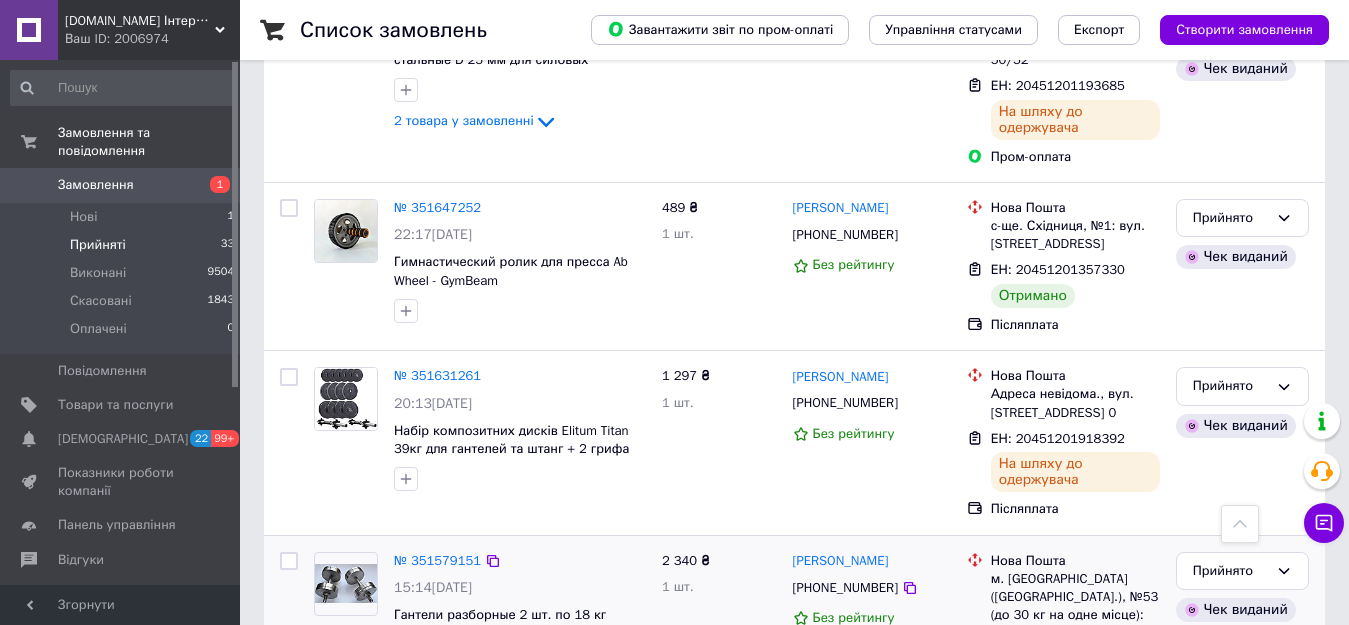 scroll, scrollTop: 3555, scrollLeft: 0, axis: vertical 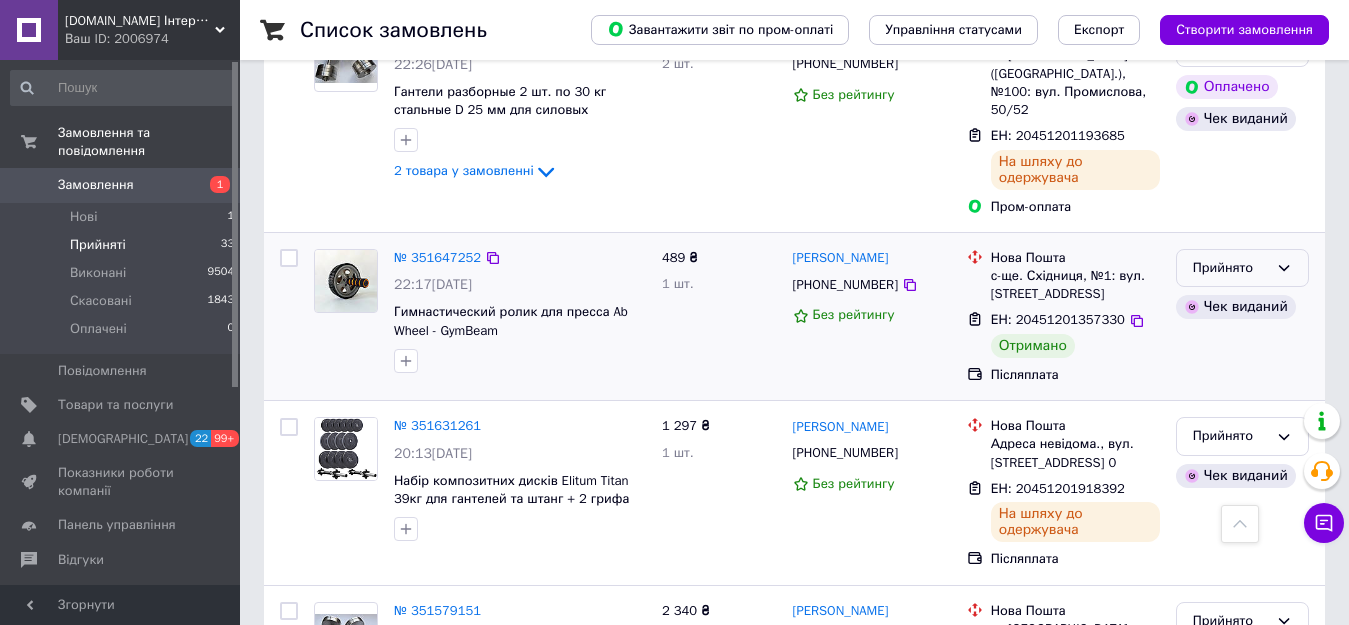 click on "Прийнято" at bounding box center [1230, 268] 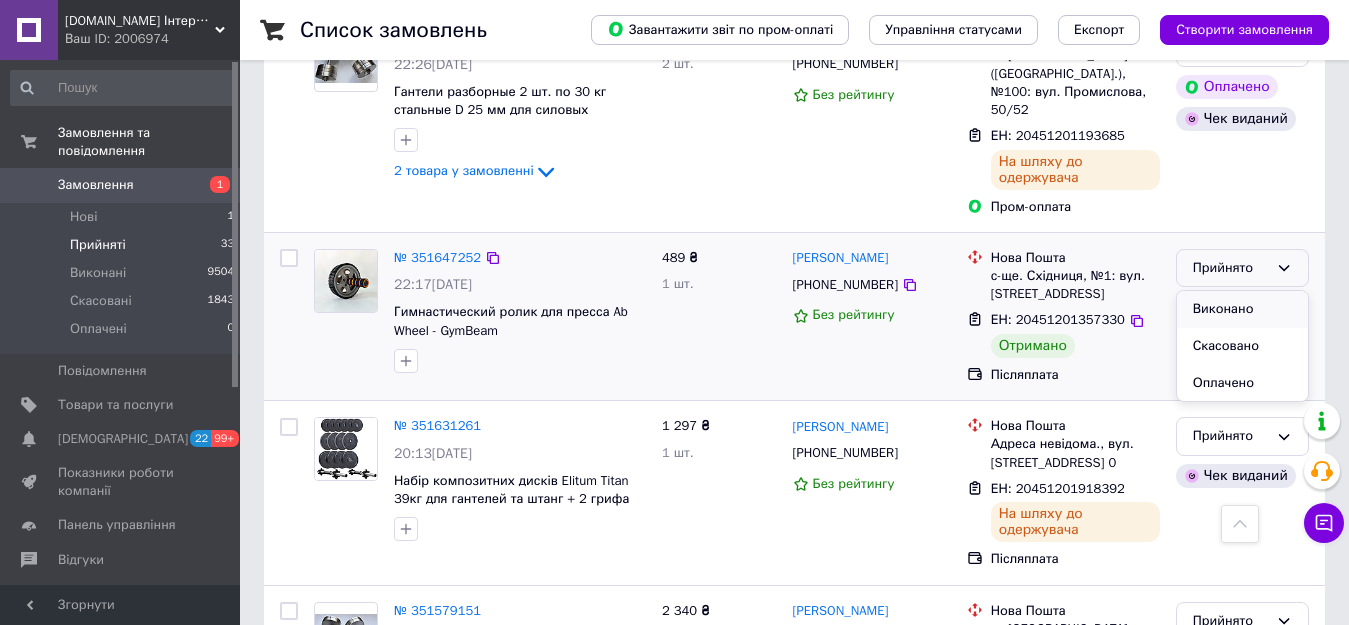 click on "Виконано" at bounding box center (1242, 309) 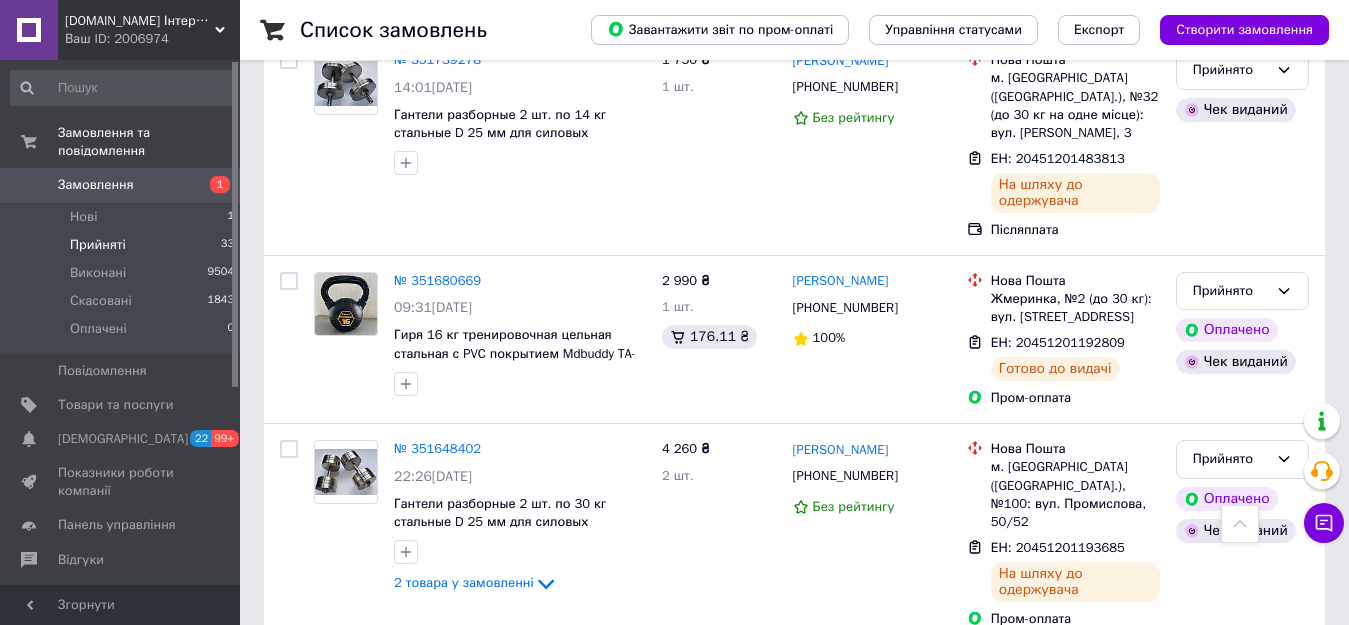 scroll, scrollTop: 3455, scrollLeft: 0, axis: vertical 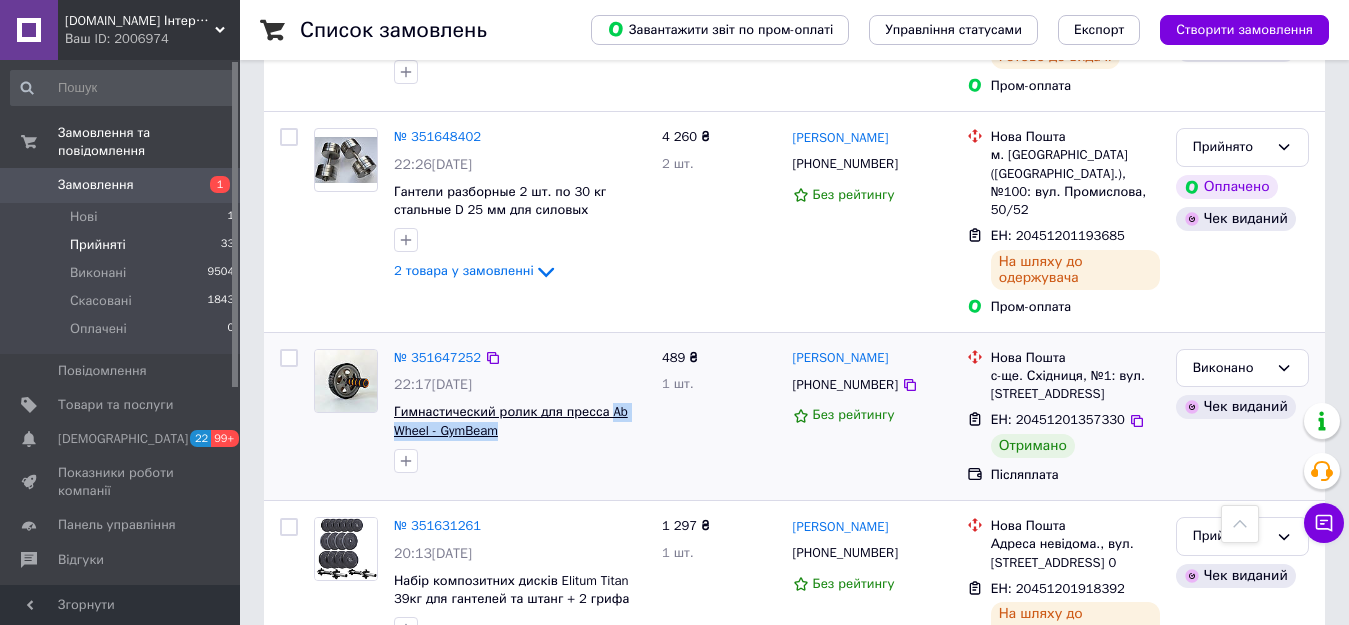 drag, startPoint x: 507, startPoint y: 301, endPoint x: 603, endPoint y: 279, distance: 98.48858 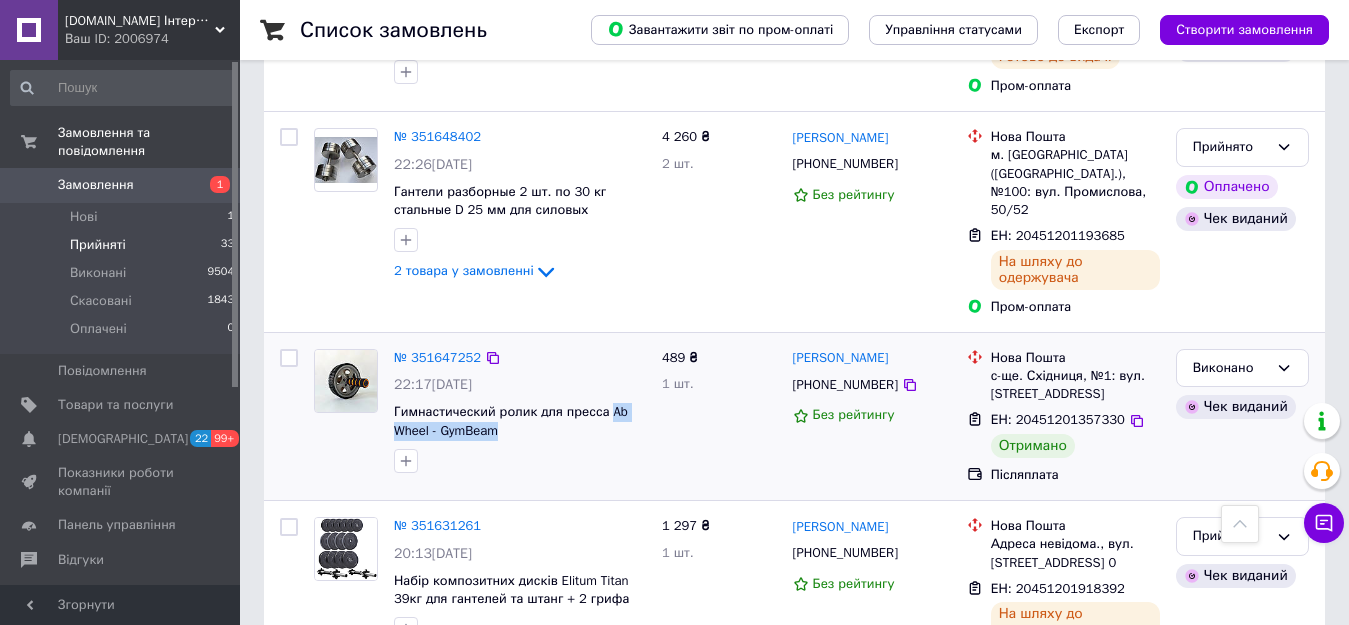 copy on "Ab Wheel - GymBeam" 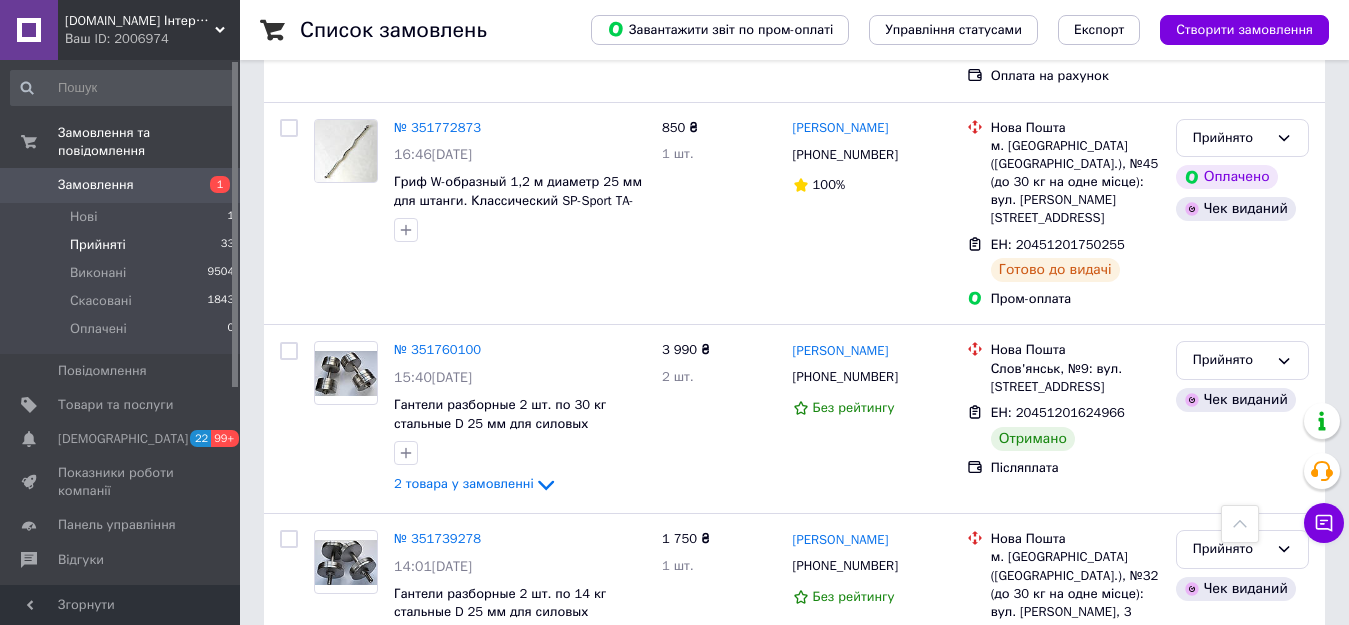 scroll, scrollTop: 2655, scrollLeft: 0, axis: vertical 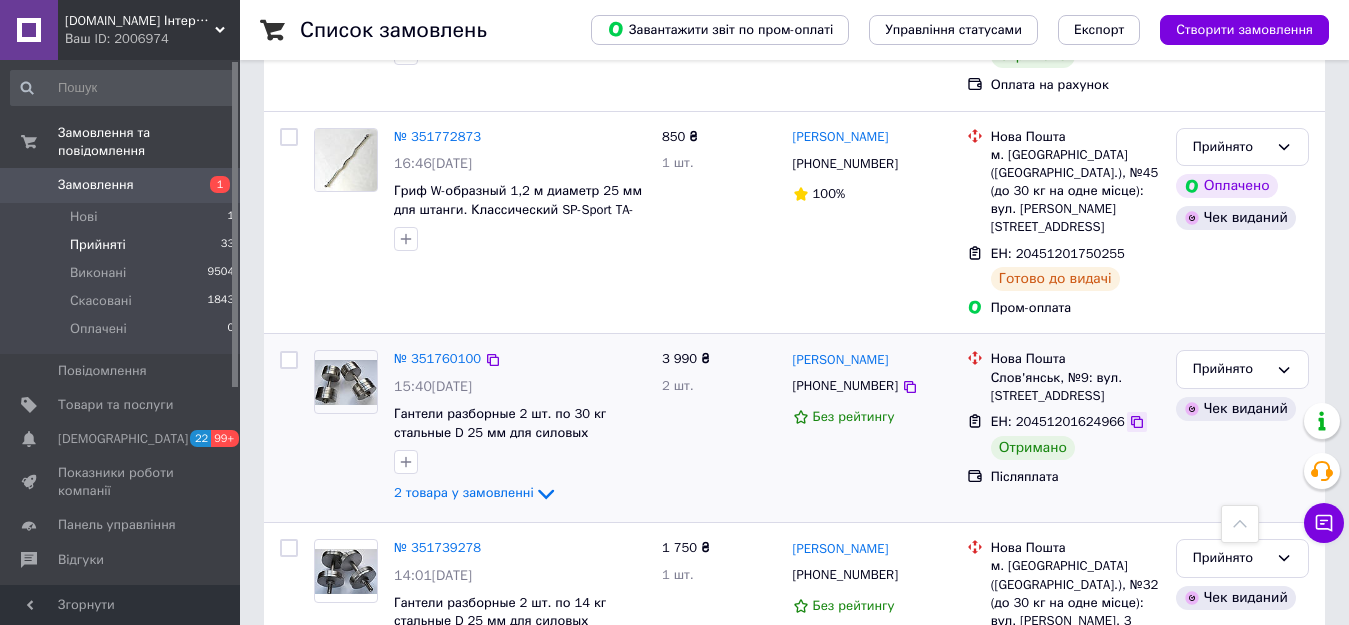 click 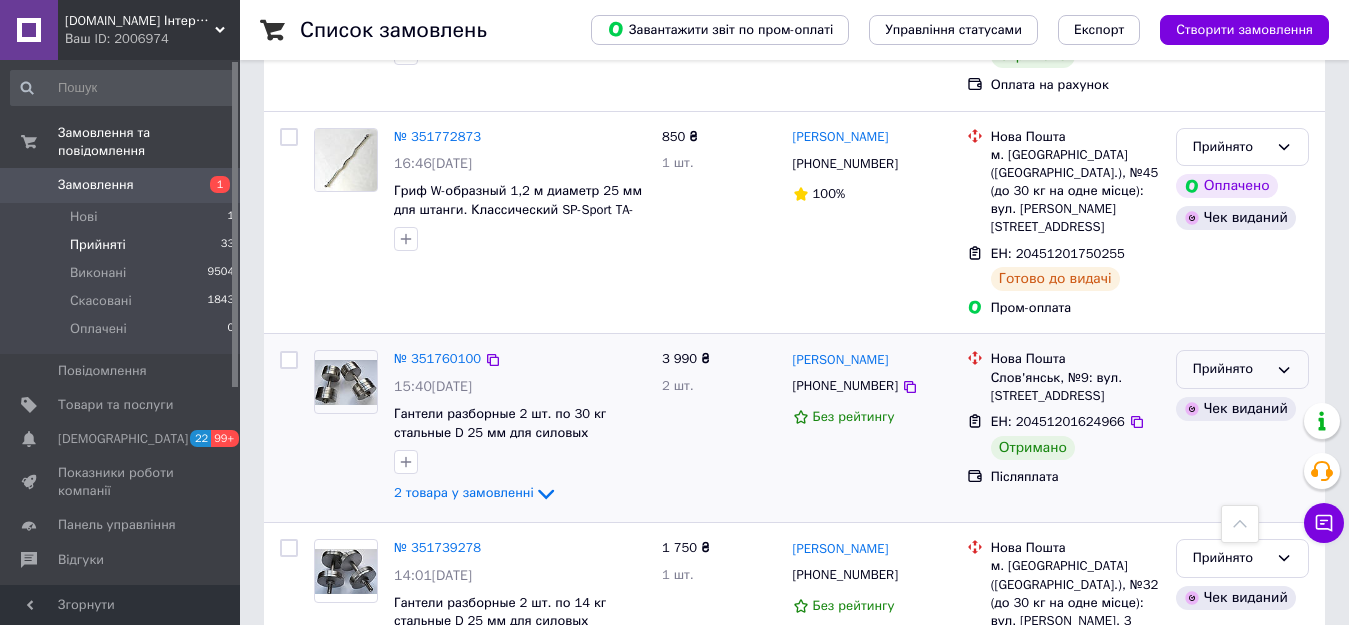 click on "Прийнято" at bounding box center [1230, 369] 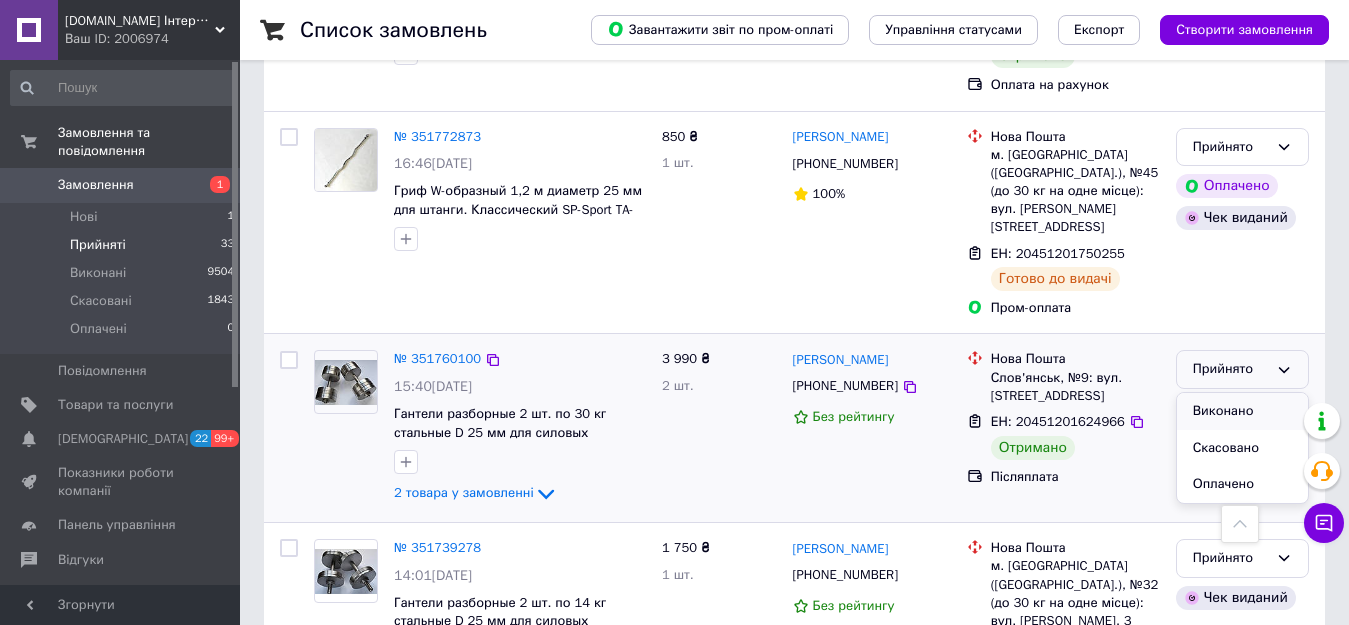click on "Виконано" at bounding box center (1242, 411) 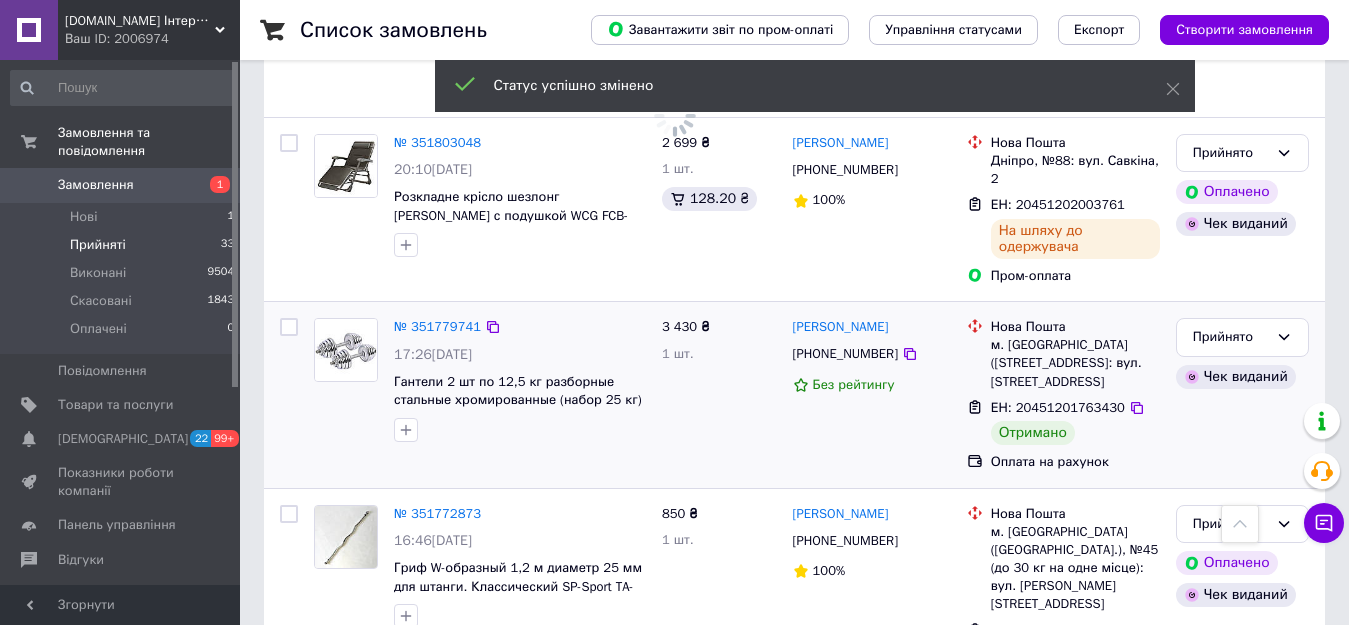 scroll, scrollTop: 2255, scrollLeft: 0, axis: vertical 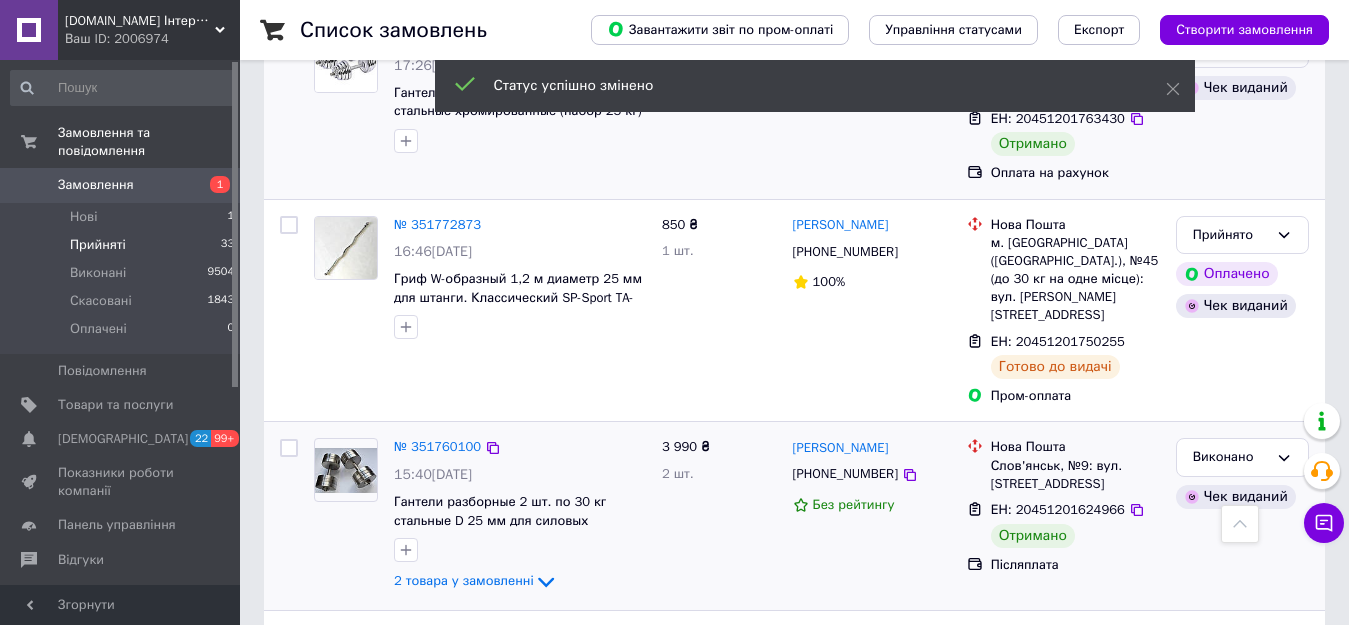 click on "Прийнято" at bounding box center (1230, 48) 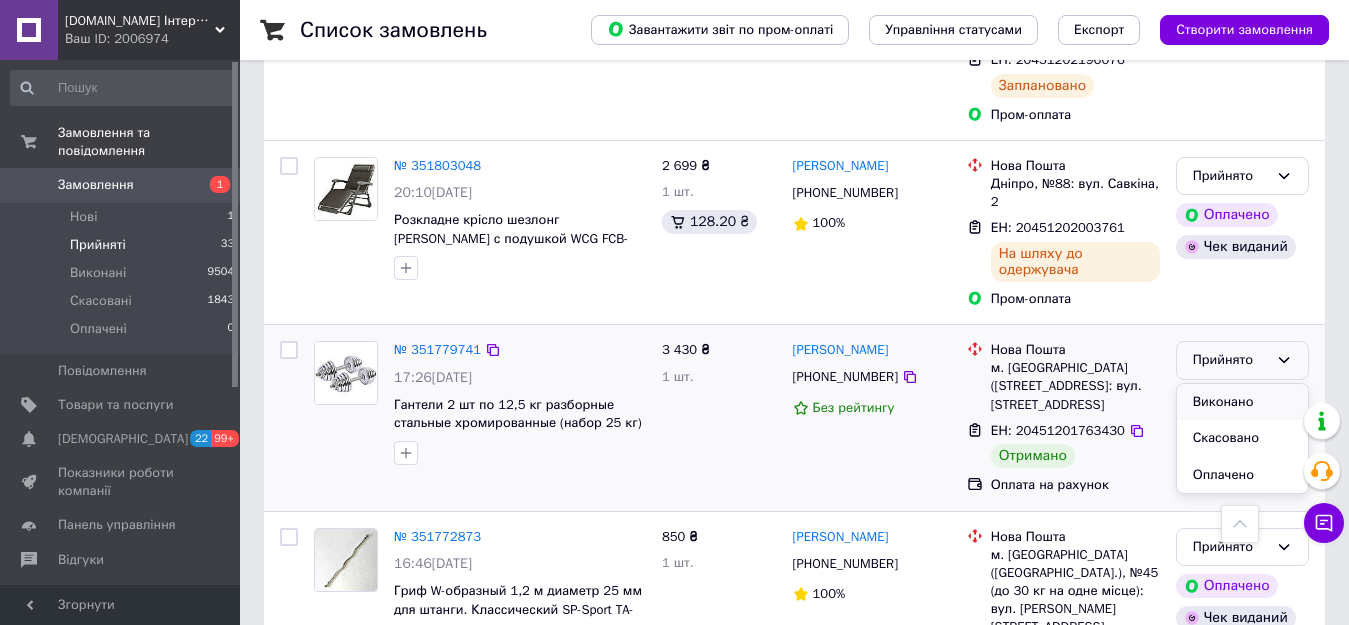 click on "Виконано" at bounding box center [1242, 402] 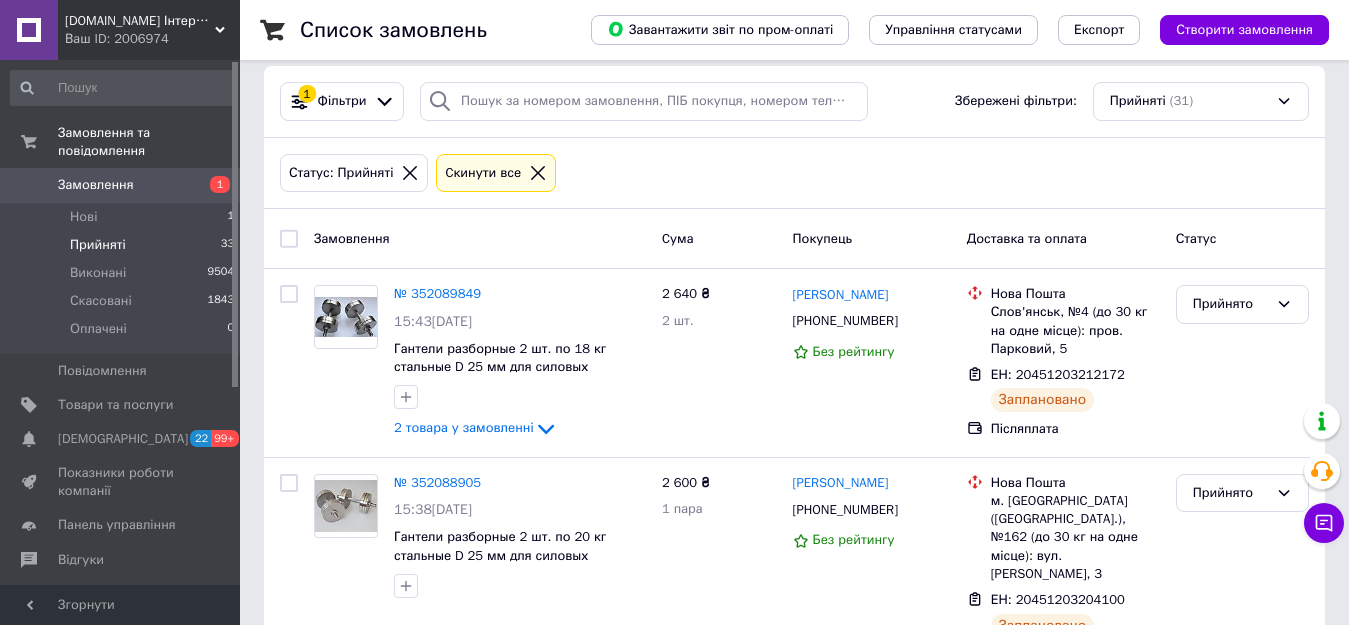 scroll, scrollTop: 0, scrollLeft: 0, axis: both 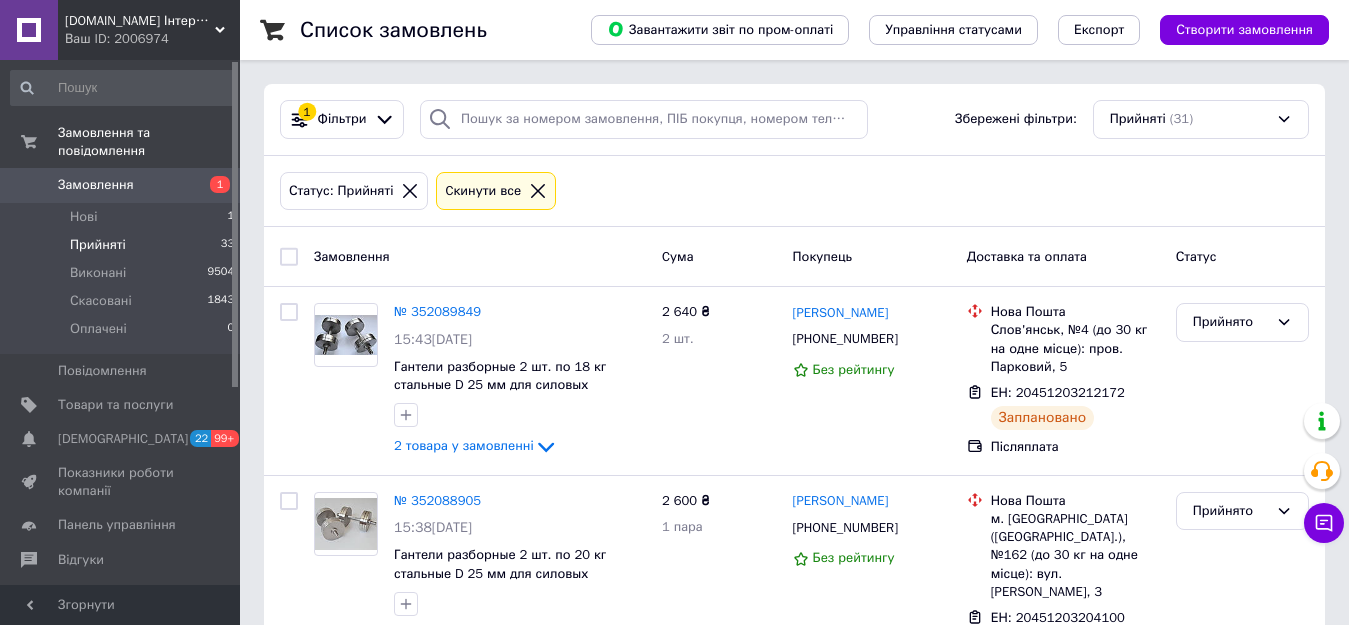 click 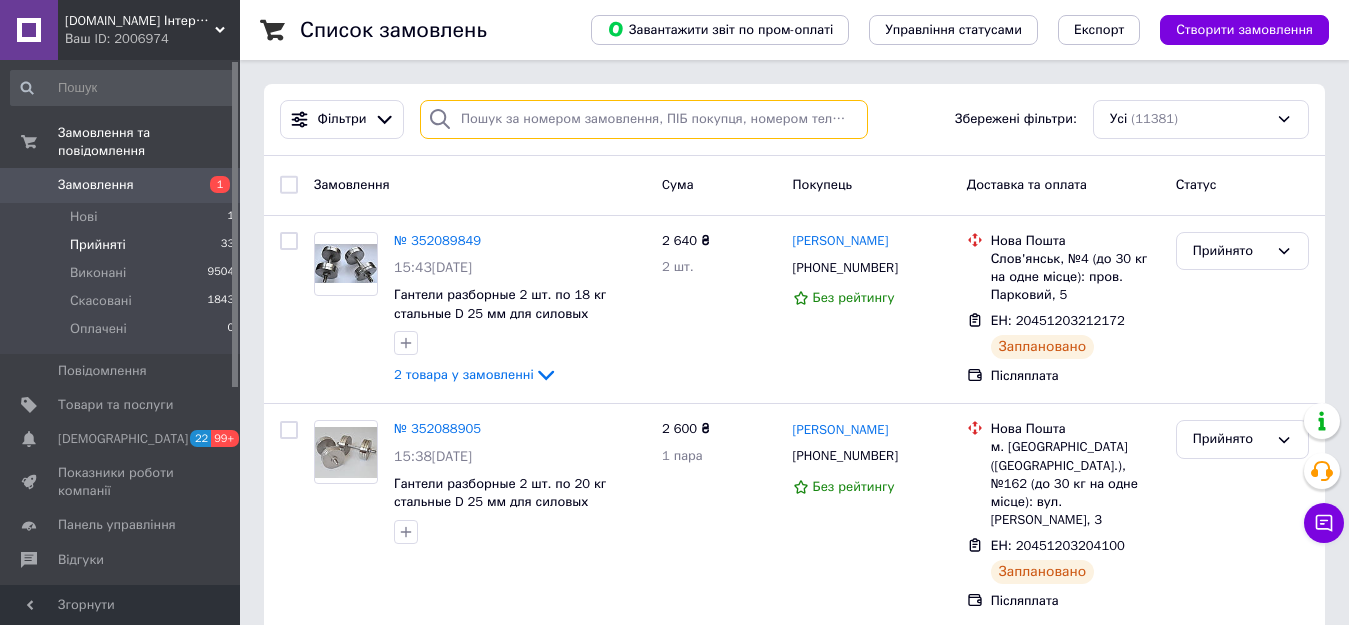 click at bounding box center (644, 119) 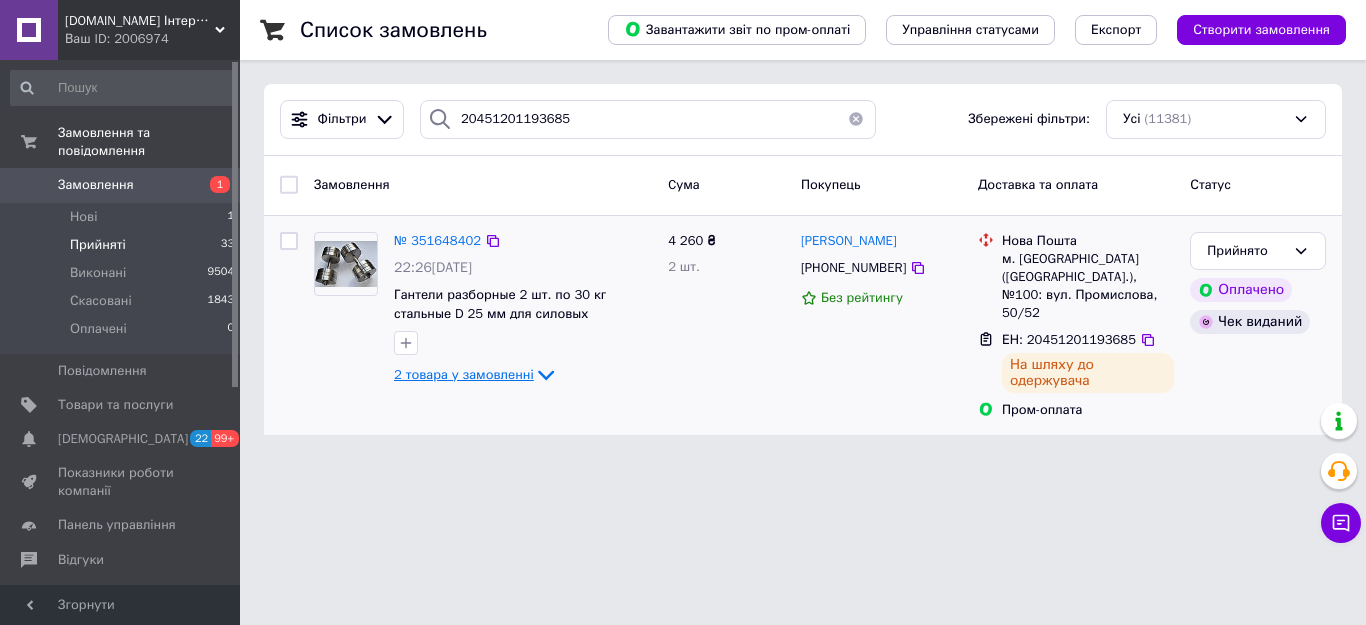 click 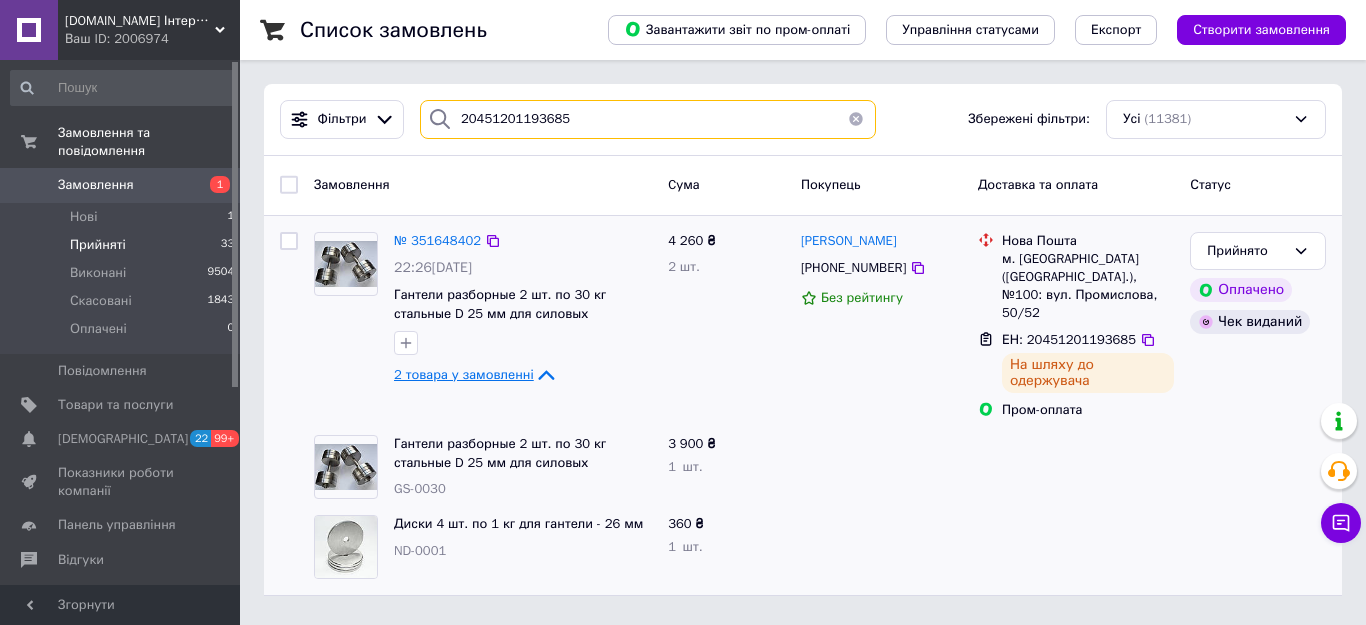 click on "20451201193685" at bounding box center [648, 119] 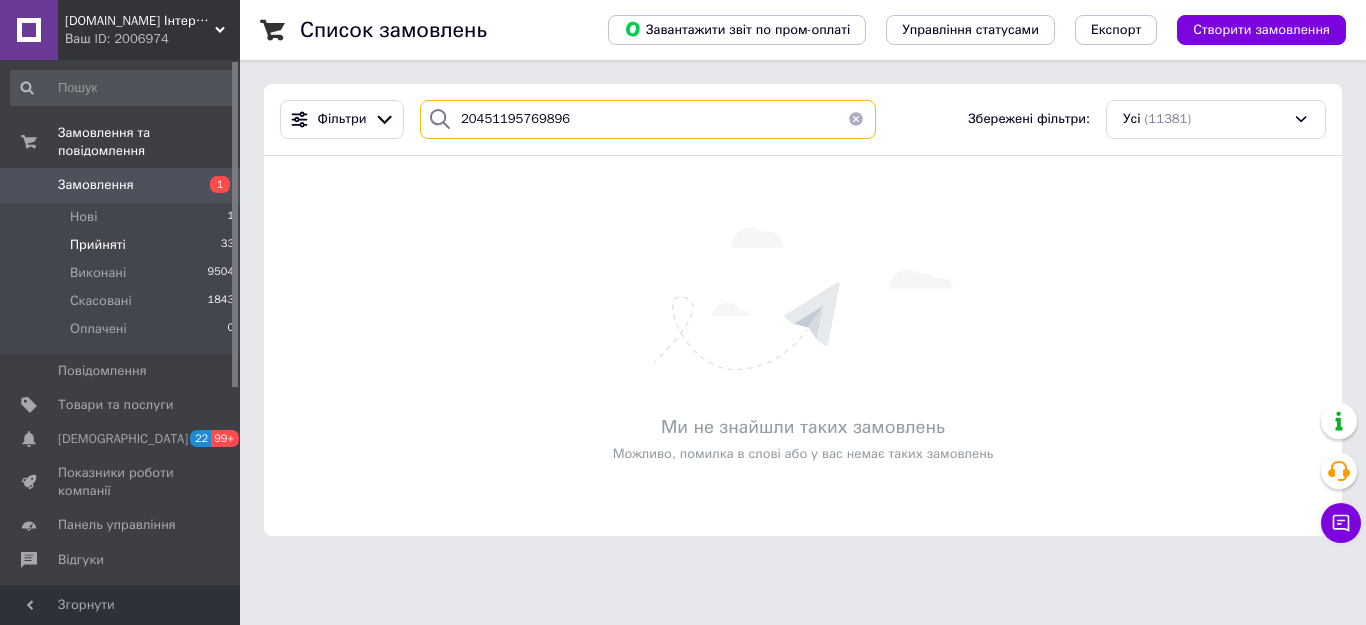 click on "20451195769896" at bounding box center [648, 119] 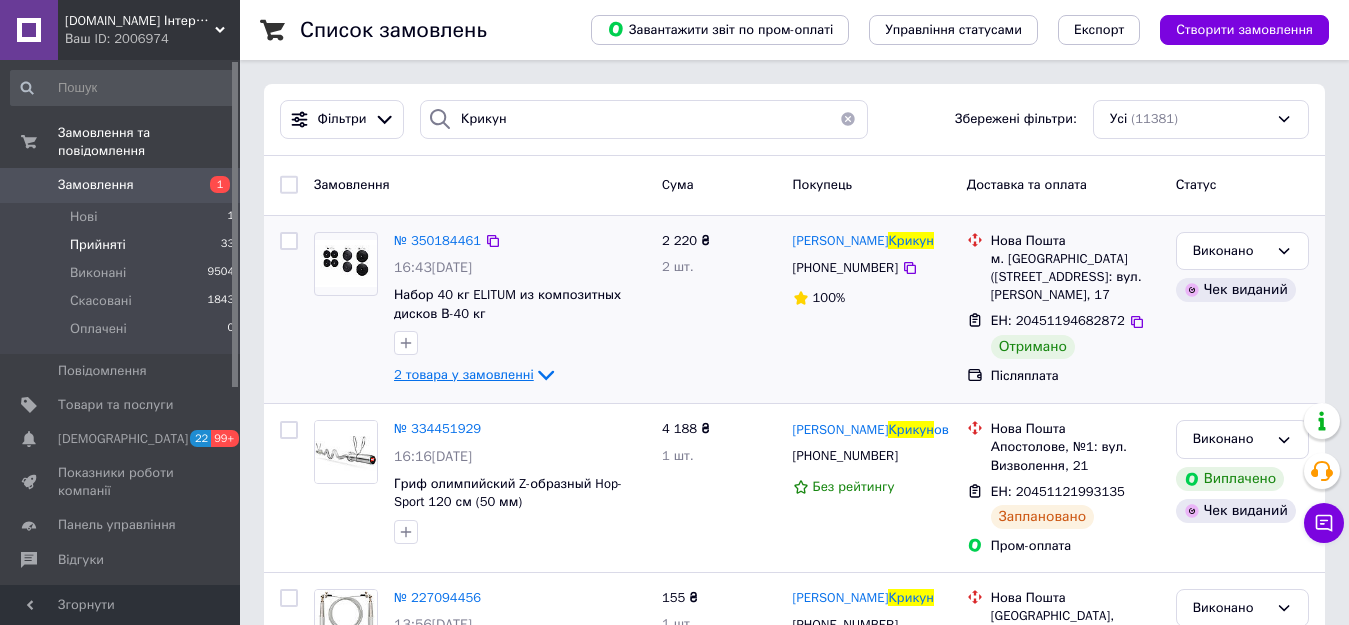 click 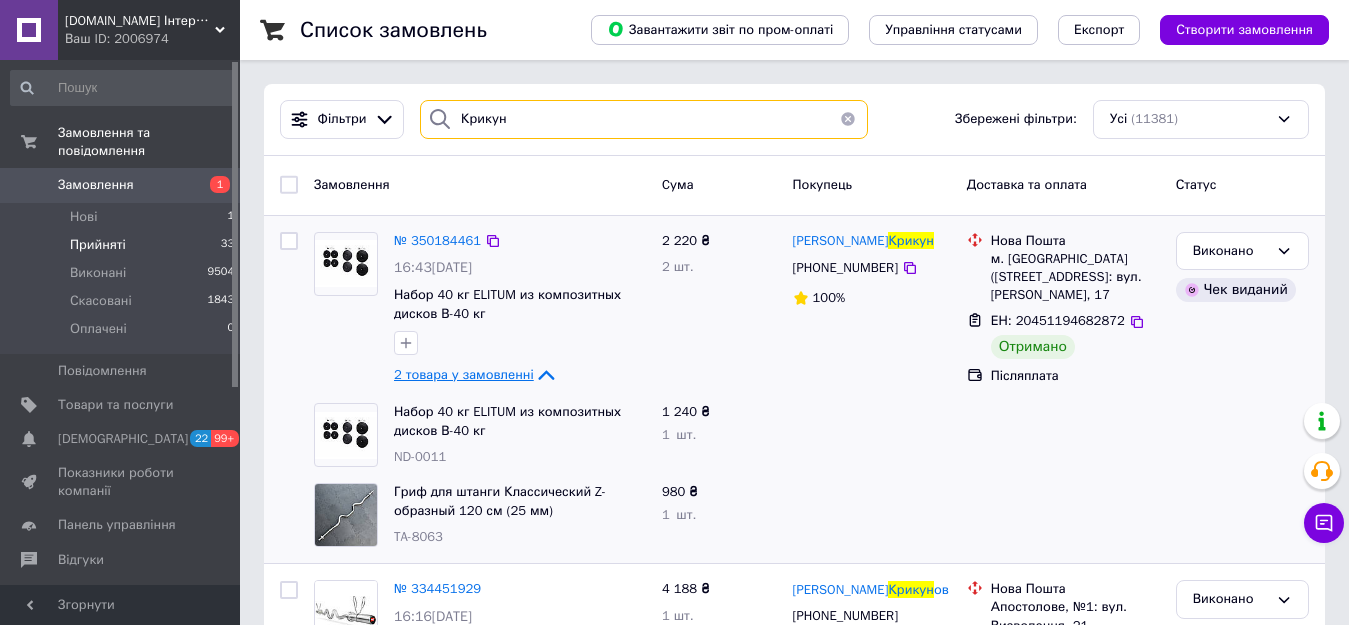 click on "Крикун" at bounding box center [644, 119] 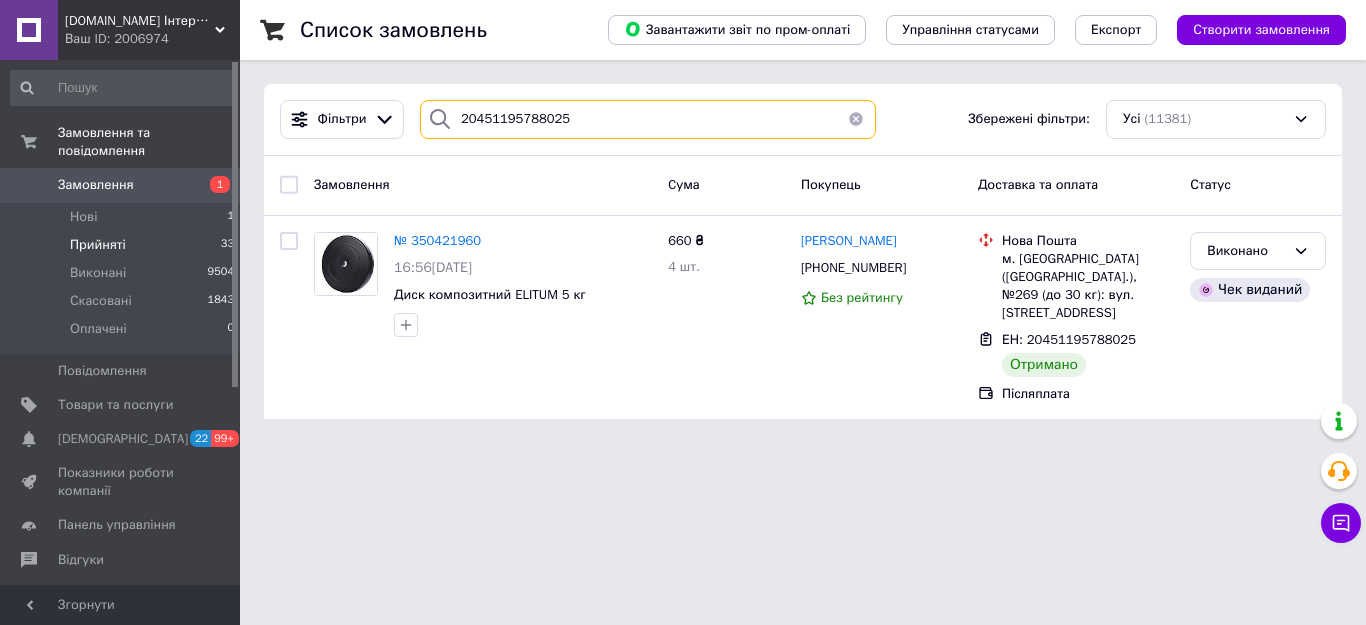 click on "20451195788025" at bounding box center [648, 119] 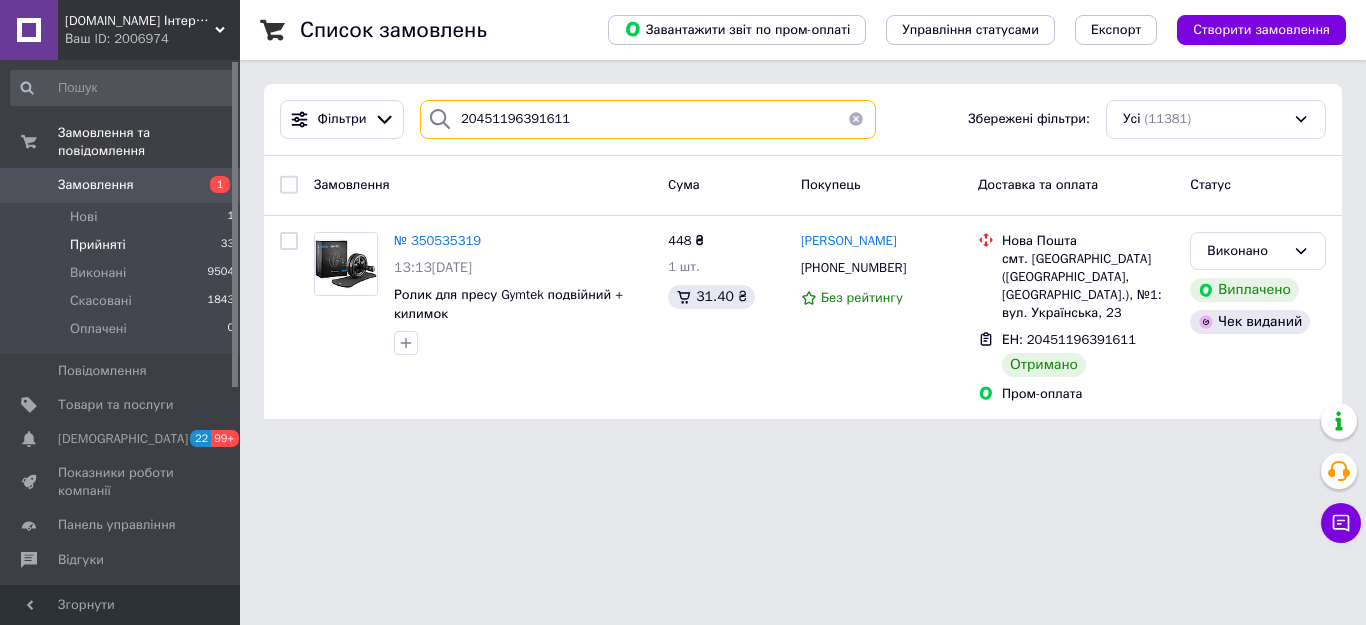 click on "20451196391611" at bounding box center [648, 119] 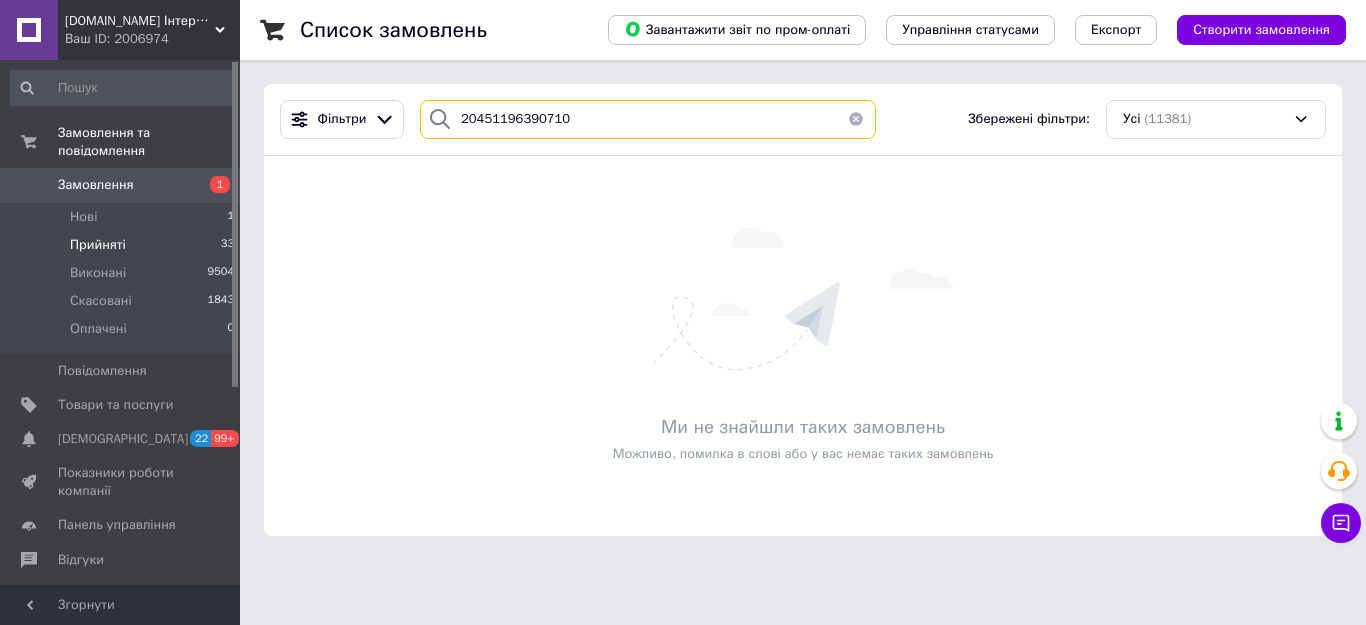 click on "20451196390710" at bounding box center (648, 119) 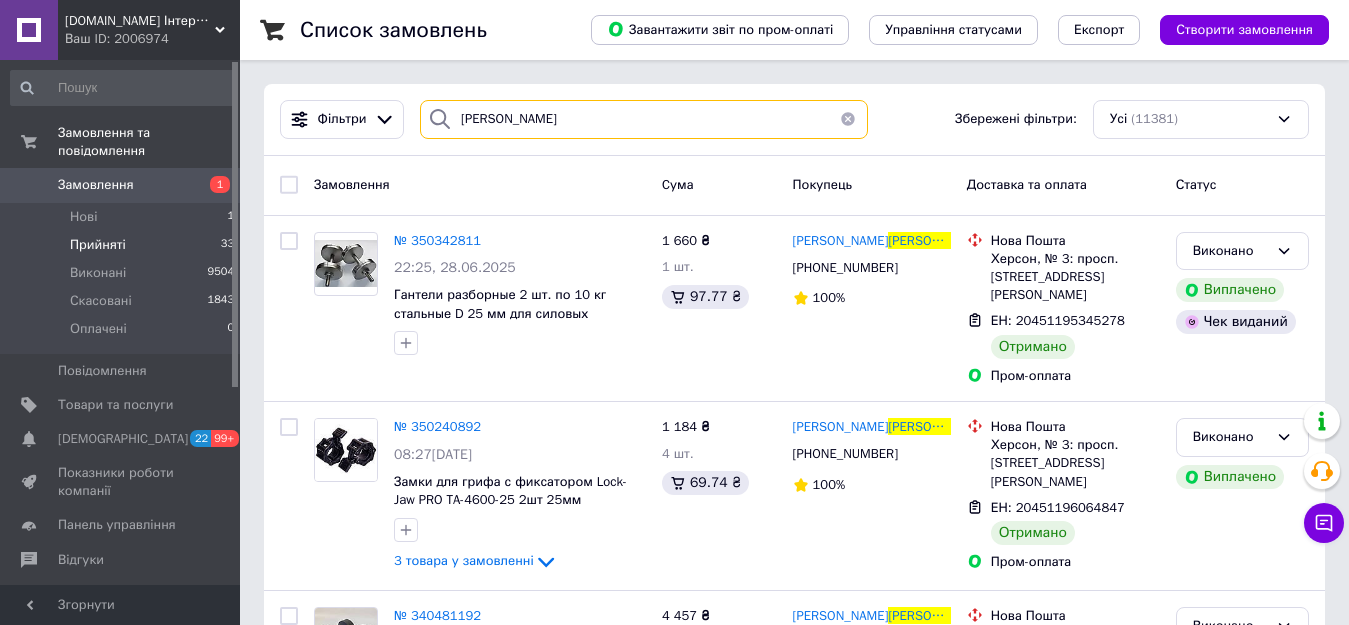 type on "[PERSON_NAME]" 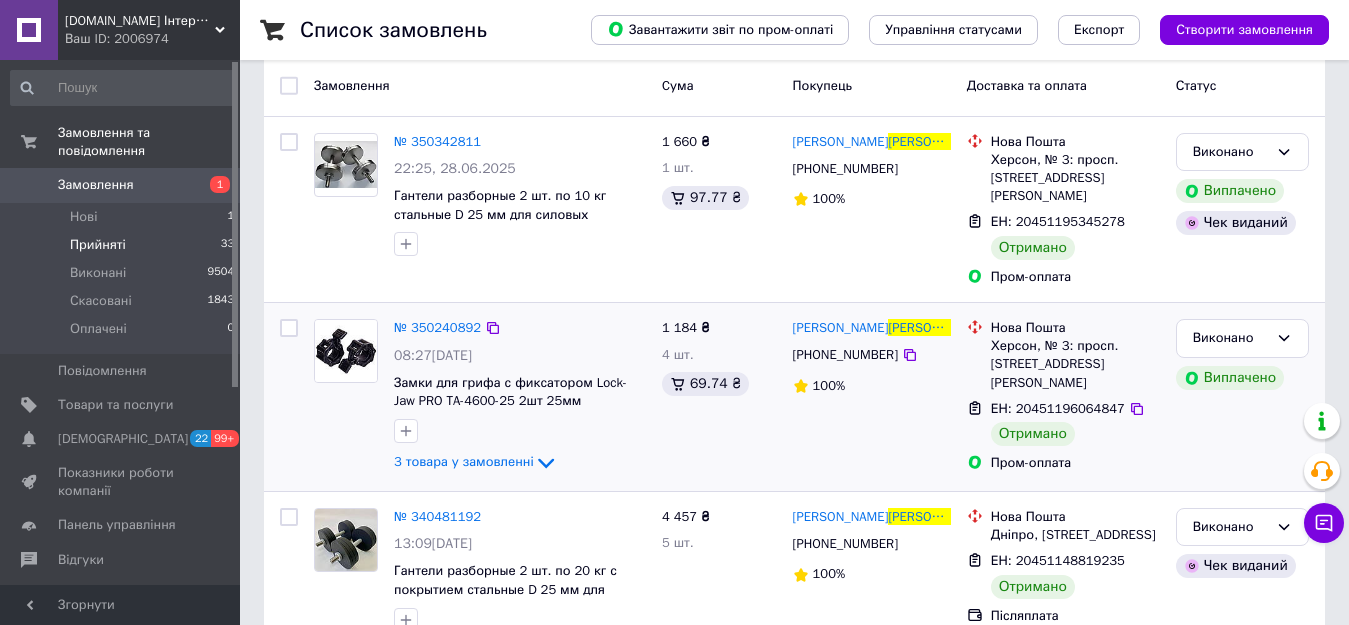 scroll, scrollTop: 100, scrollLeft: 0, axis: vertical 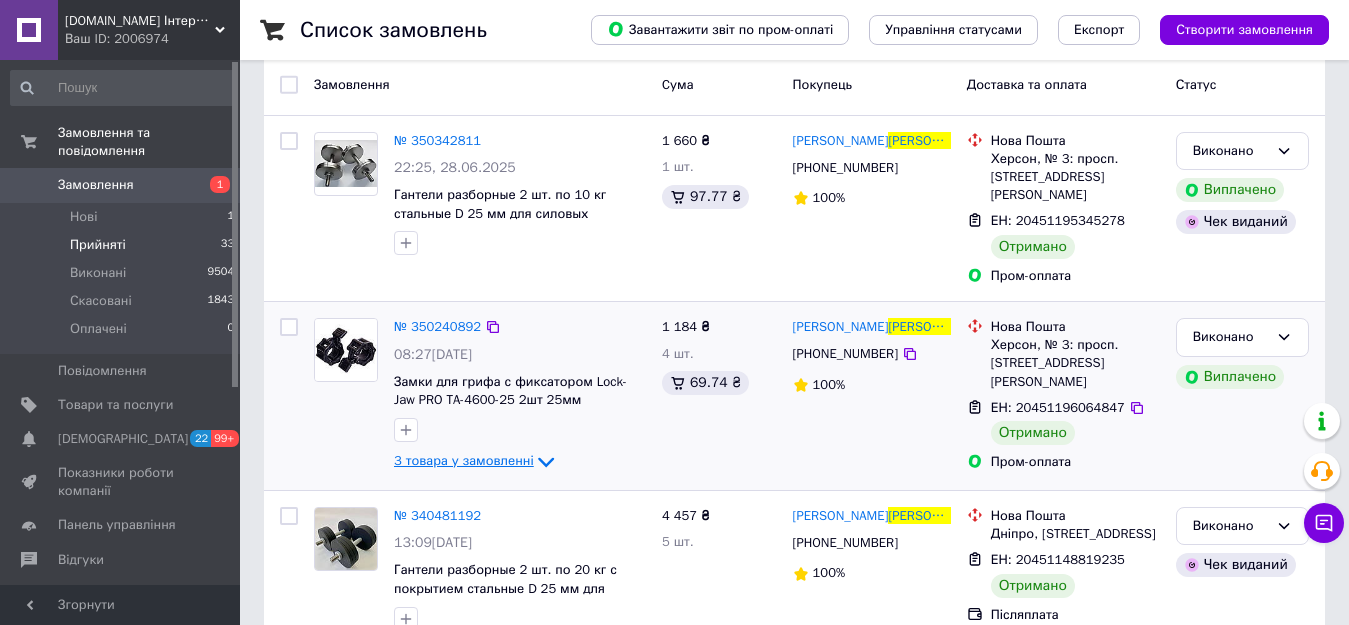 click on "3 товара у замовленні" at bounding box center [464, 461] 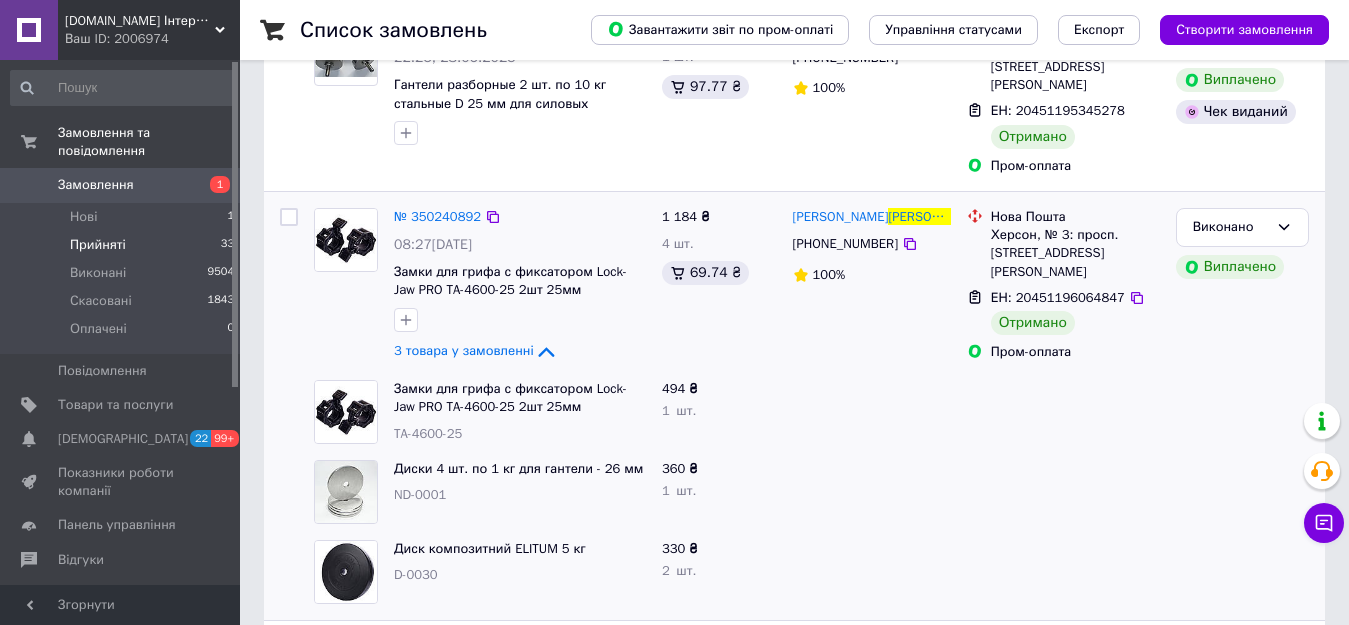 scroll, scrollTop: 200, scrollLeft: 0, axis: vertical 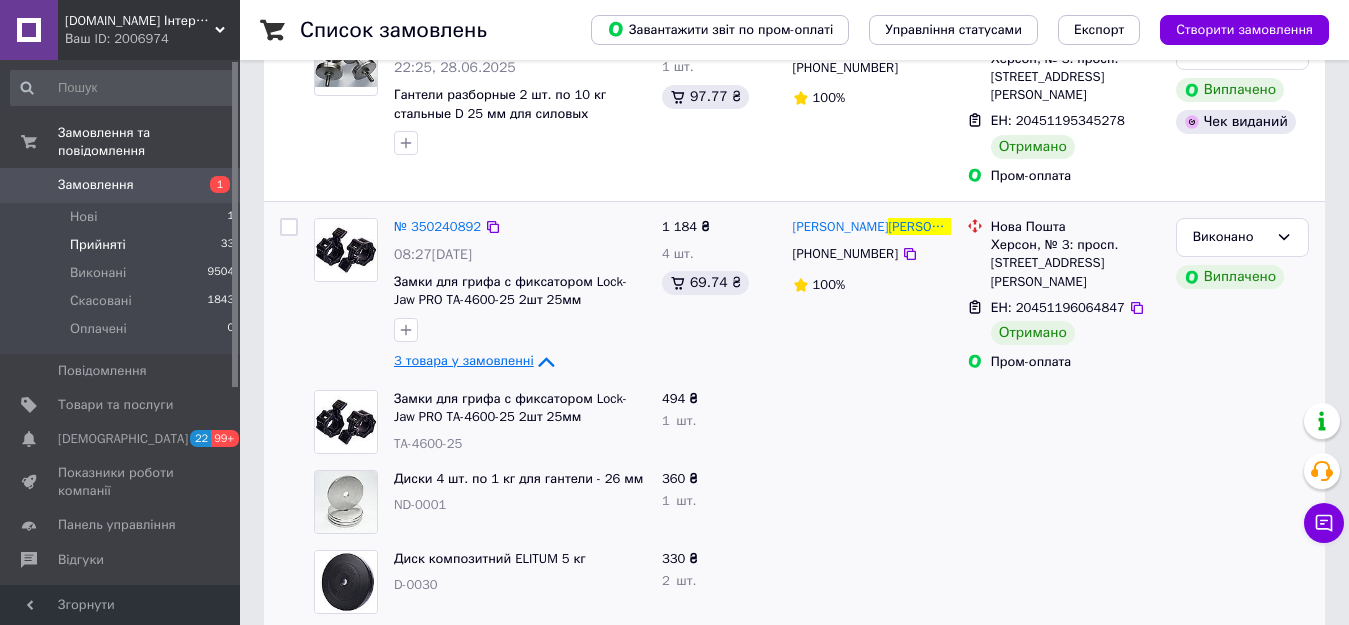 click 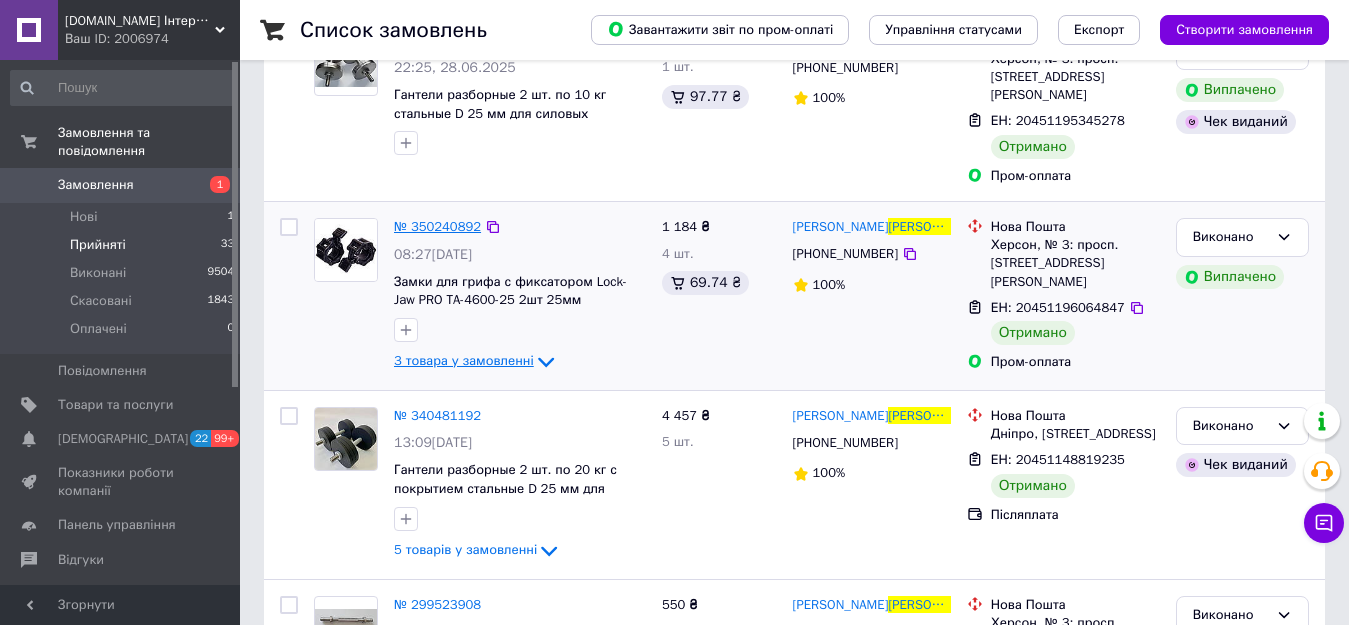 click on "№ 350240892" at bounding box center (437, 226) 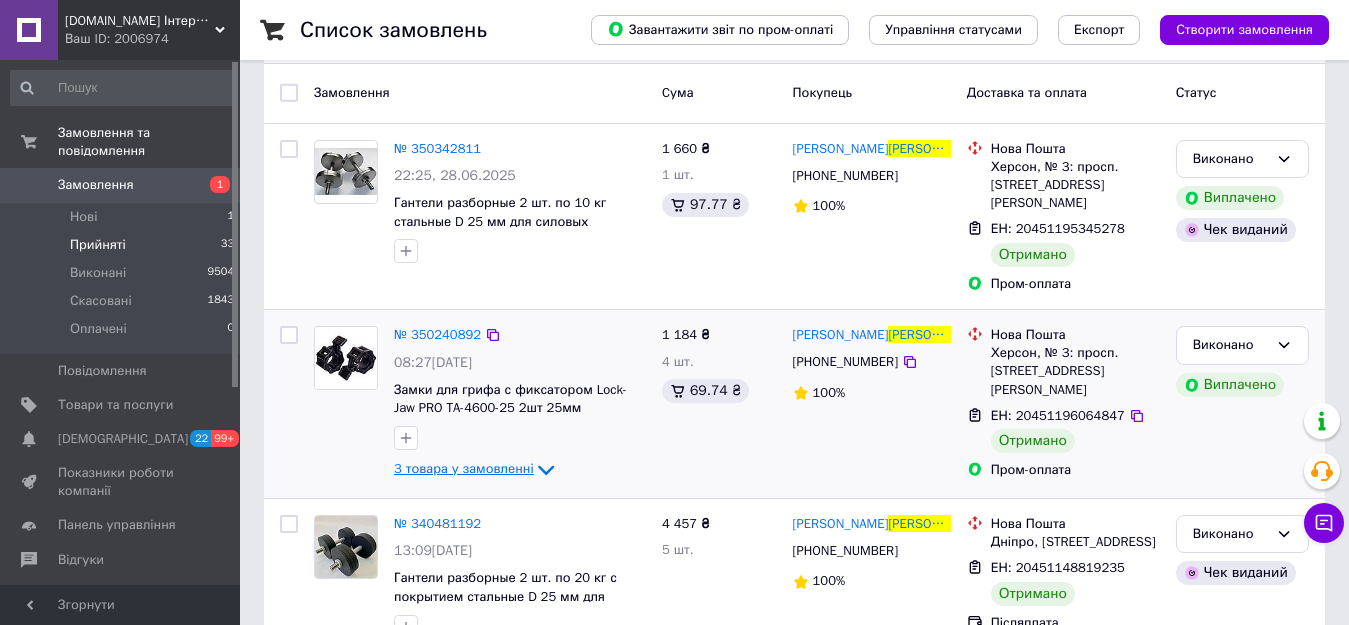 scroll, scrollTop: 128, scrollLeft: 0, axis: vertical 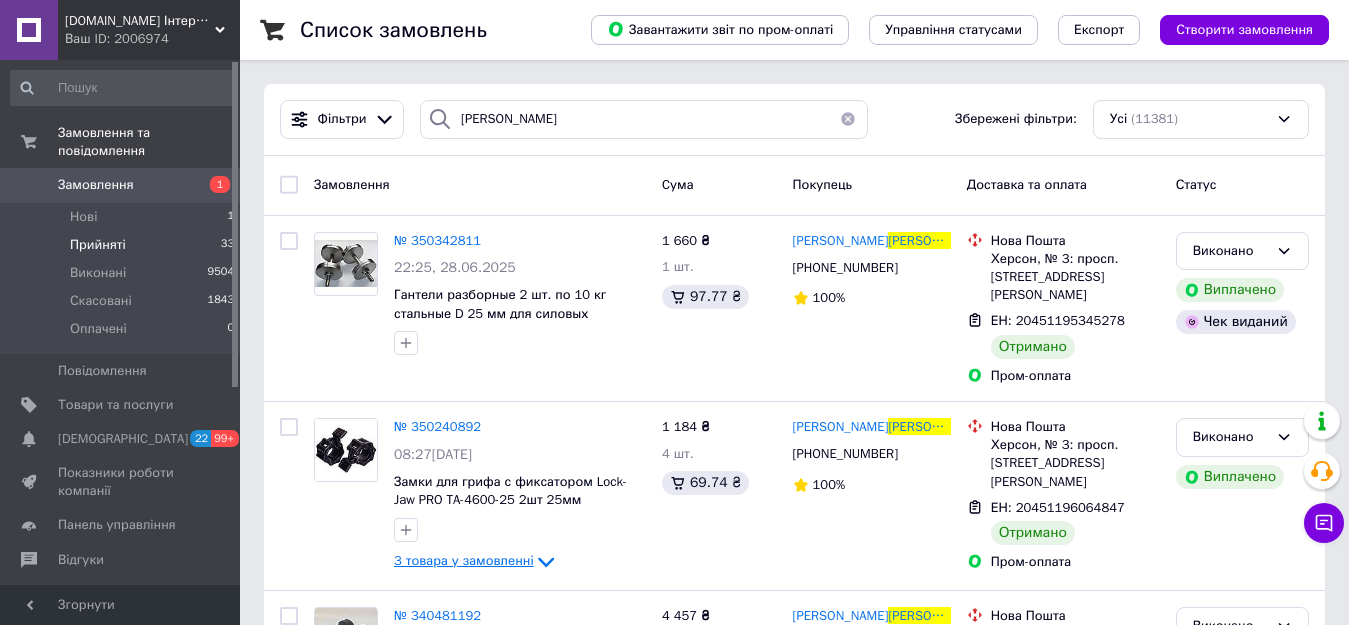click on "Замовлення" at bounding box center [96, 185] 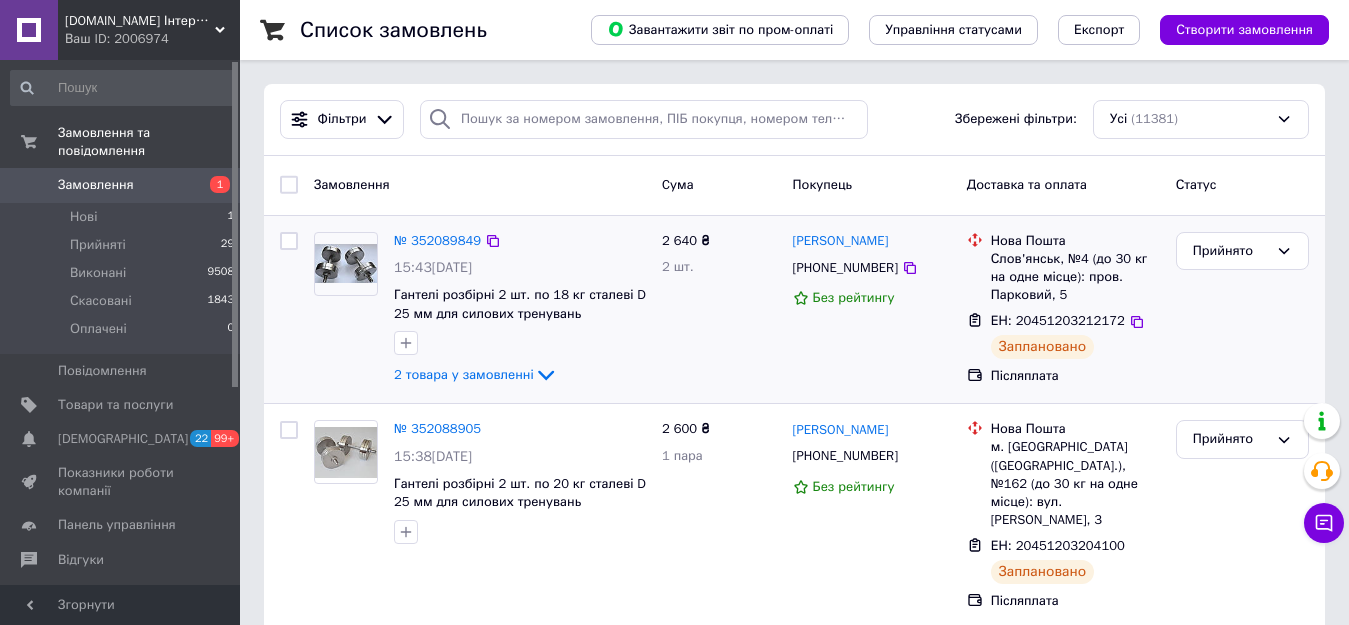 click on "2 640 ₴ 2 шт." at bounding box center (719, 310) 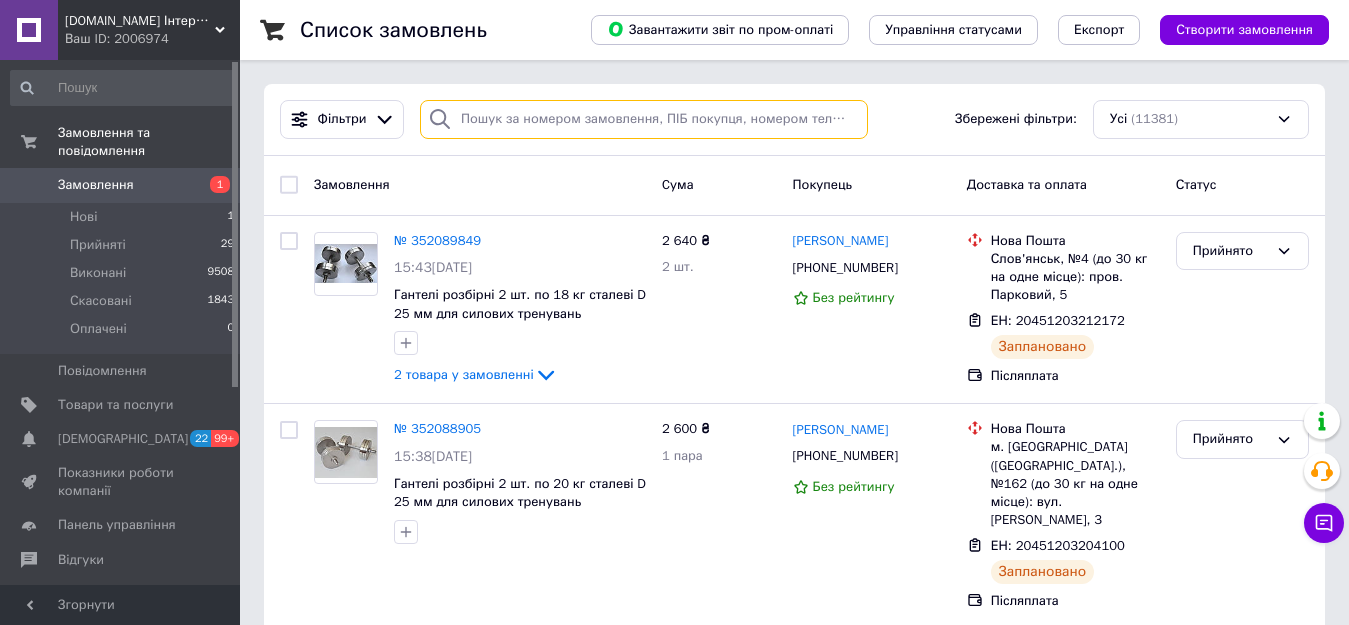 click at bounding box center (644, 119) 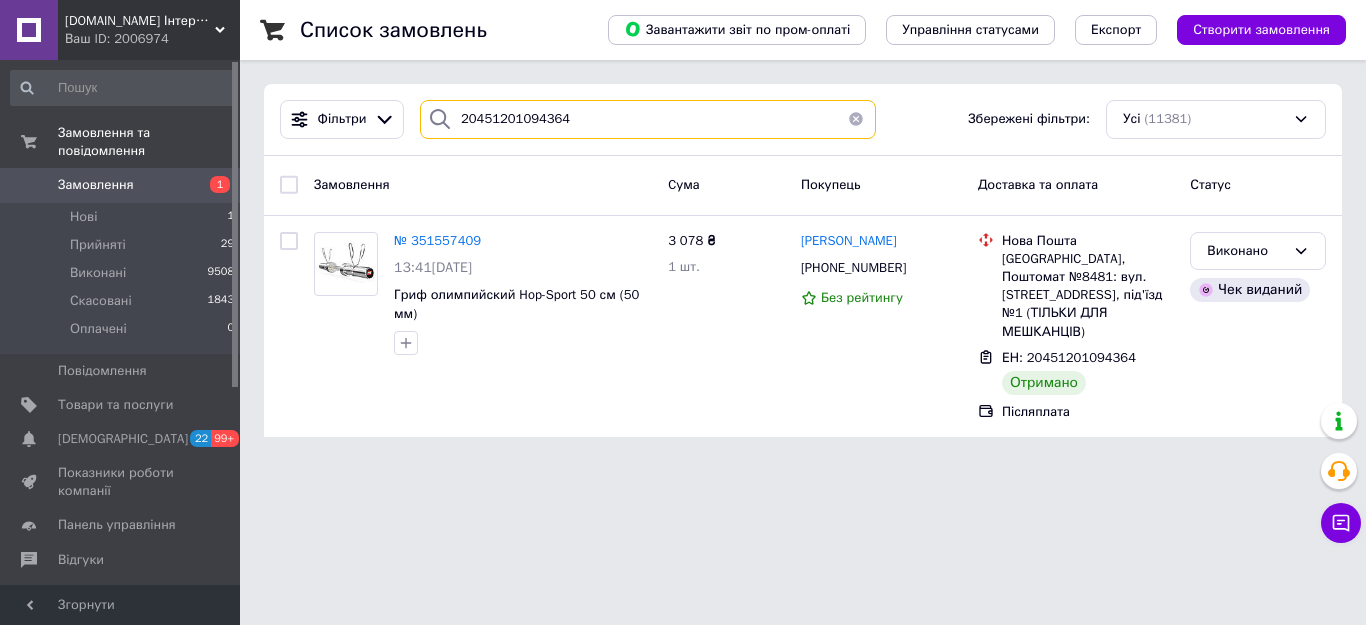 click on "20451201094364" at bounding box center (648, 119) 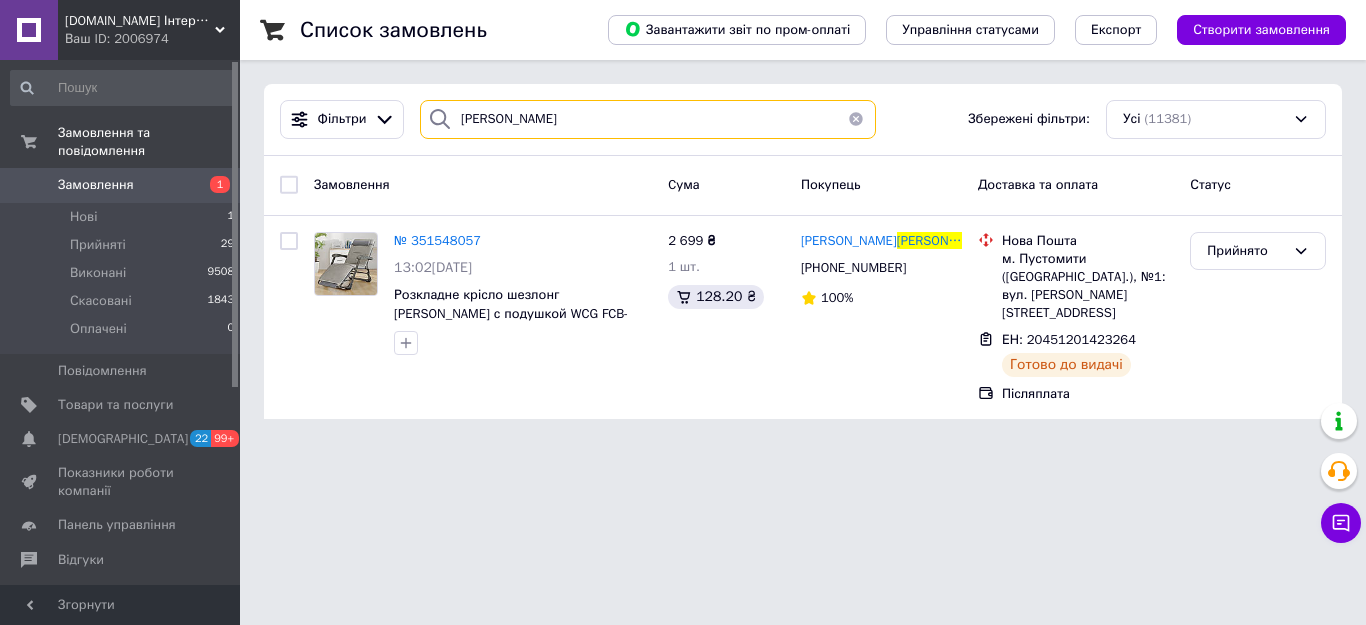 type on "Алексеєнко" 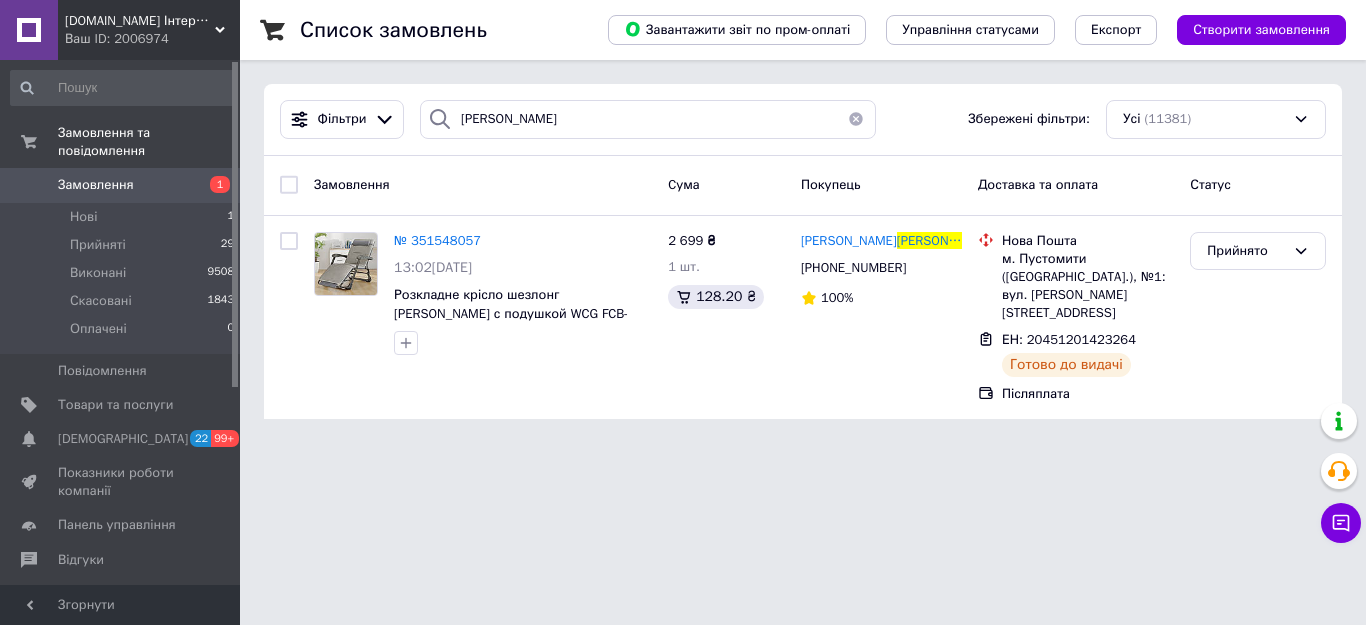 click on "Замовлення" at bounding box center [96, 185] 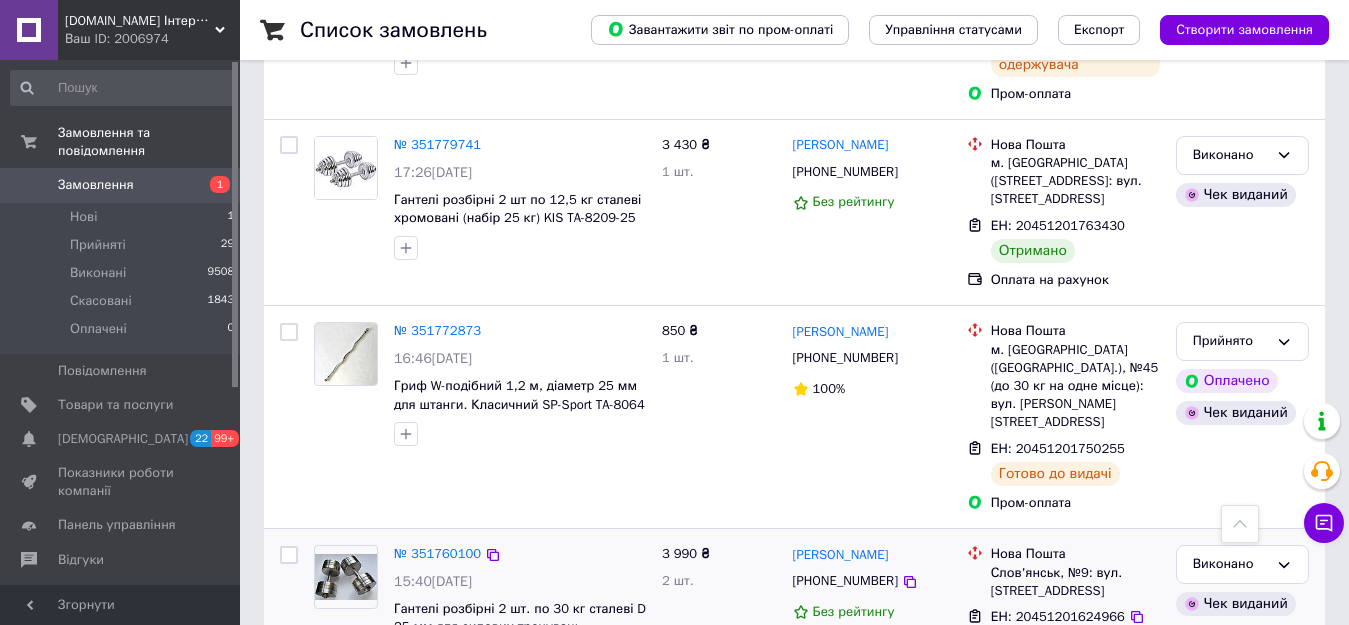 scroll, scrollTop: 3108, scrollLeft: 0, axis: vertical 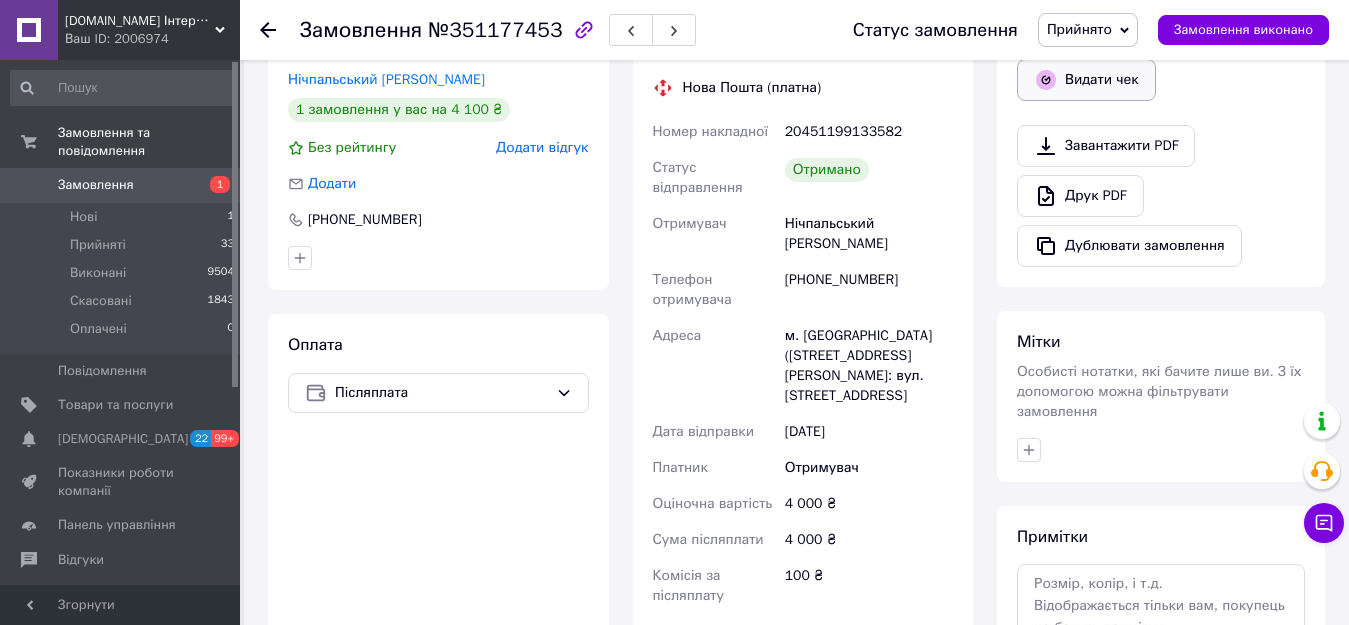 click on "Видати чек" at bounding box center [1086, 80] 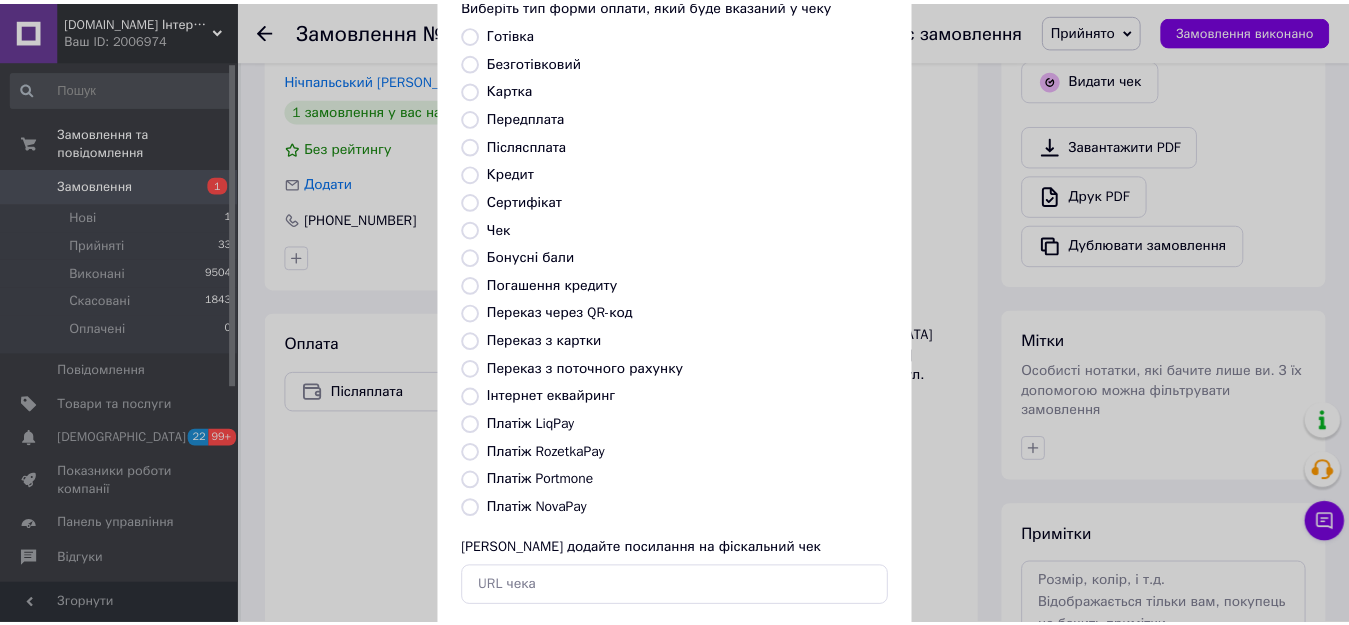 scroll, scrollTop: 234, scrollLeft: 0, axis: vertical 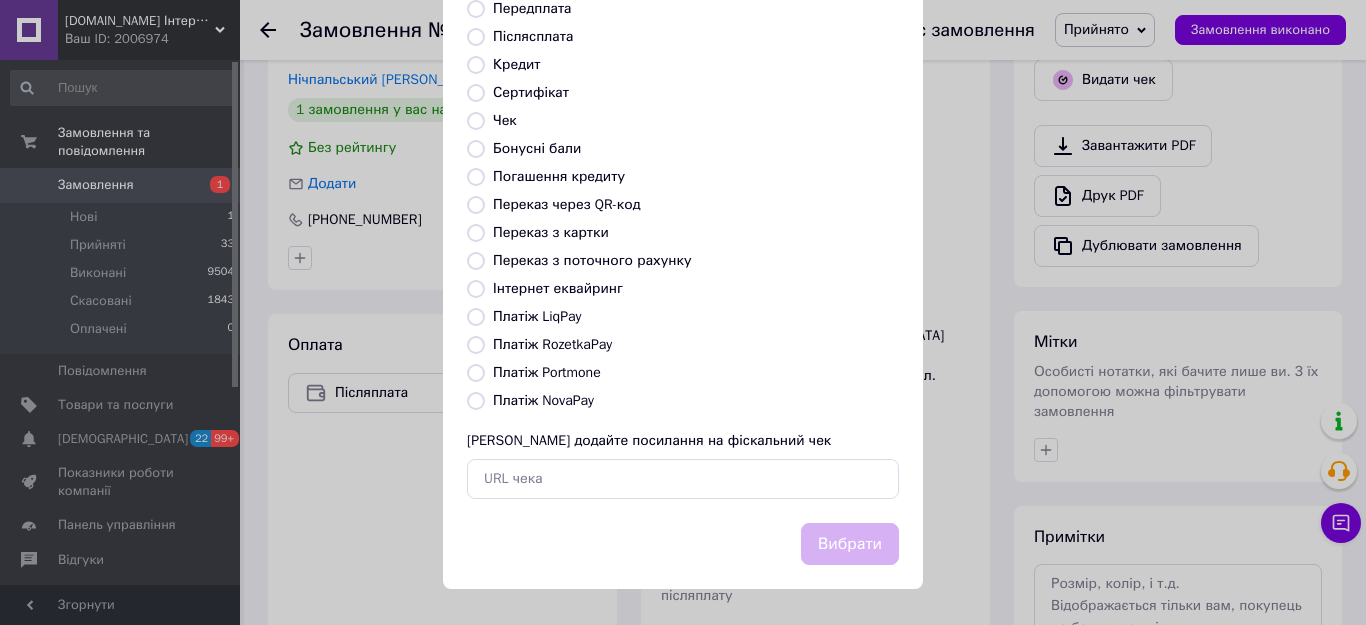 click on "Платіж NovaPay" at bounding box center [543, 400] 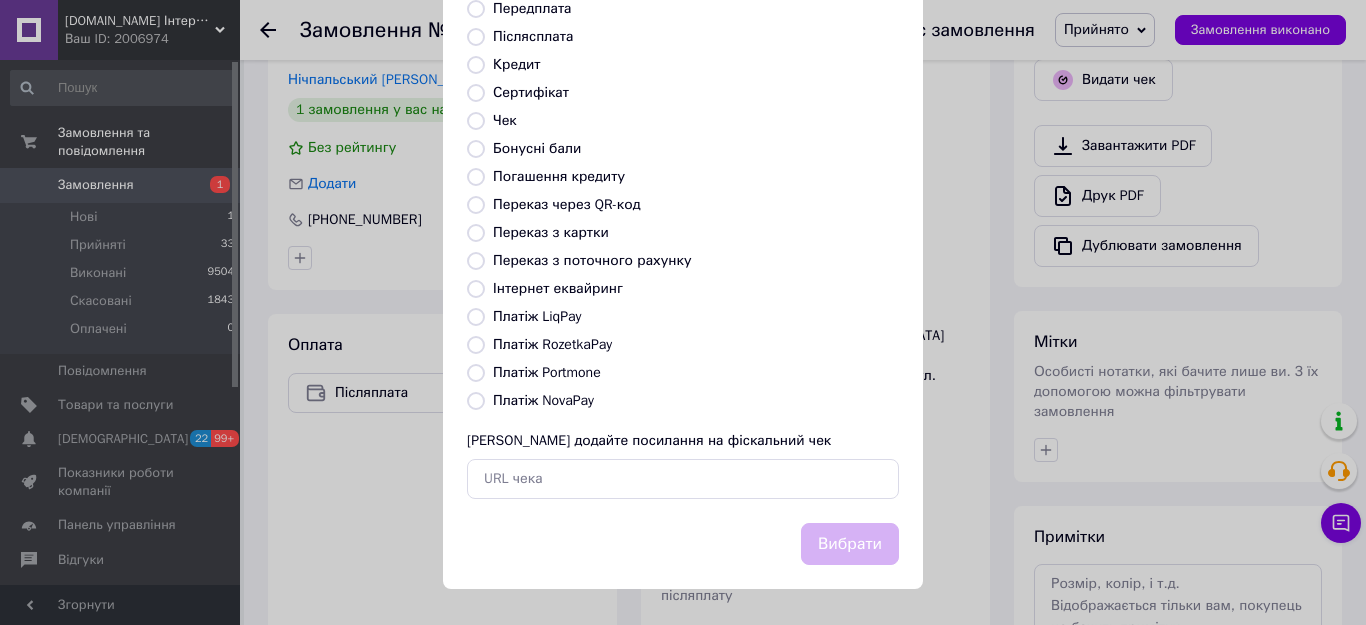 radio on "true" 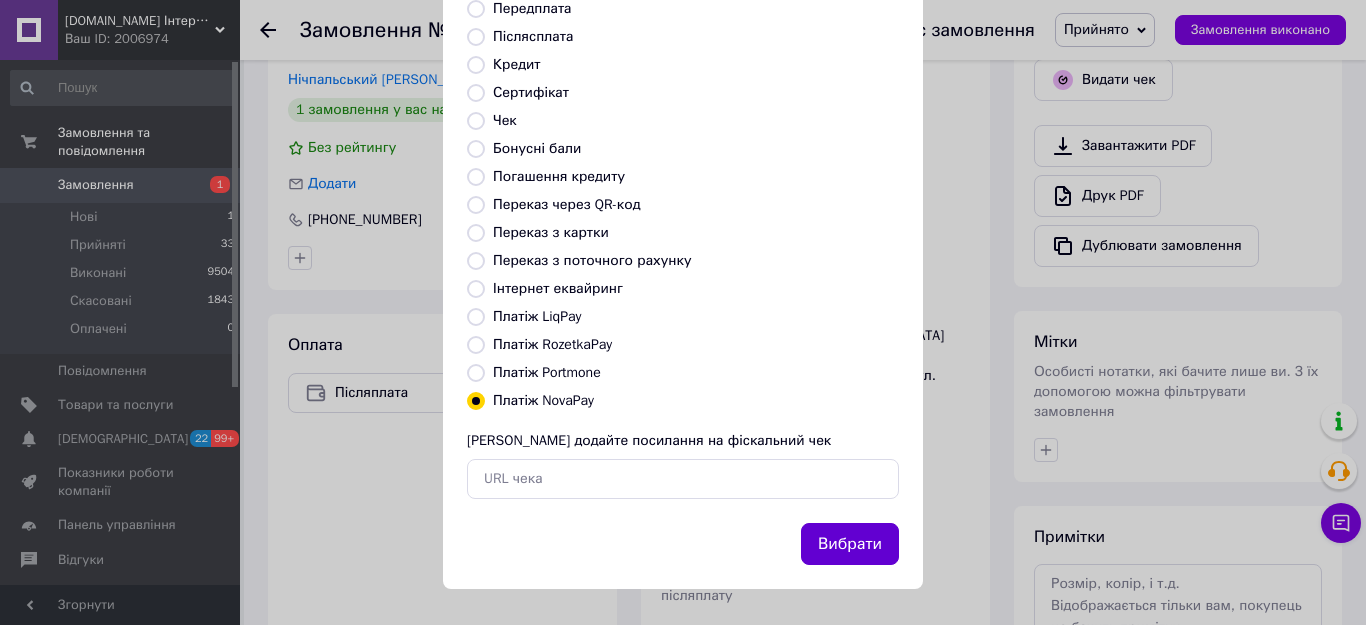 click on "Вибрати" at bounding box center (850, 544) 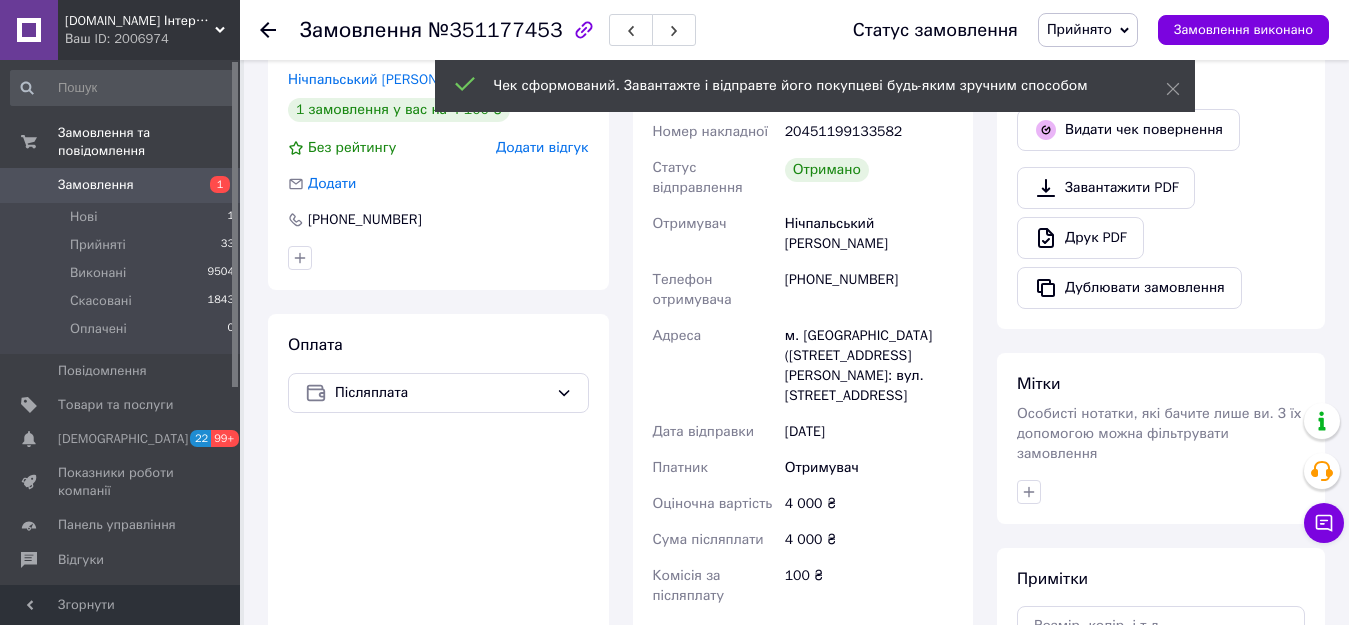 click on "Замовлення виконано" at bounding box center [1243, 30] 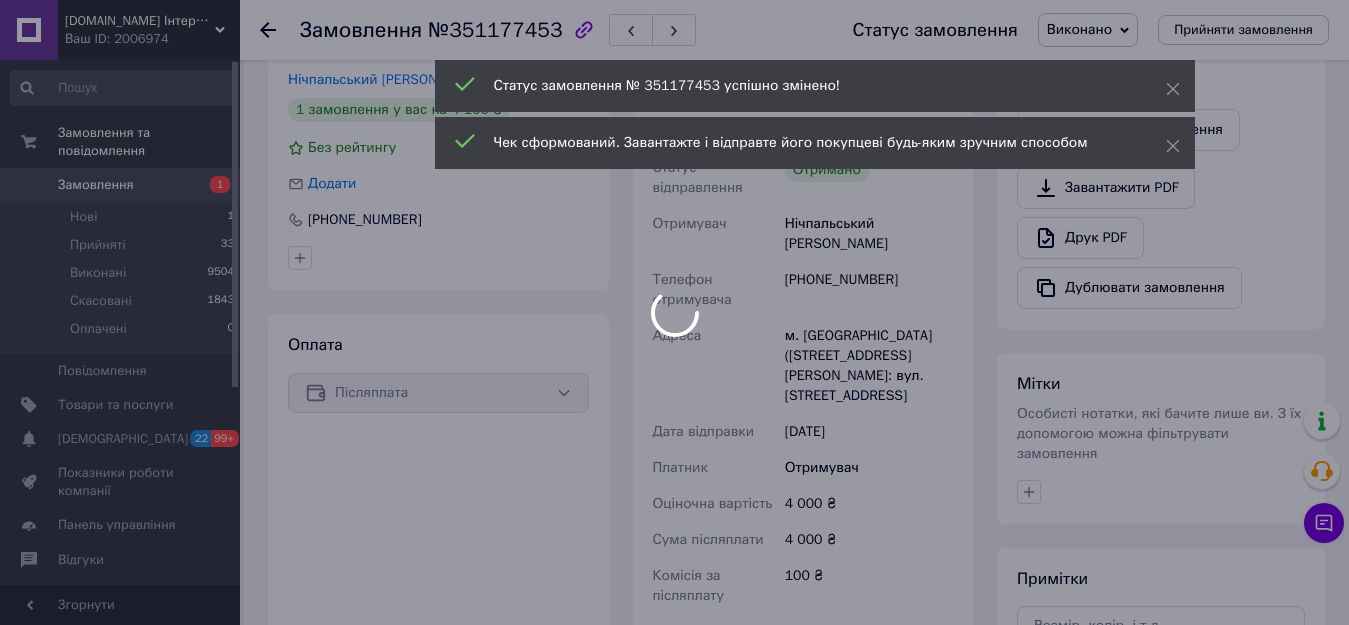 scroll, scrollTop: 12, scrollLeft: 0, axis: vertical 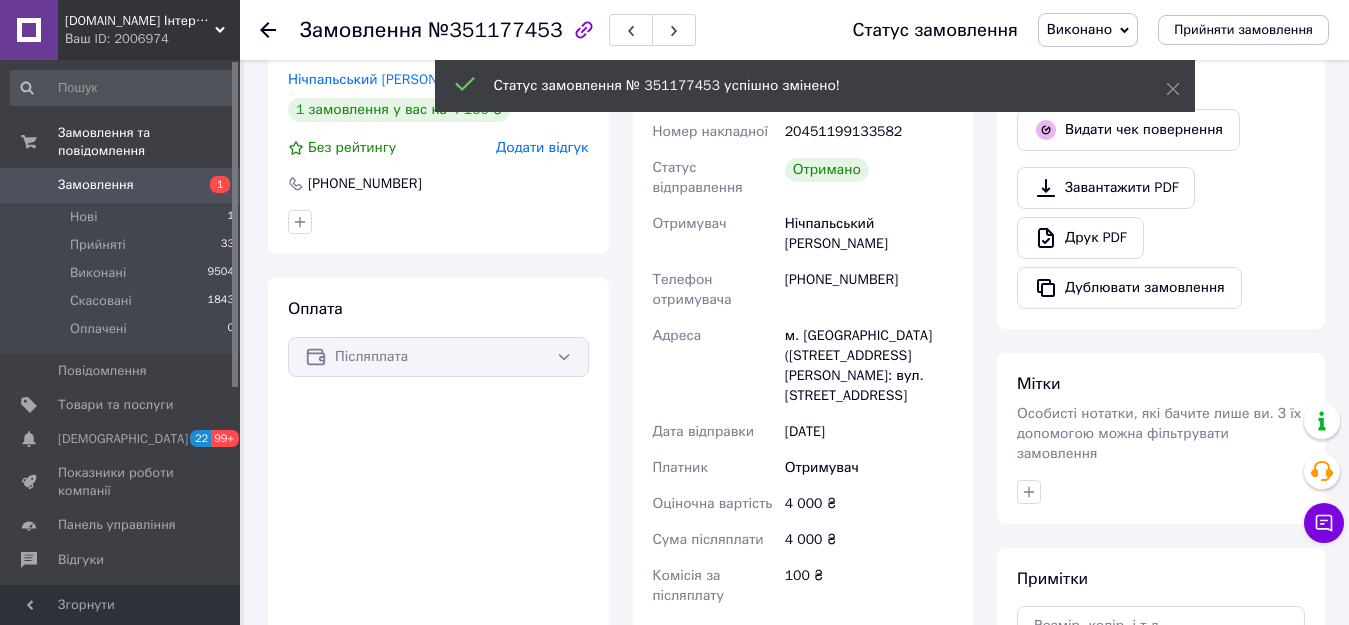 click on "Товари та послуги" at bounding box center (115, 405) 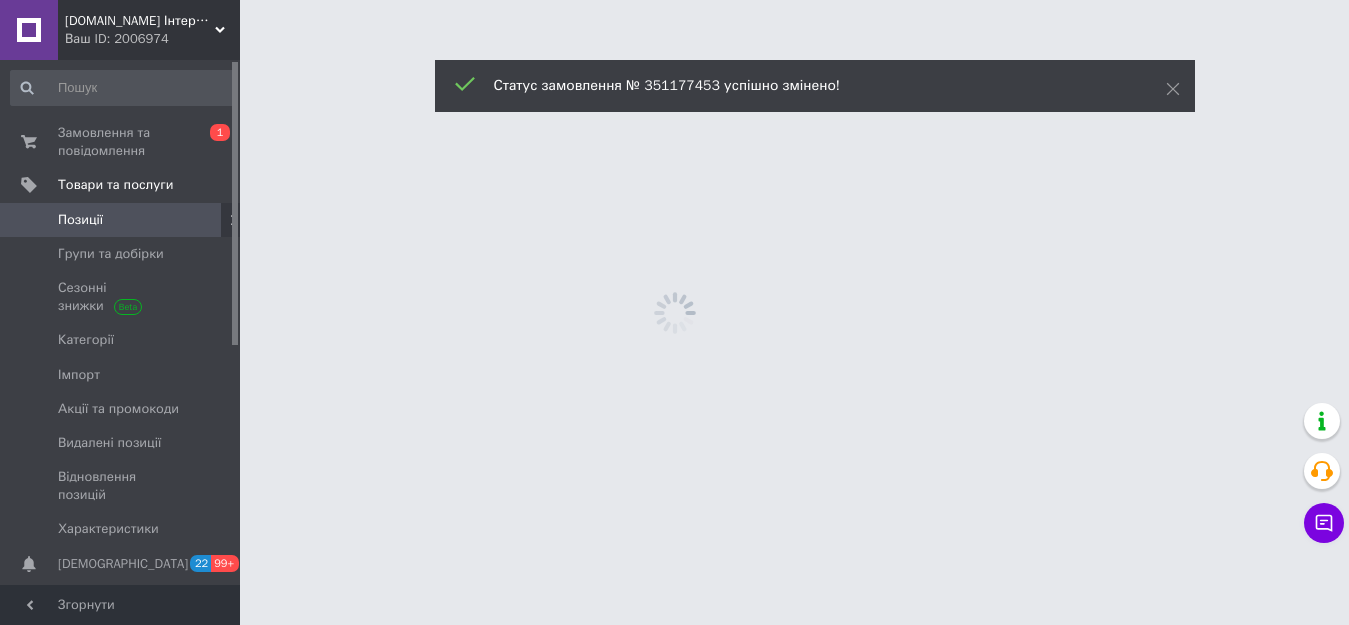 scroll, scrollTop: 0, scrollLeft: 0, axis: both 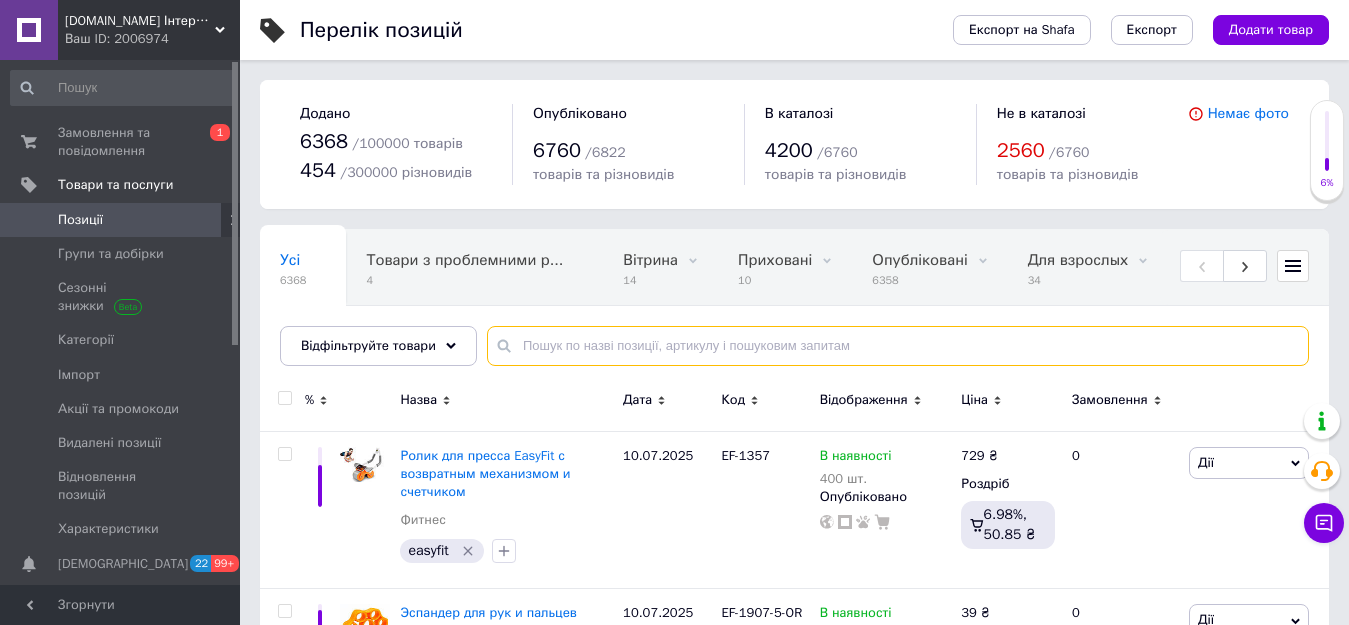 click at bounding box center (898, 346) 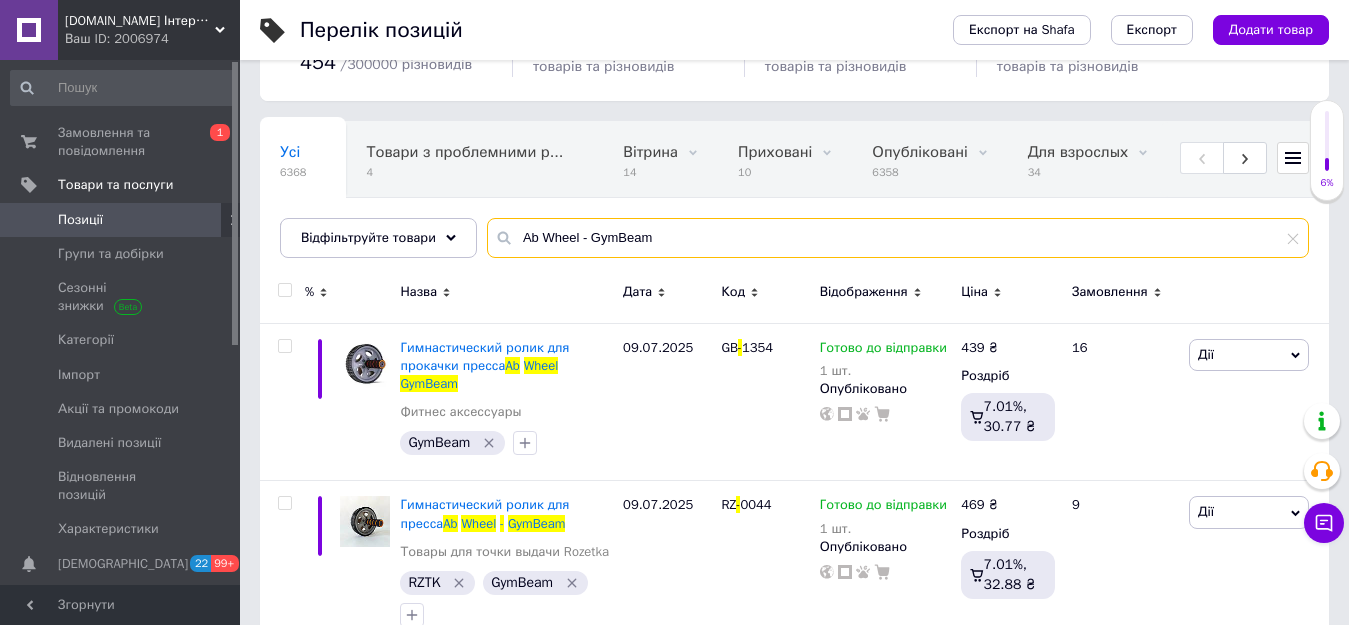 scroll, scrollTop: 155, scrollLeft: 0, axis: vertical 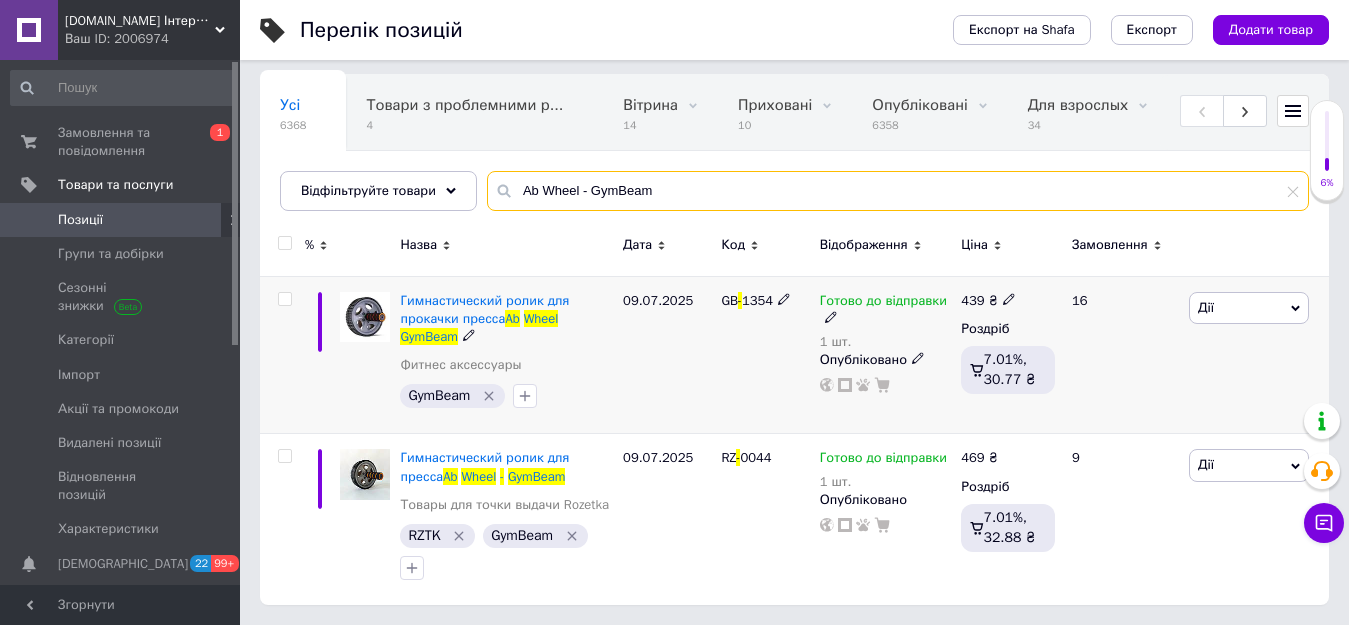 type on "Ab Wheel - GymBeam" 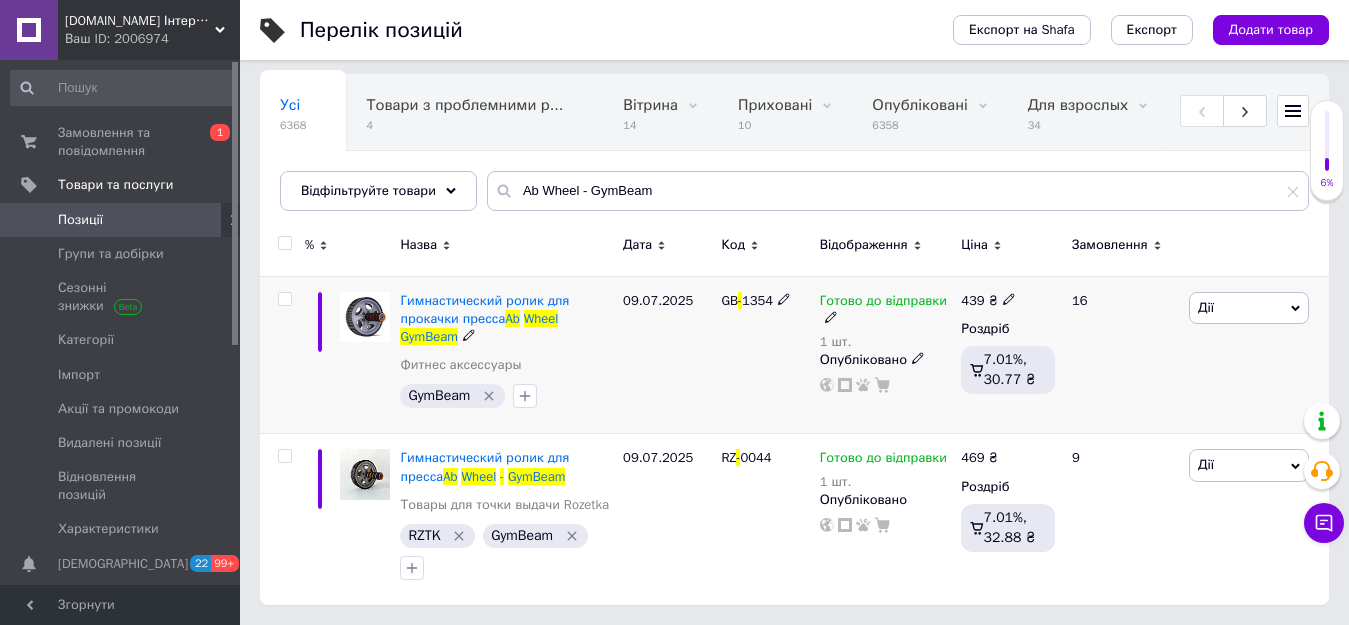 click 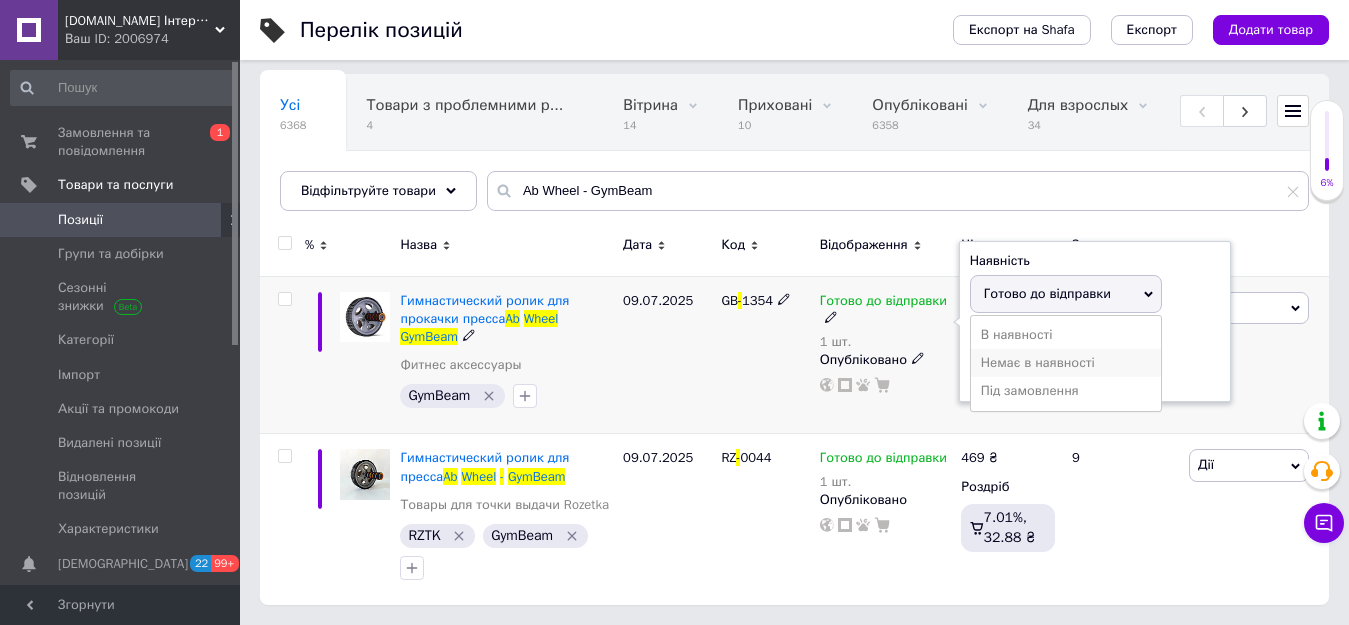 click on "Немає в наявності" at bounding box center (1066, 363) 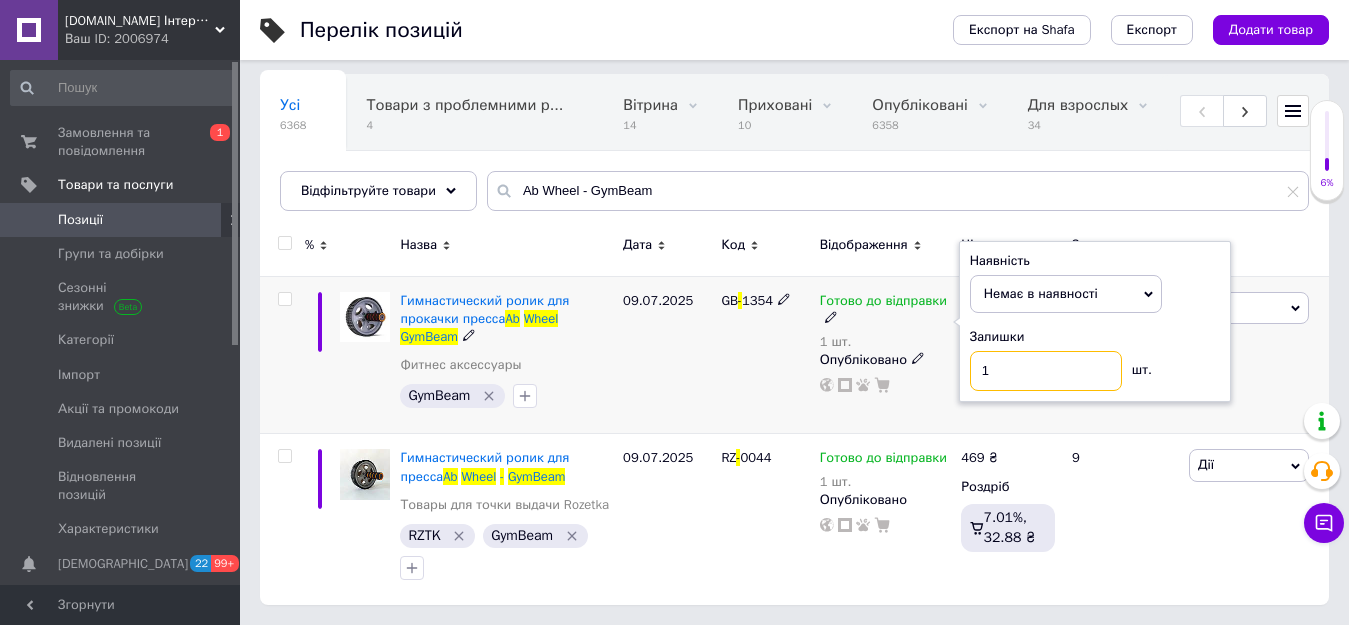 click on "1" at bounding box center [1046, 371] 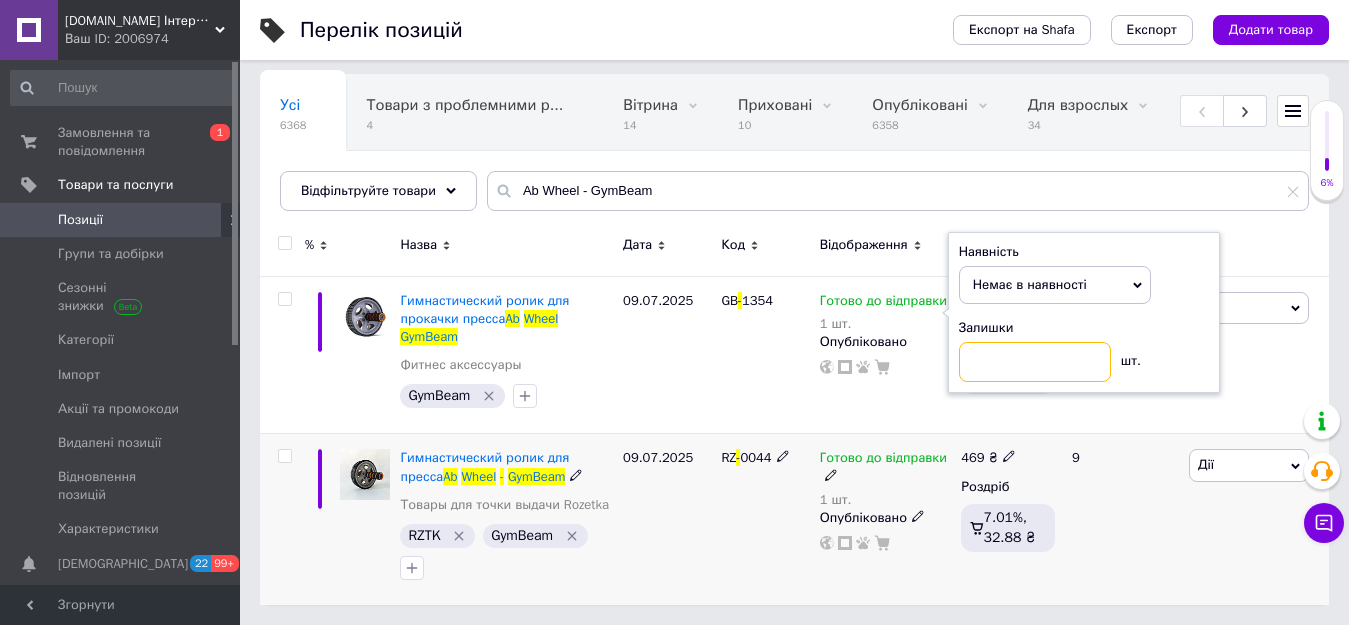 type 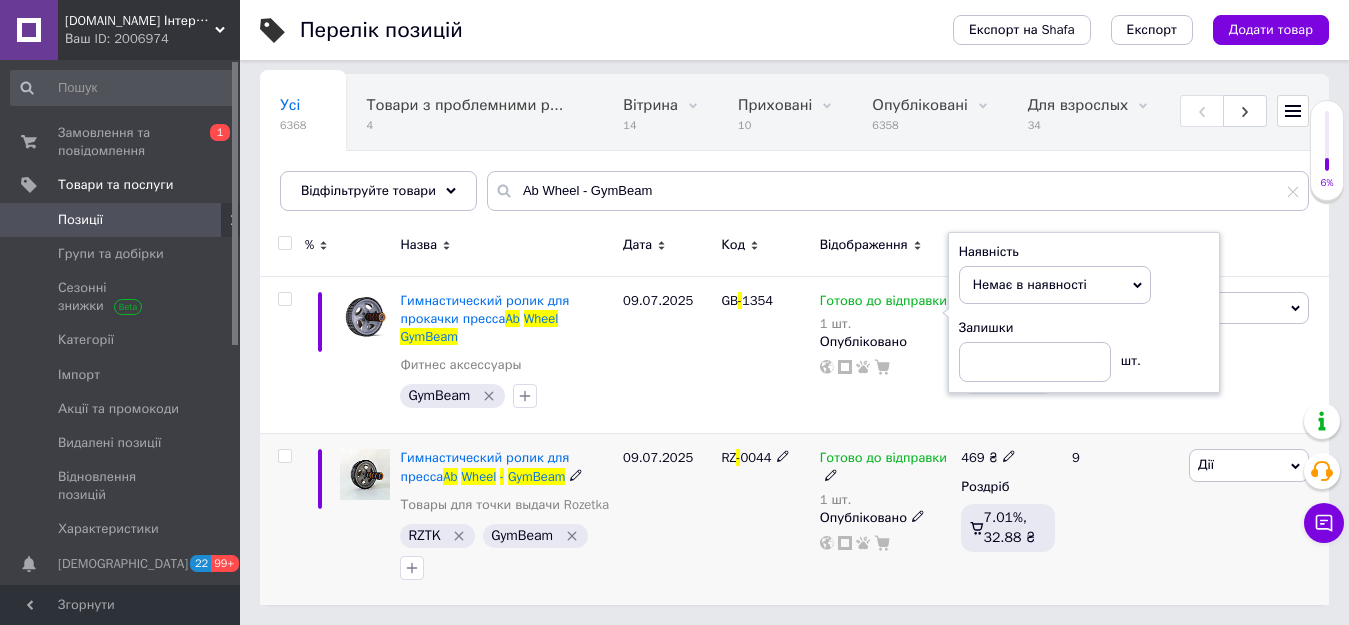 click 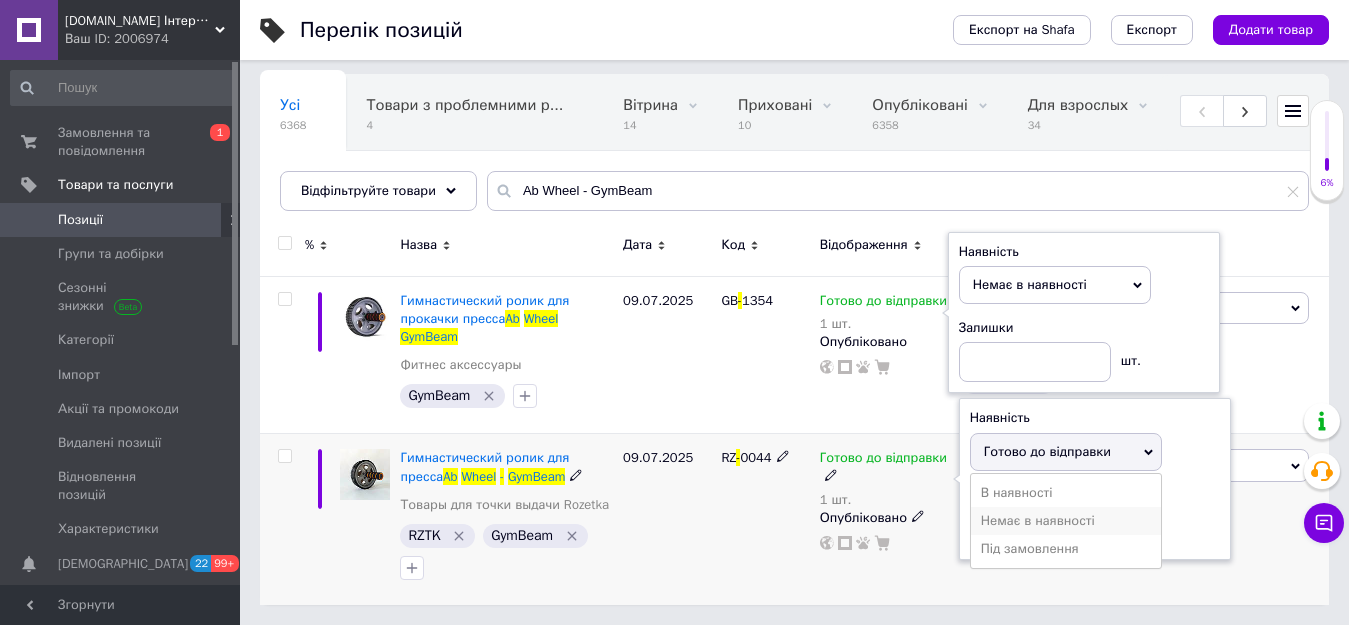 click on "Немає в наявності" at bounding box center (1066, 521) 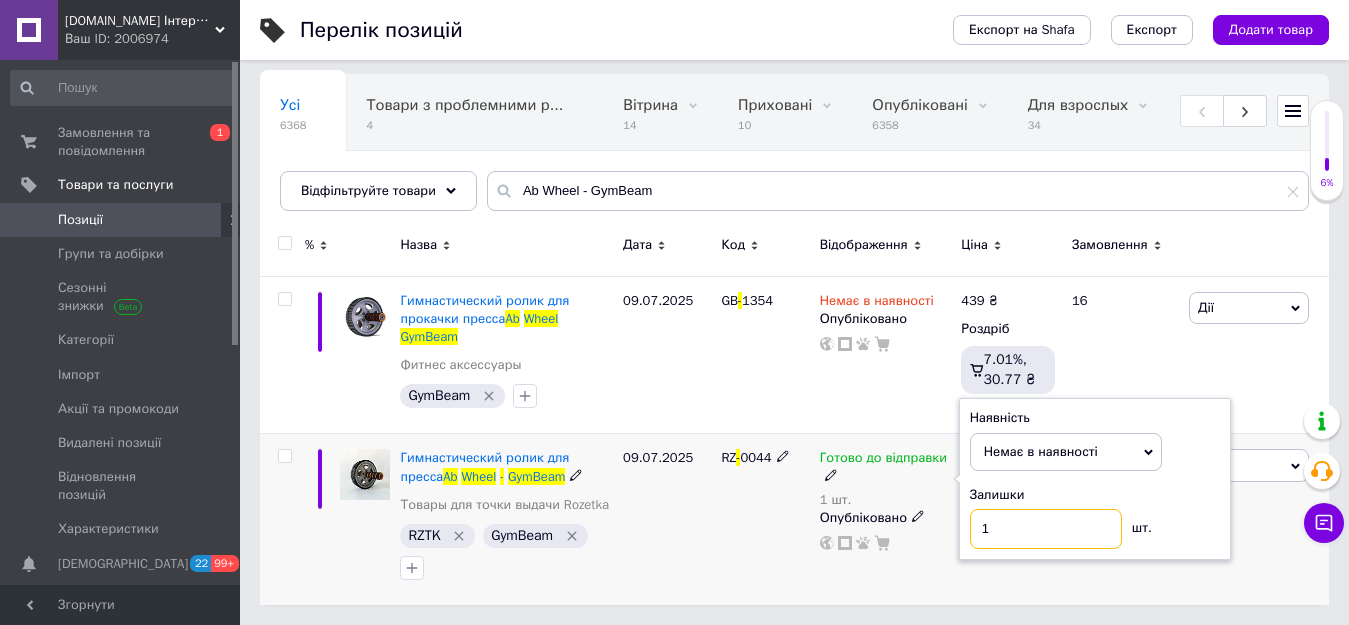 click on "1" at bounding box center [1046, 529] 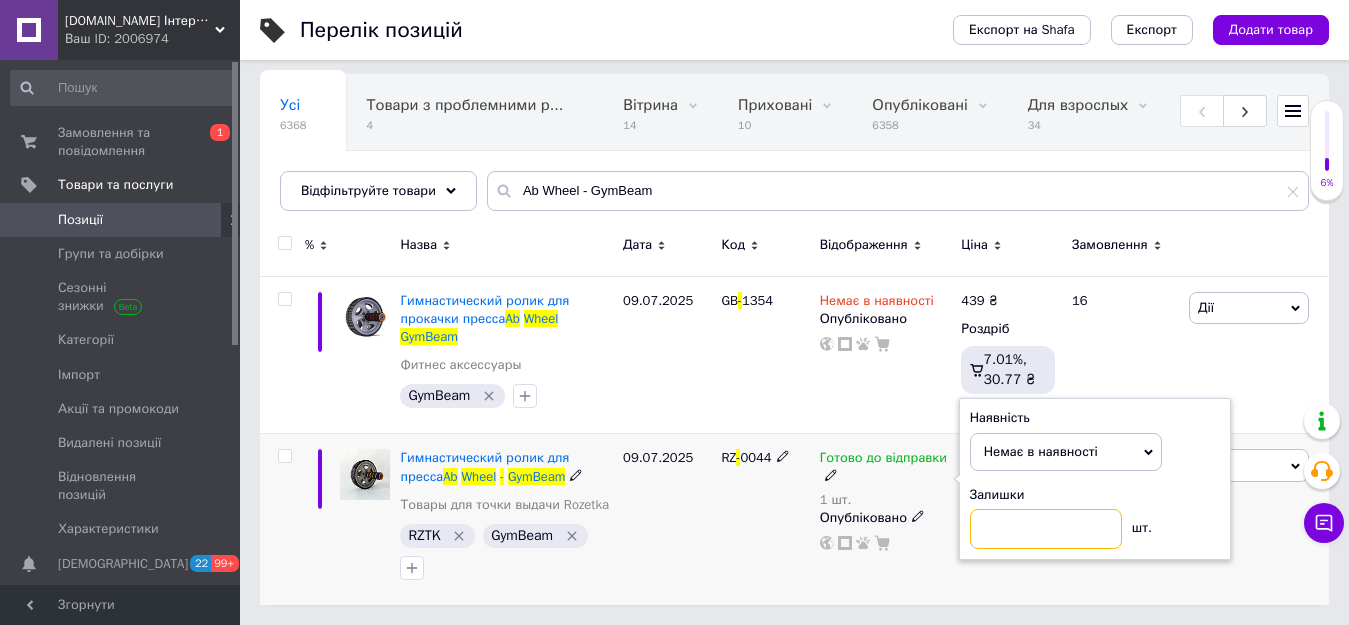 type 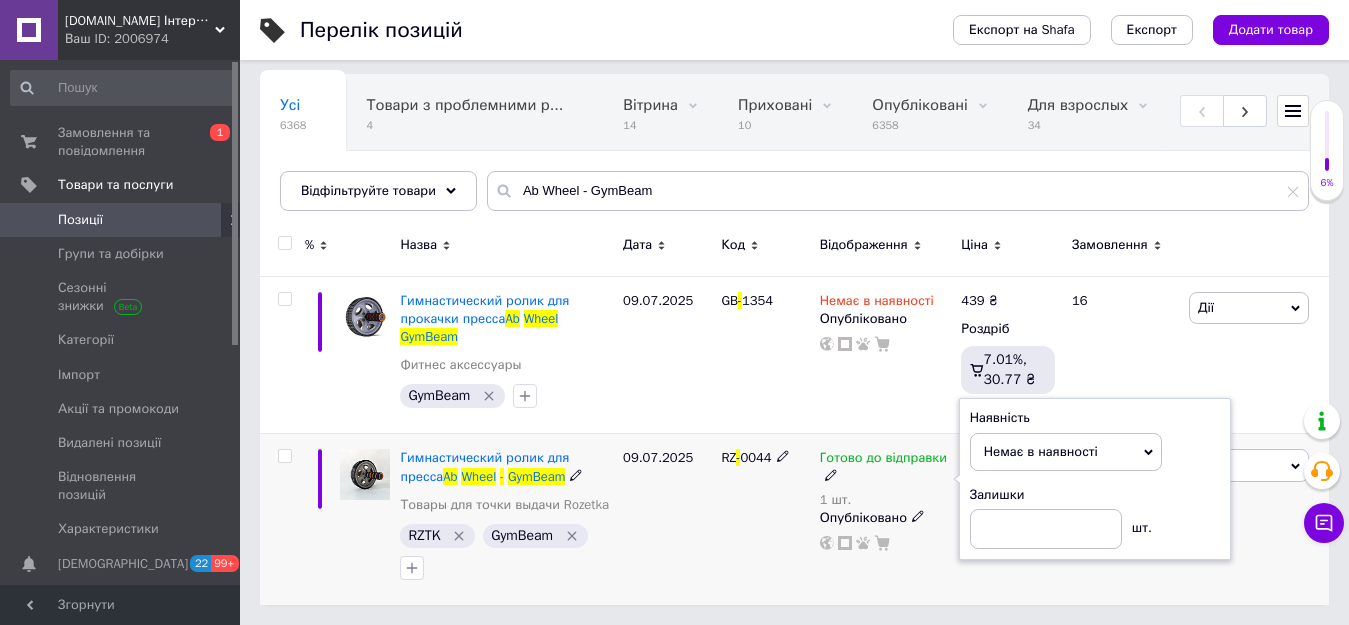click on "469   ₴ Роздріб 7.01%, 32.88 ₴" at bounding box center [1008, 519] 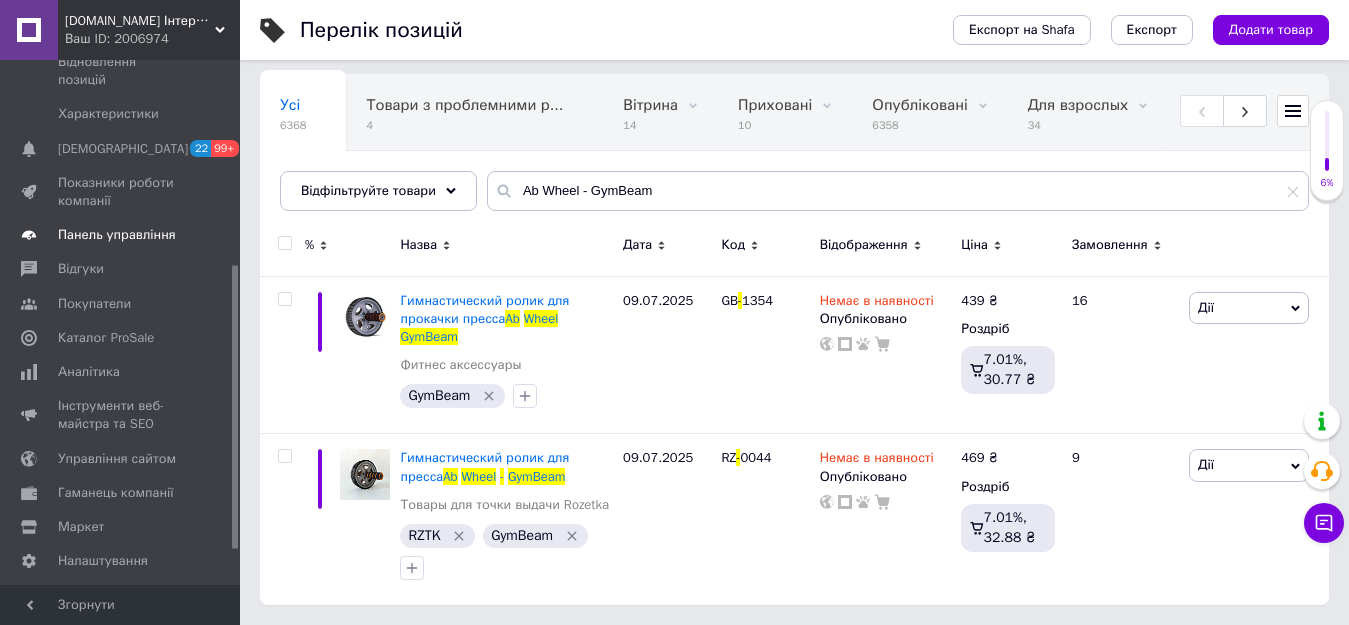scroll, scrollTop: 442, scrollLeft: 0, axis: vertical 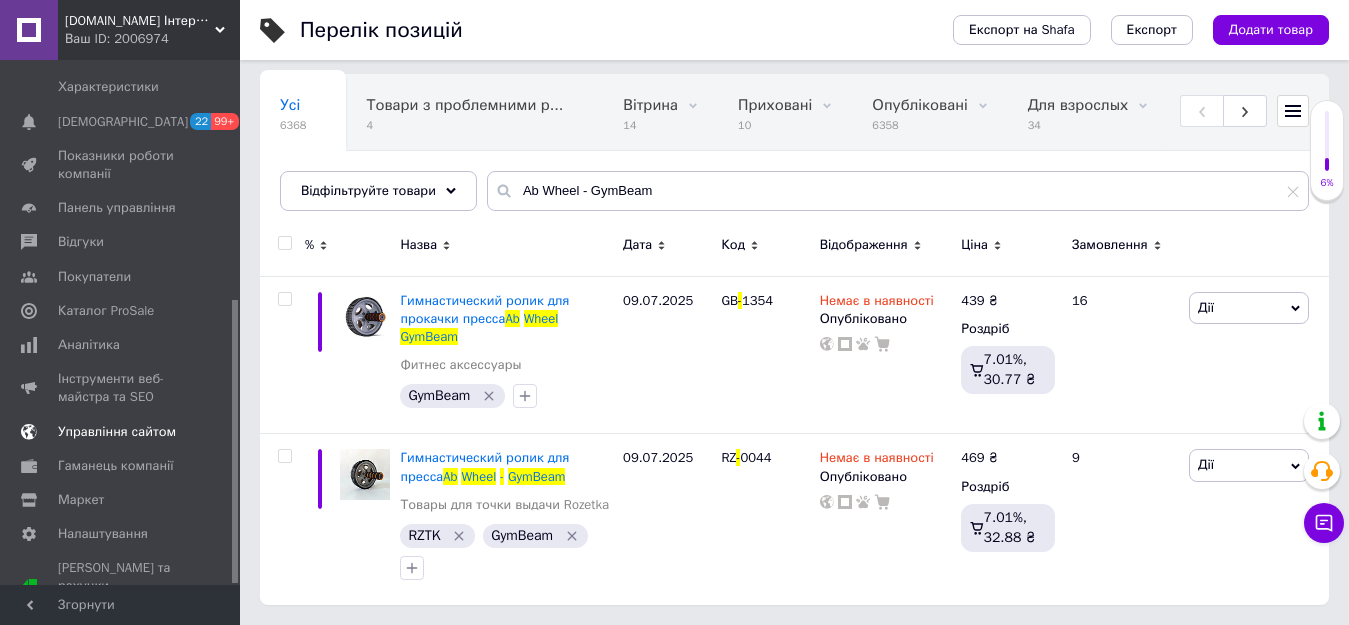 click on "Управління сайтом" at bounding box center [123, 432] 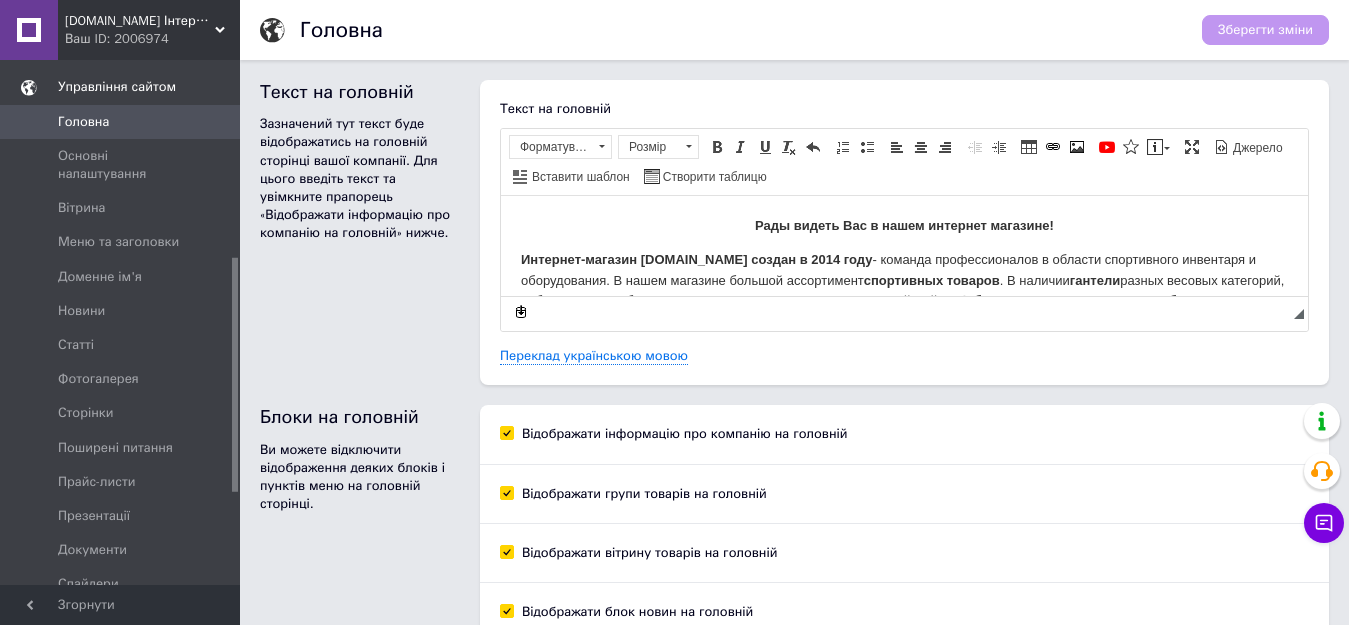 scroll, scrollTop: 0, scrollLeft: 0, axis: both 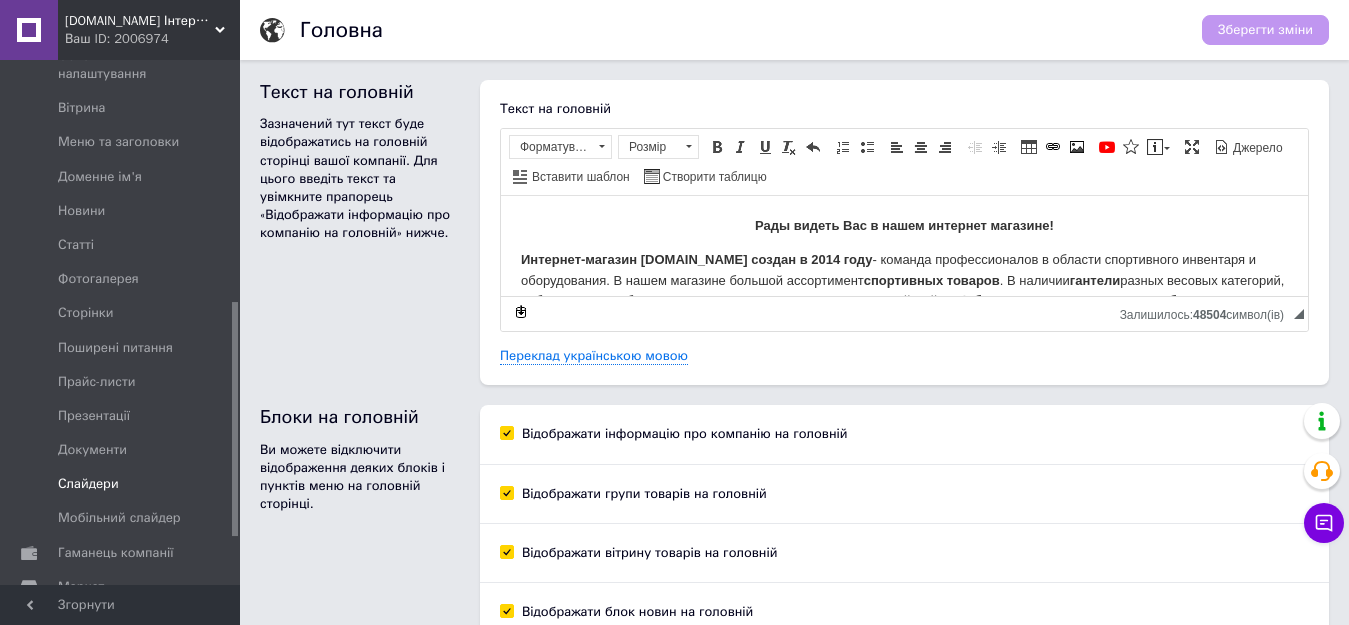 click on "Слайдери" at bounding box center [88, 484] 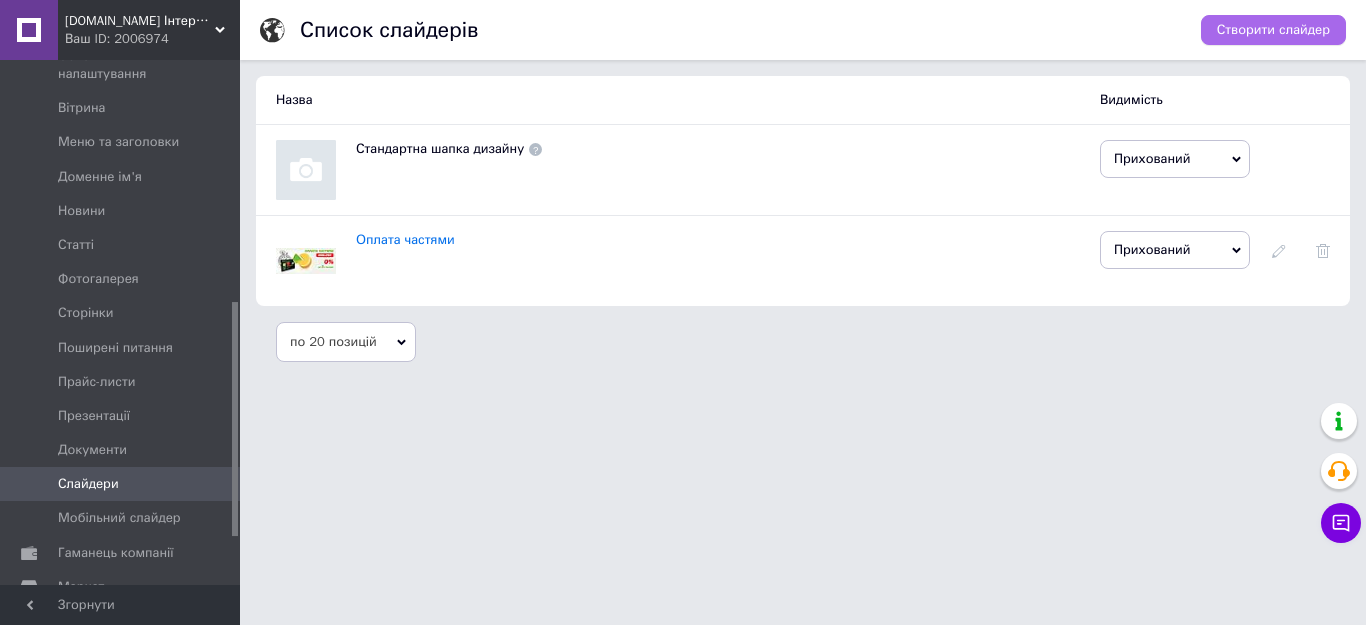 click on "Створити слайдер" at bounding box center [1273, 30] 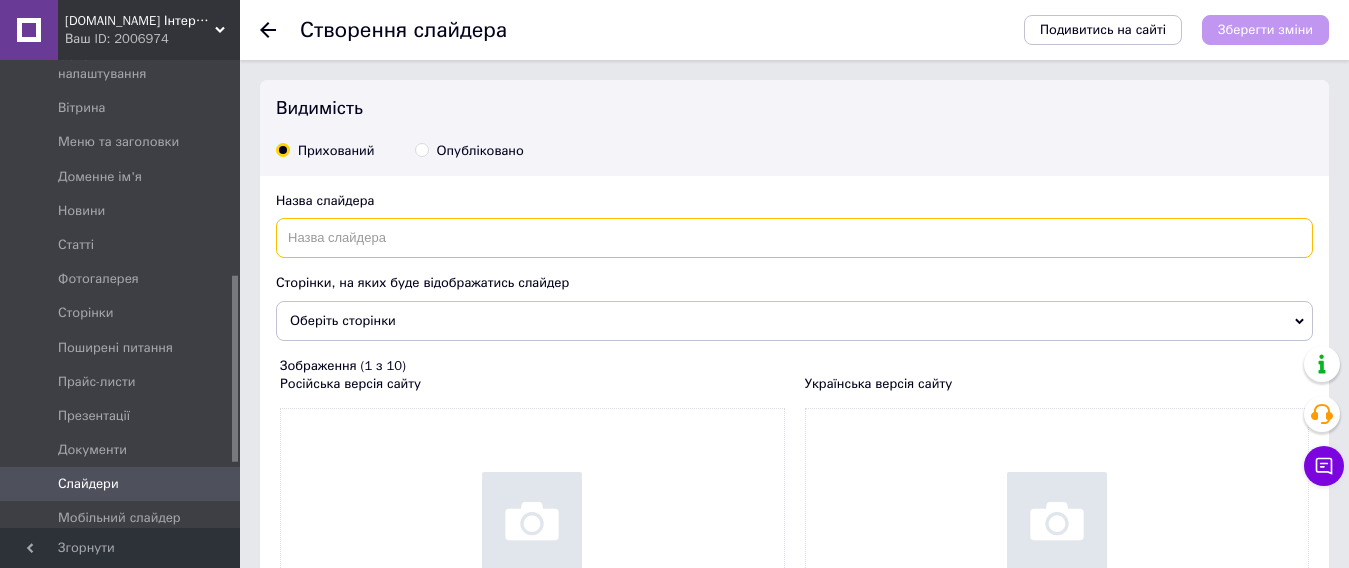 click at bounding box center [794, 238] 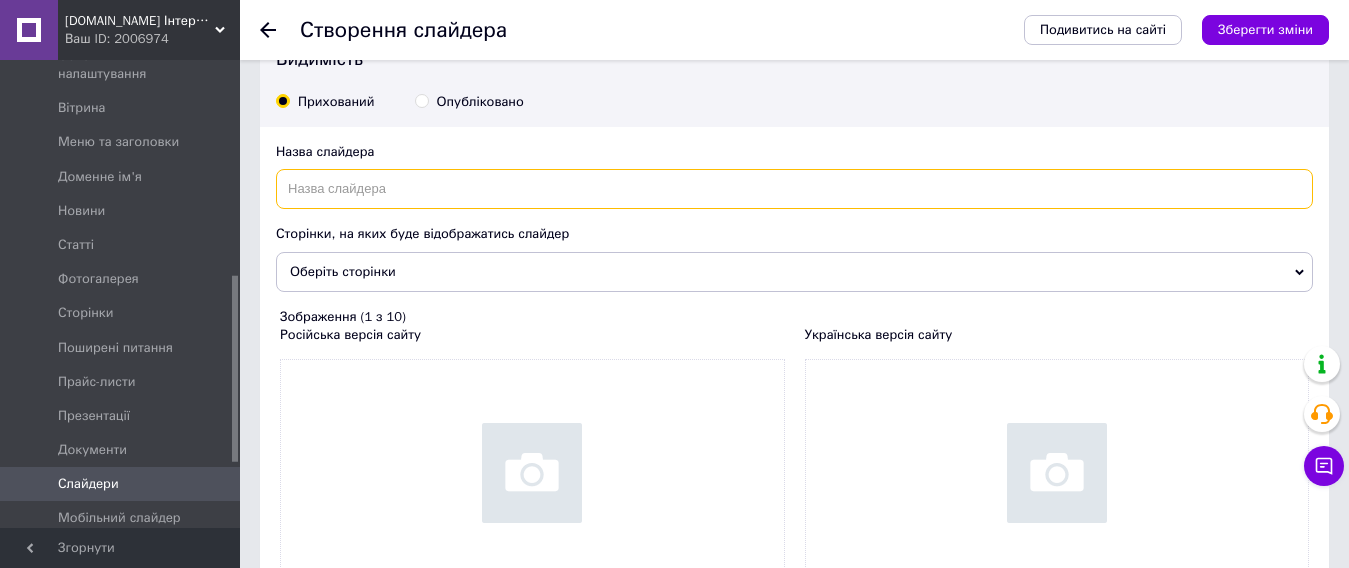 scroll, scrollTop: 0, scrollLeft: 0, axis: both 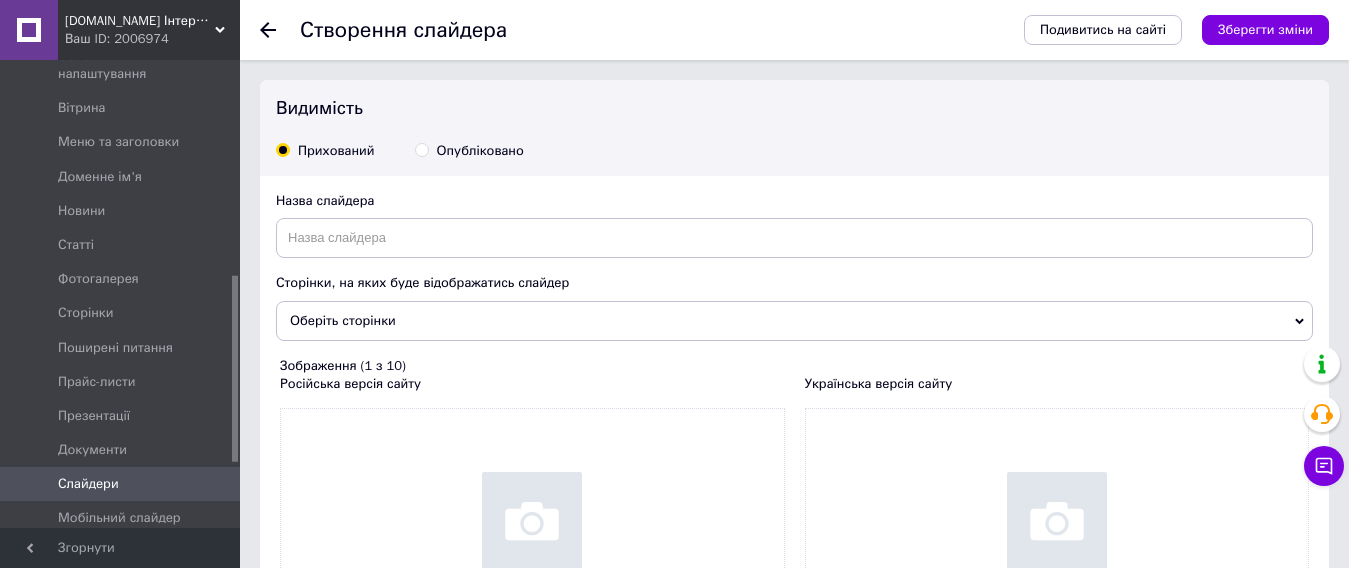 click 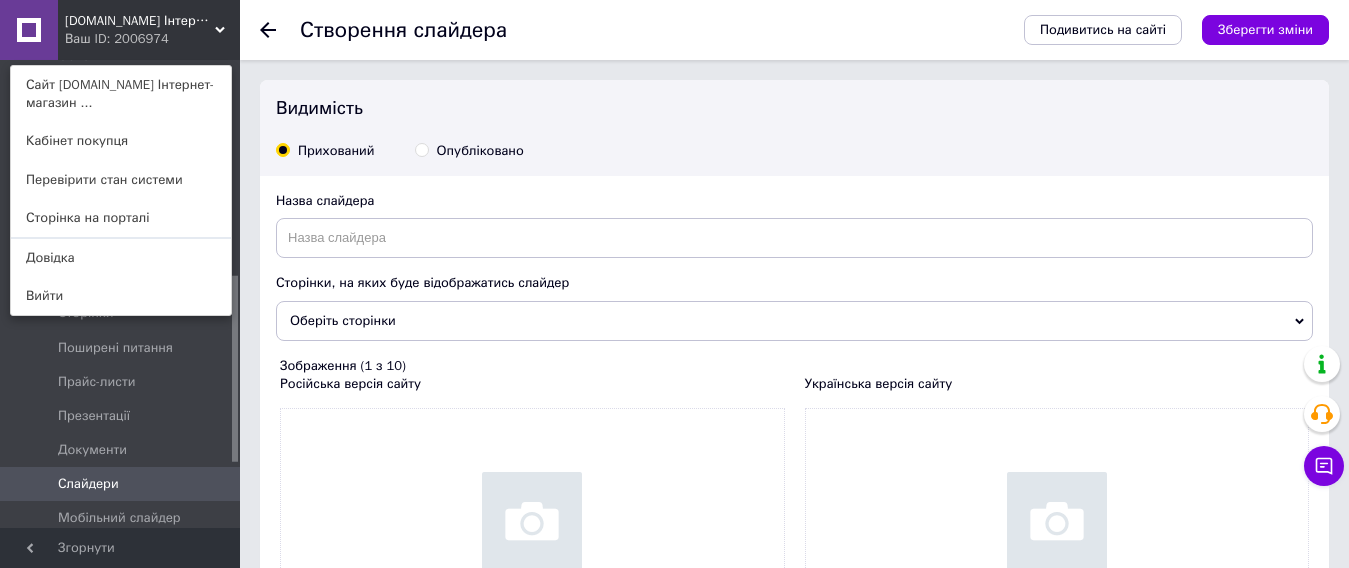 click on "Створення слайдера Подивитись на сайті Зберегти зміни Видимість Прихований Опубліковано Назва слайдера Сторінки, на яких буде відображатись слайдер Оберіть сторінки Зображення (1 з 10) Російська версія сайту Додати фото Формати: JPG, GIF, PNG. Рекомендований розмір зображень 1160x500 пікселів. Українська версія сайту Додати фото Формати: JPG, GIF, PNG. Рекомендований розмір зображень 1160x500 пікселів. Зберегти зміни" at bounding box center [794, 413] 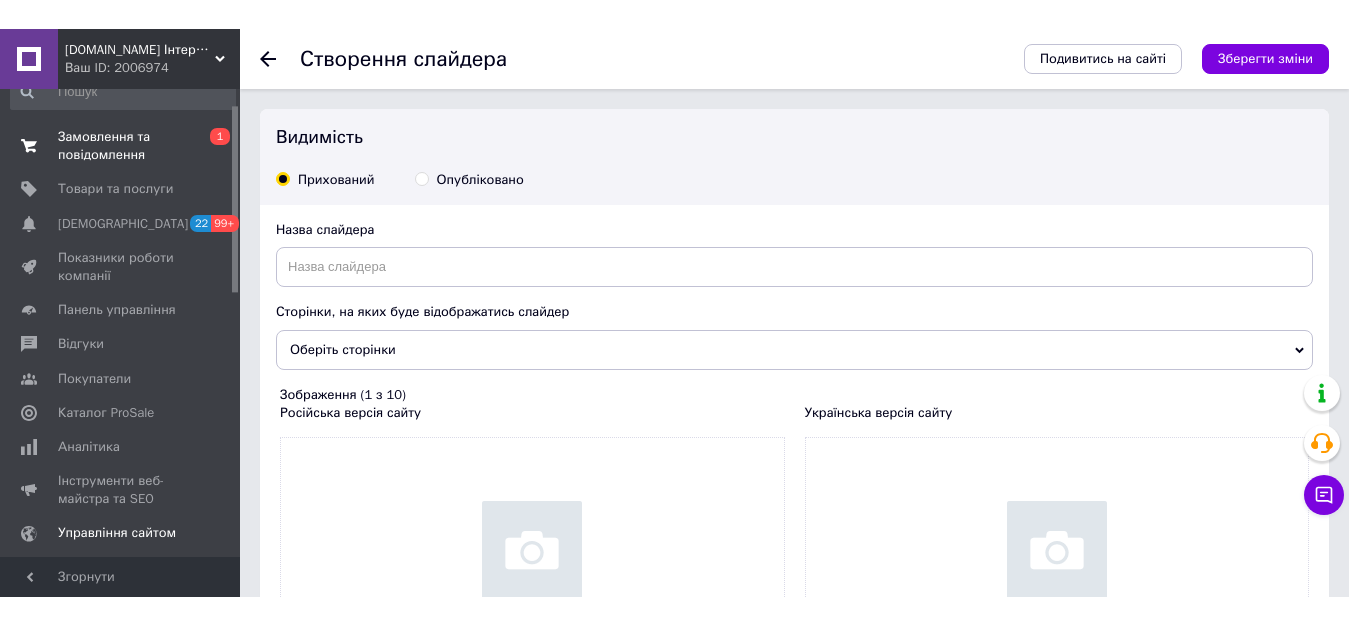 scroll, scrollTop: 0, scrollLeft: 0, axis: both 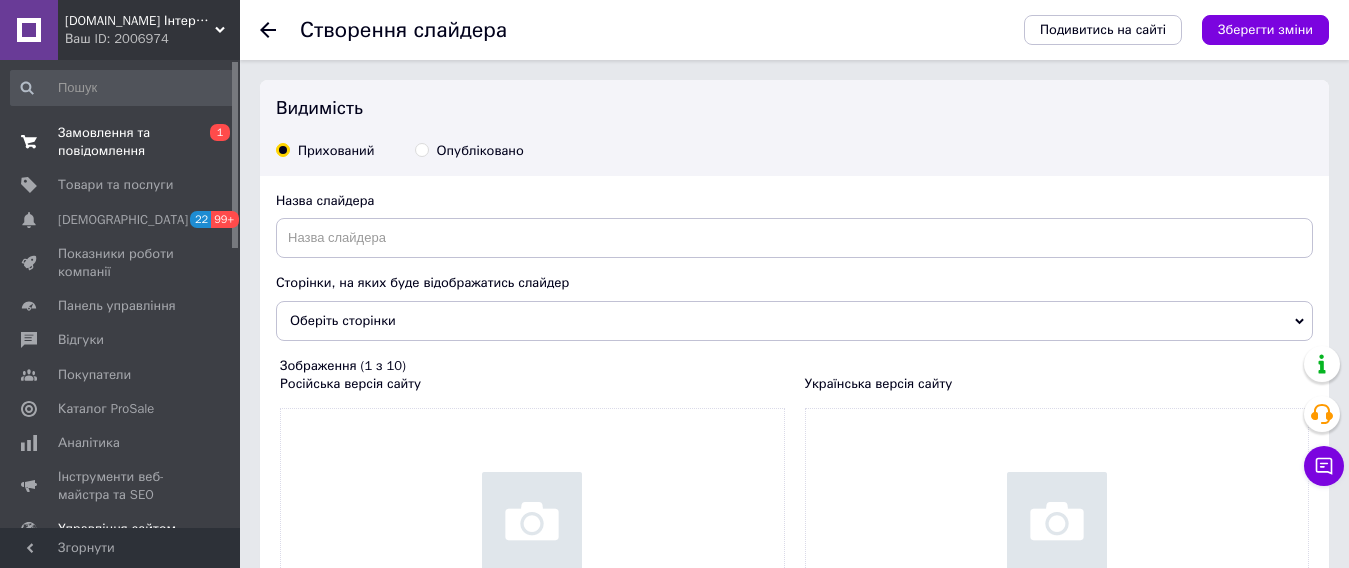click on "Замовлення та повідомлення" at bounding box center [121, 142] 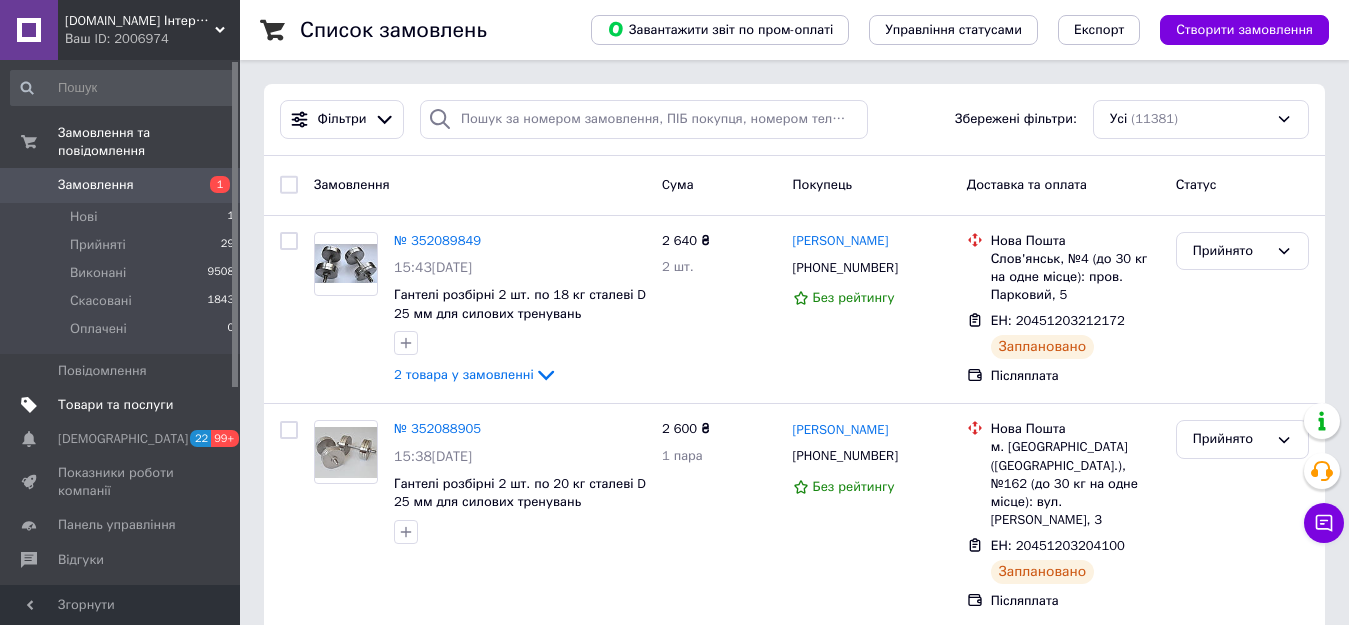 click on "Товари та послуги" at bounding box center (115, 405) 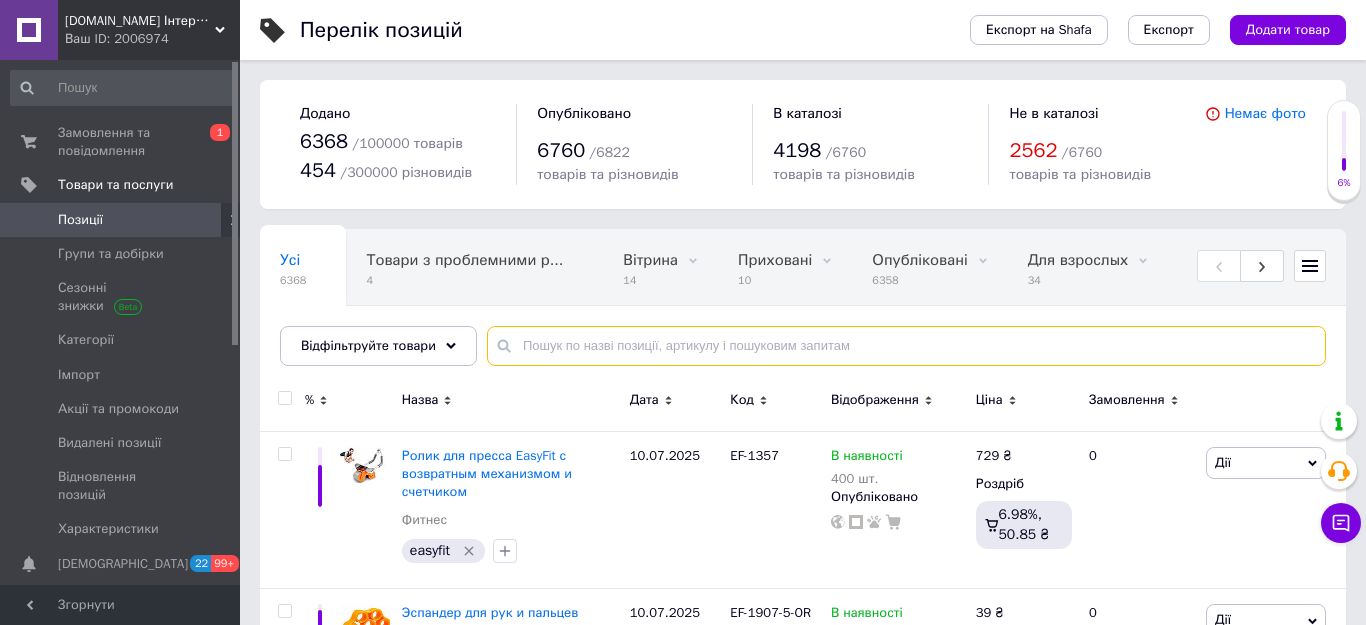 click at bounding box center (906, 346) 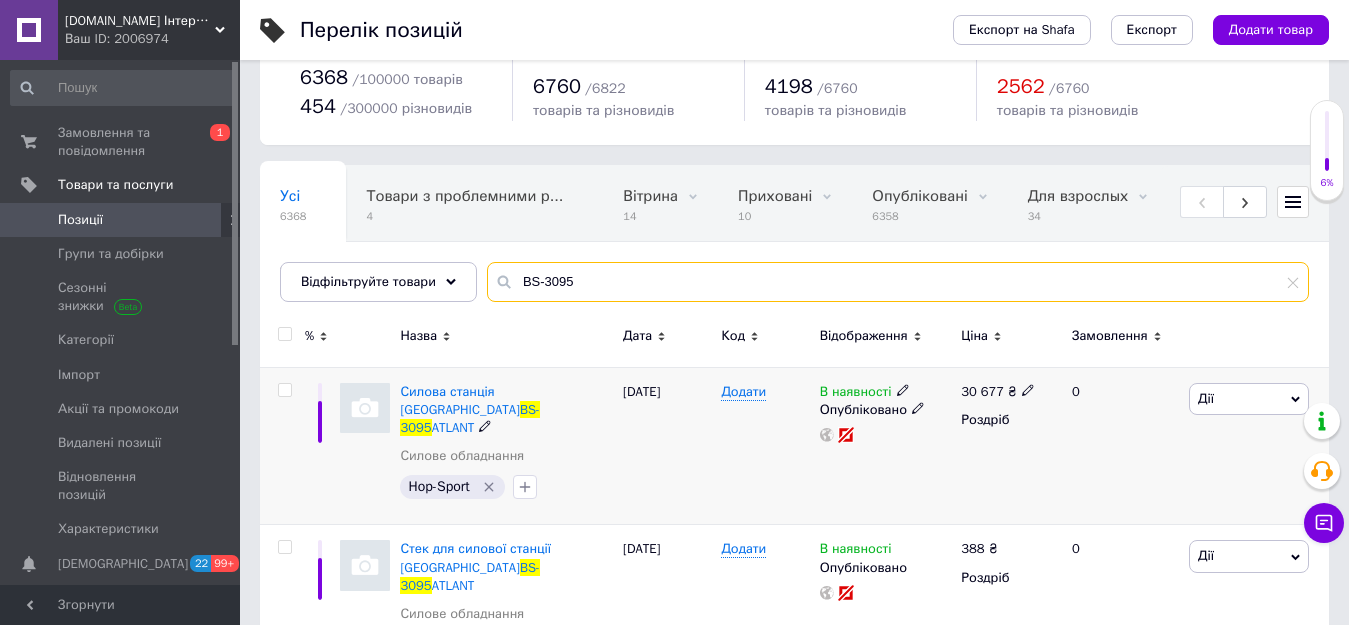 scroll, scrollTop: 100, scrollLeft: 0, axis: vertical 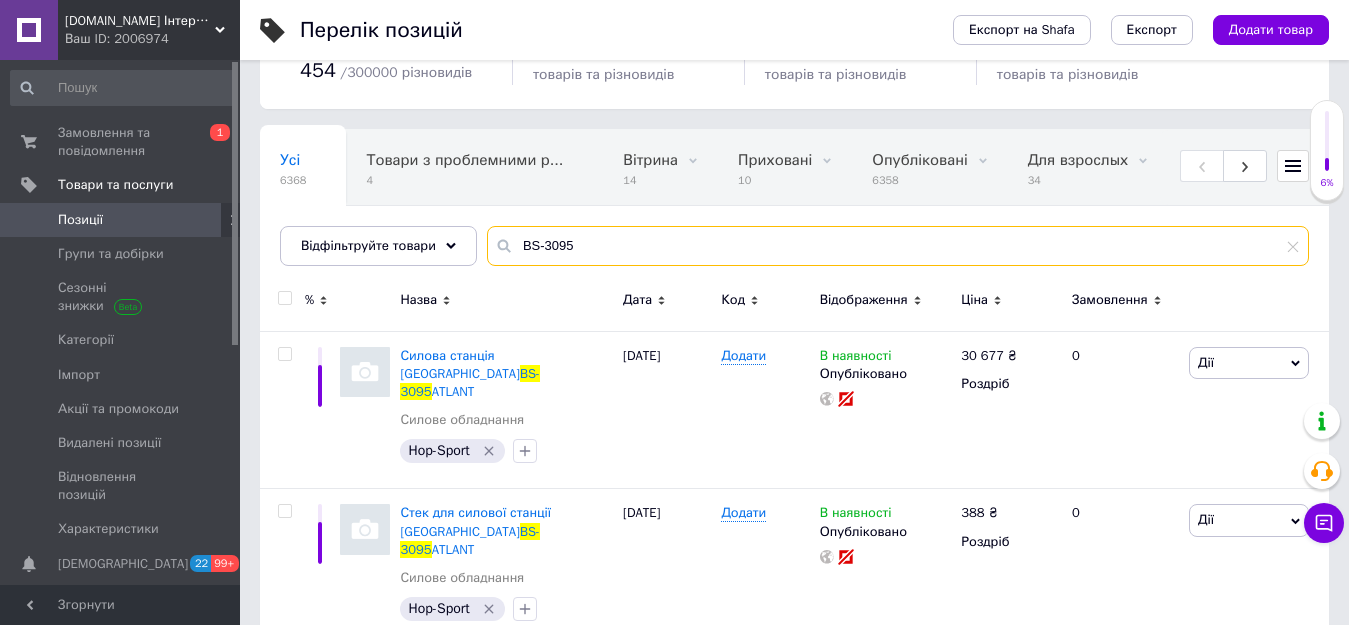 type on "BS-3095" 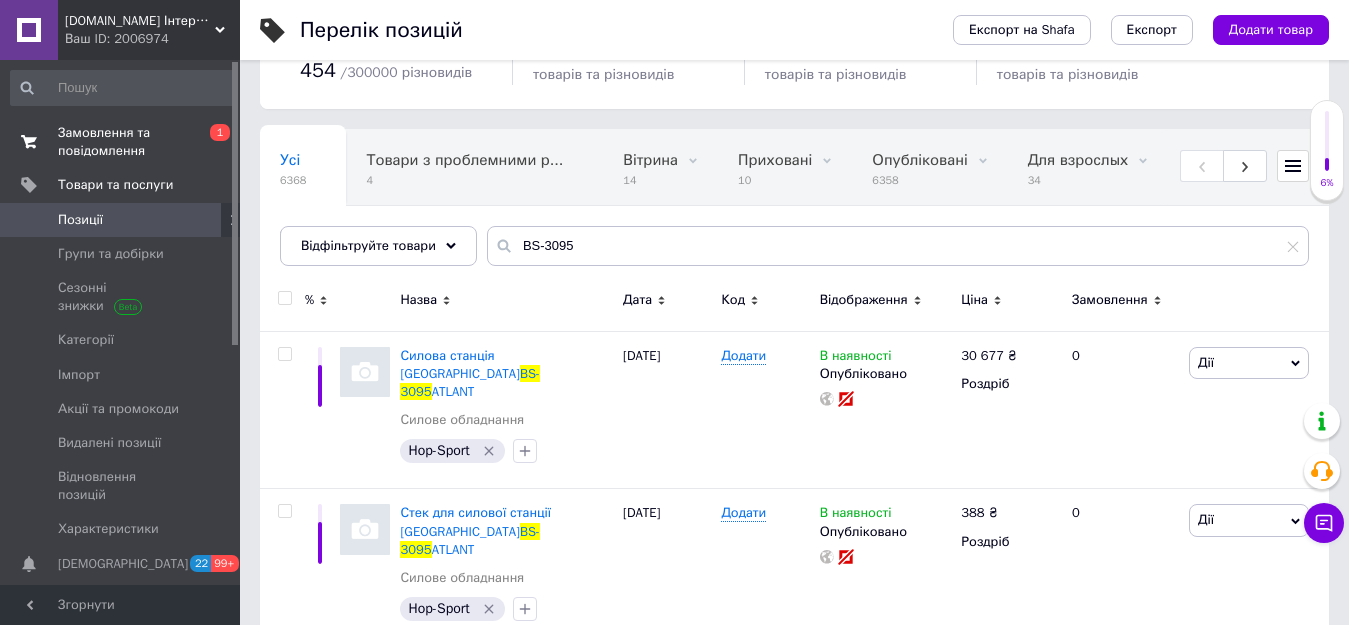 click on "Замовлення та повідомлення" at bounding box center [121, 142] 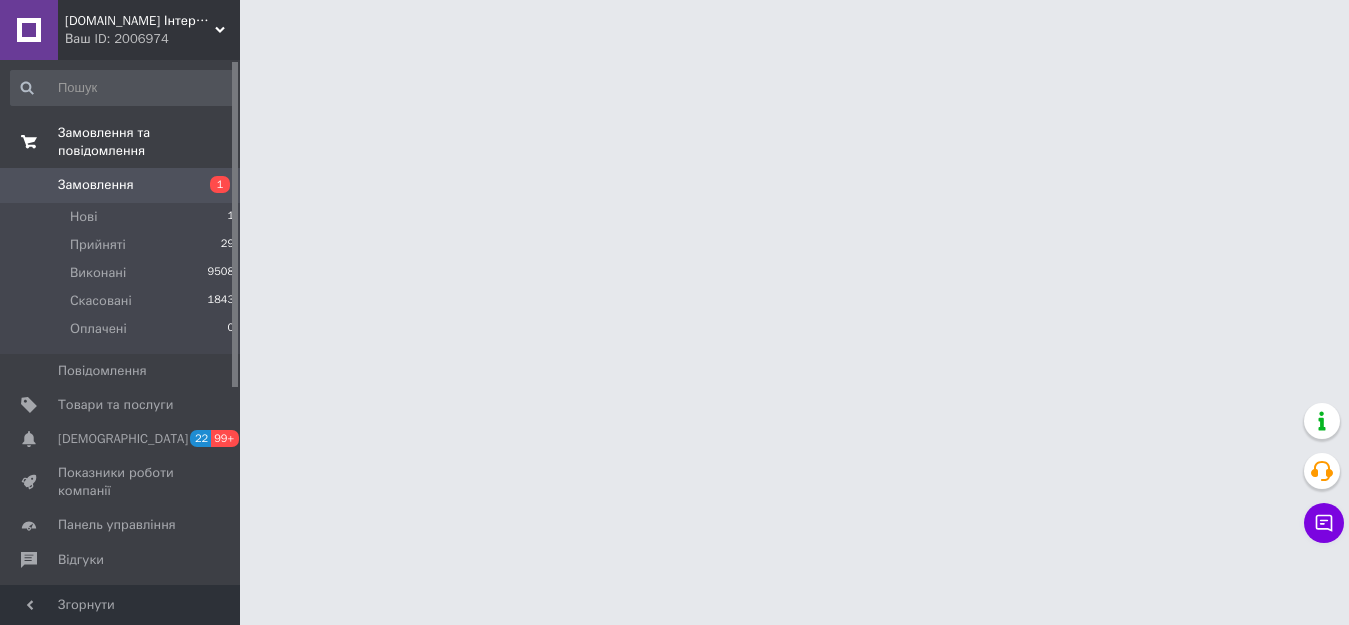 scroll, scrollTop: 0, scrollLeft: 0, axis: both 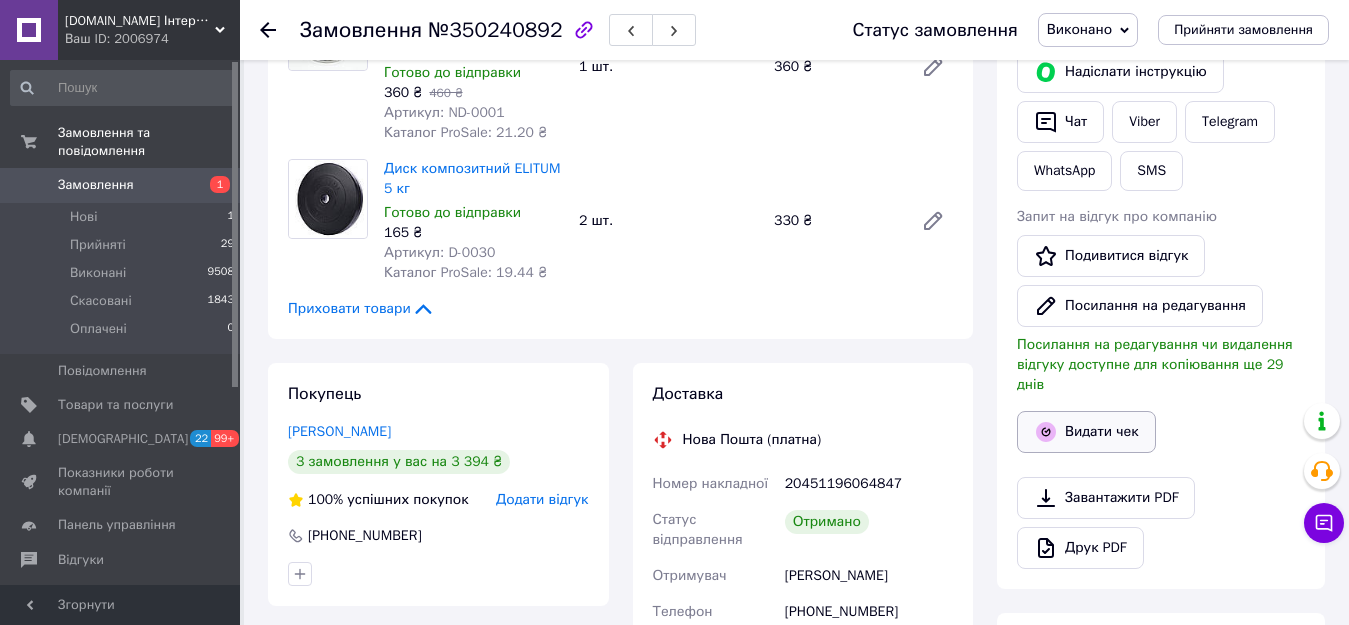 click on "Видати чек" at bounding box center (1086, 432) 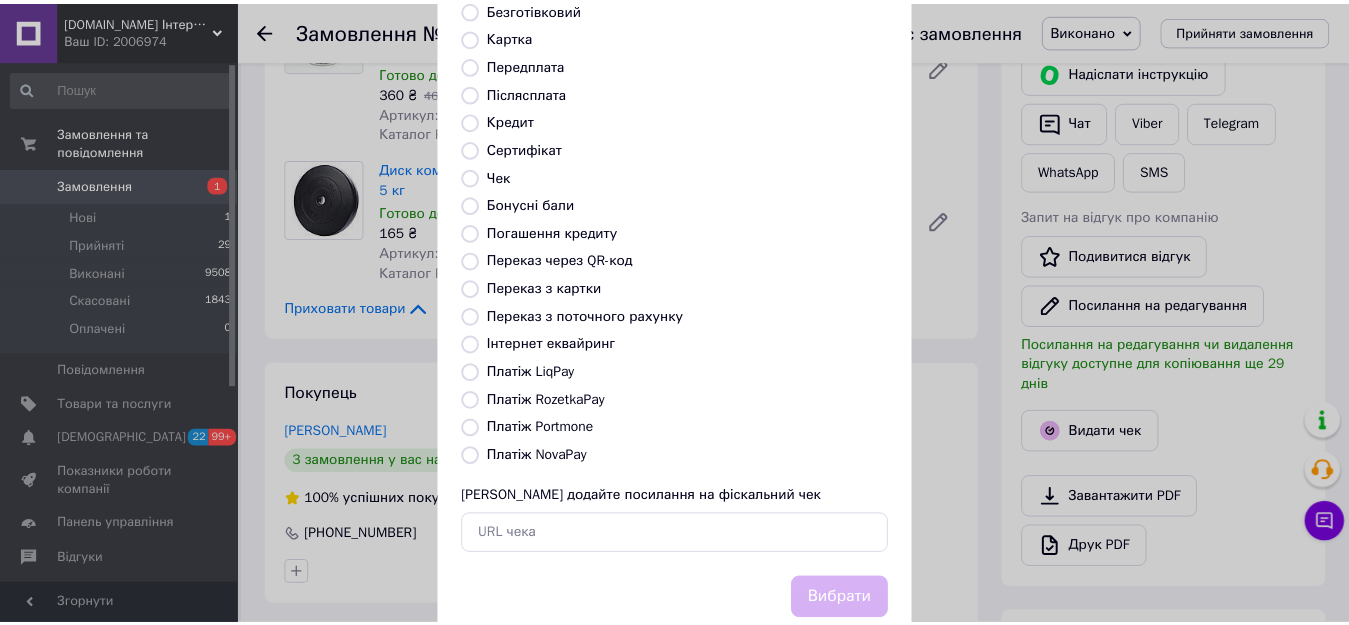 scroll, scrollTop: 234, scrollLeft: 0, axis: vertical 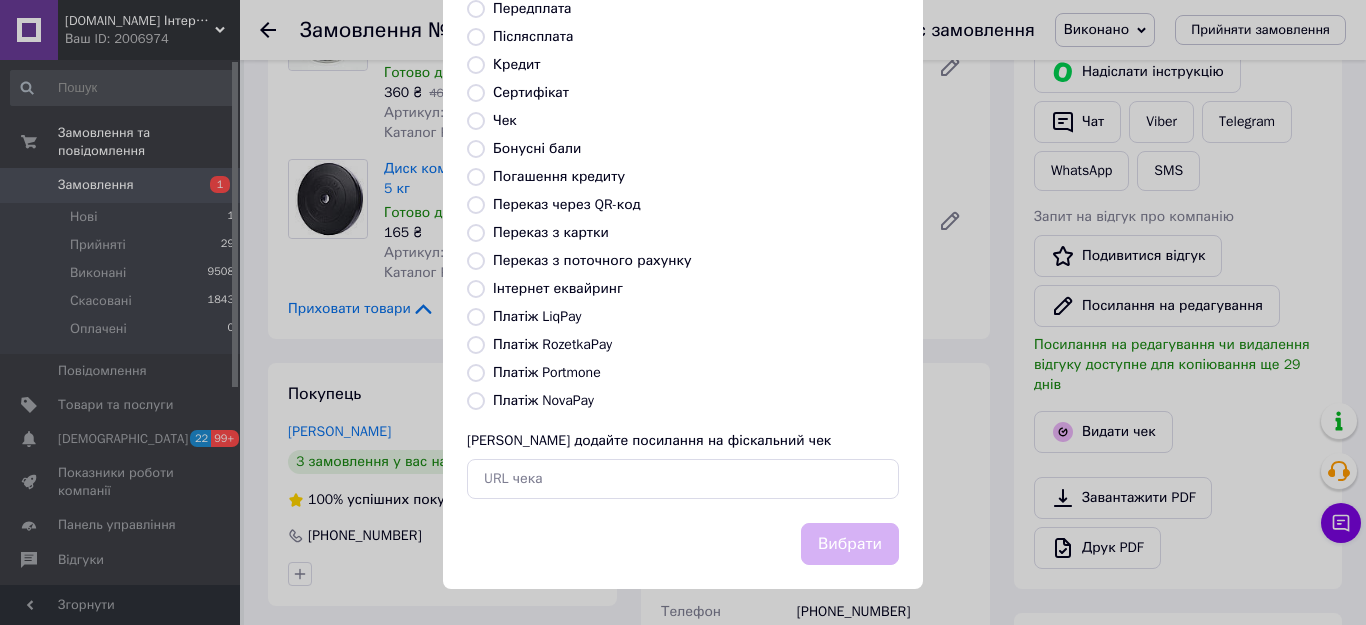 click on "Платіж RozetkaPay" at bounding box center (552, 344) 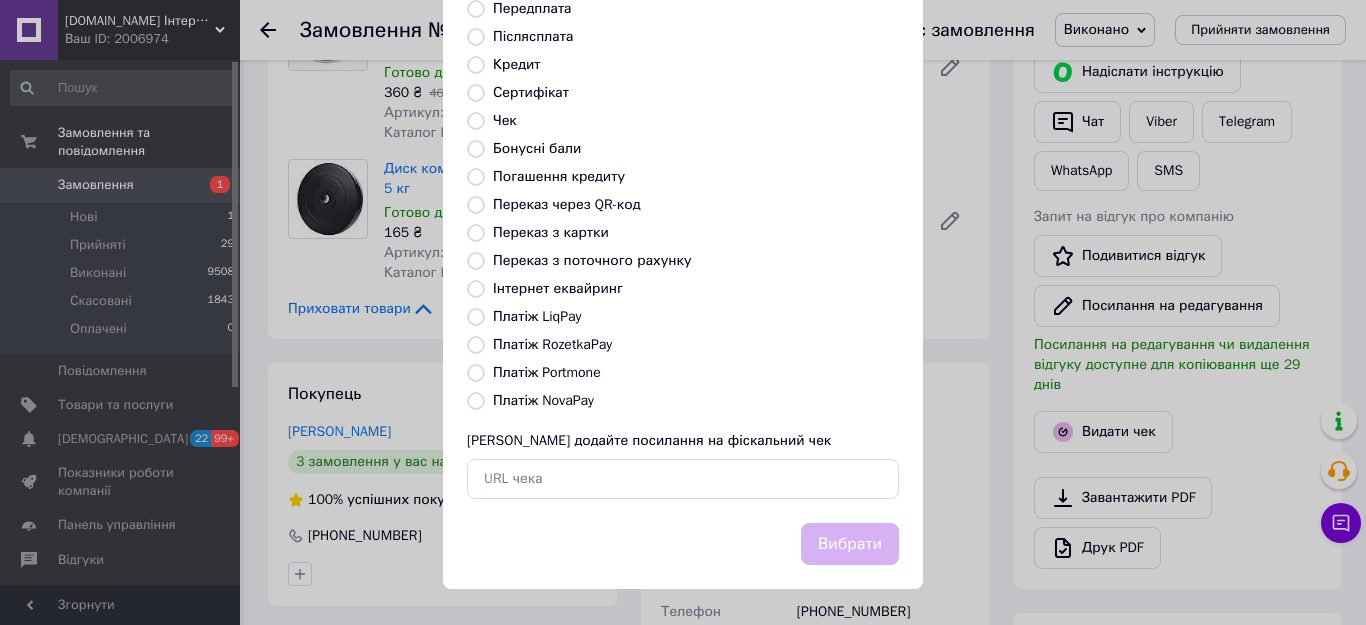radio on "true" 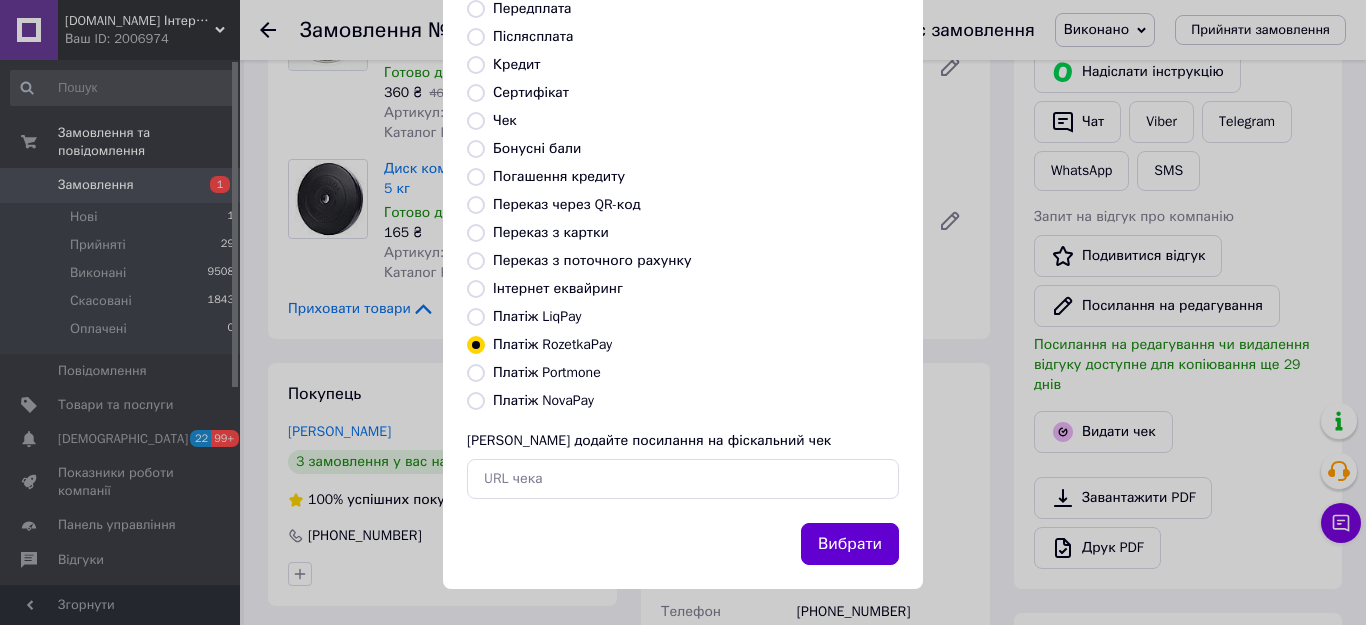 click on "Вибрати" at bounding box center (850, 544) 